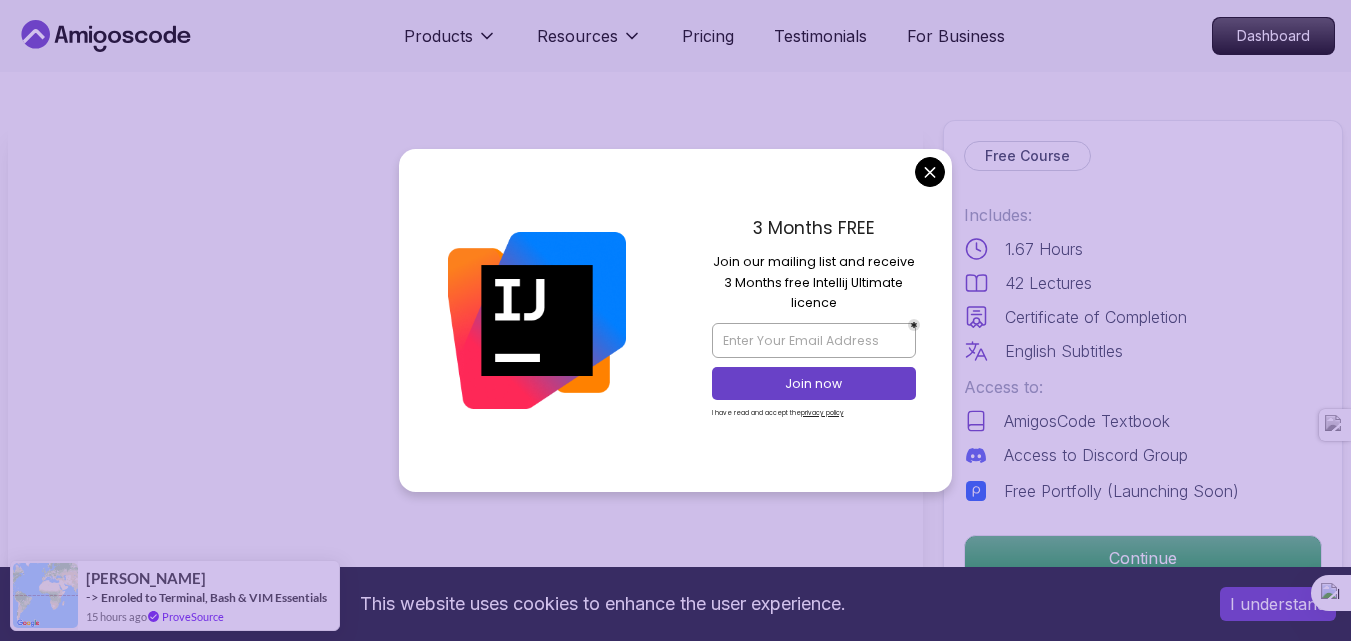 scroll, scrollTop: 0, scrollLeft: 0, axis: both 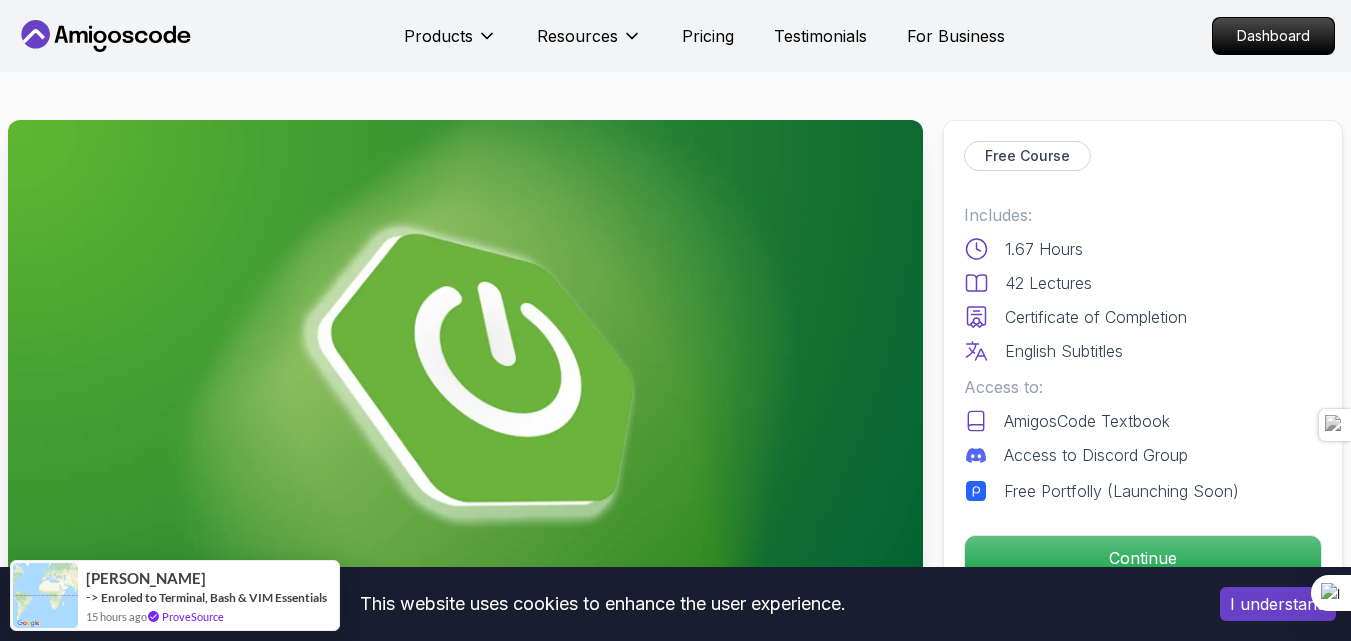 click on "This website uses cookies to enhance the user experience. I understand Products Resources Pricing Testimonials For Business Dashboard Products Resources Pricing Testimonials For Business Dashboard Spring Boot for Beginners Build a CRUD API with Spring Boot and PostgreSQL database using Spring Data JPA and Spring AI Mama Samba Braima Djalo  /   Instructor Free Course Includes: 1.67 Hours 42 Lectures Certificate of Completion English Subtitles Access to: AmigosCode Textbook Access to Discord Group Free Portfolly (Launching Soon) Continue Share this Course or Copy link Got a Team of 5 or More? With one subscription, give your entire team access to all courses and features. Check our Business Plan Mama Samba Braima Djalo  /   Instructor What you will learn java spring spring-boot postgres terminal ai git github chatgpt The Basics of Spring - Learn the fundamental concepts and features of the Spring framework. Spring Boot - Understand how to use Spring Boot to simplify the development of Spring applications." at bounding box center (675, 4602) 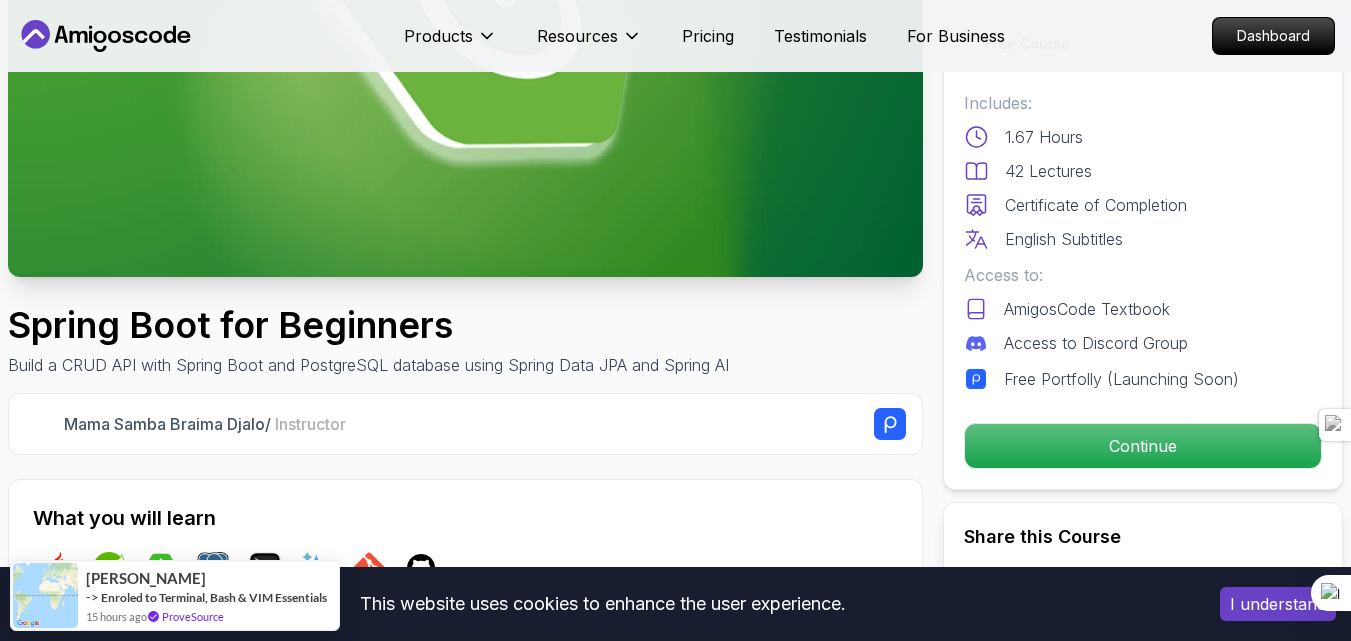 scroll, scrollTop: 366, scrollLeft: 0, axis: vertical 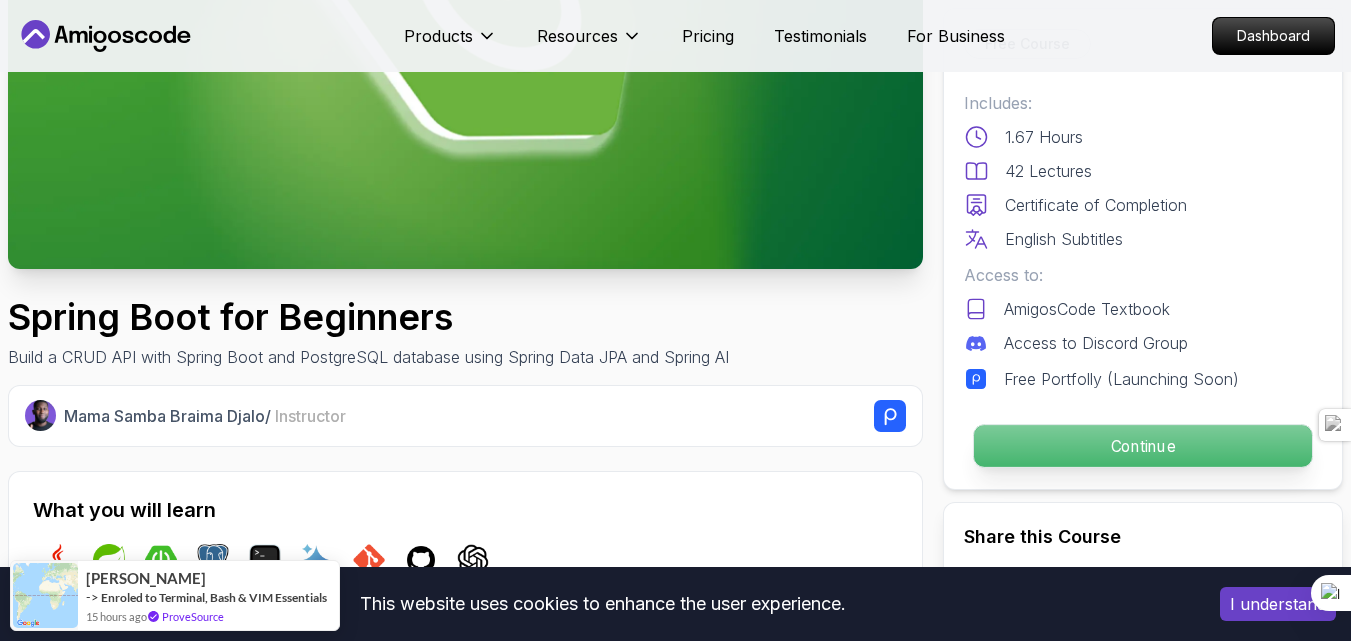 click on "Continue" at bounding box center (1143, 446) 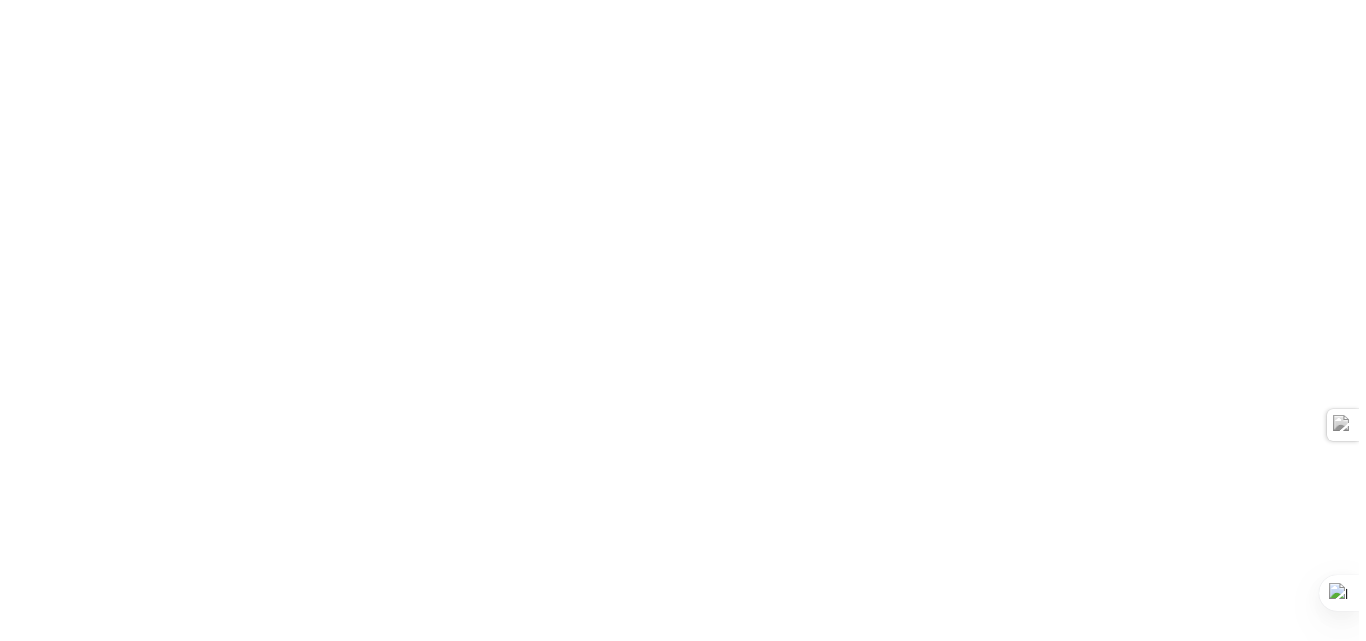scroll, scrollTop: 0, scrollLeft: 0, axis: both 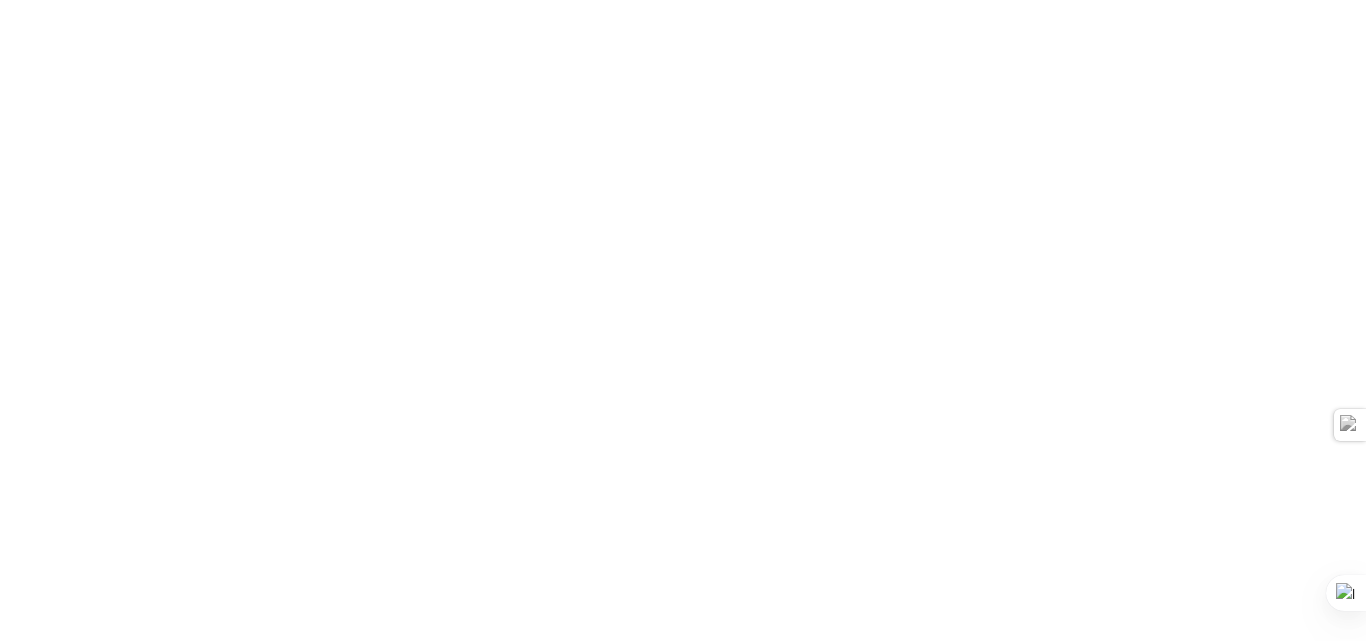 click at bounding box center [683, 0] 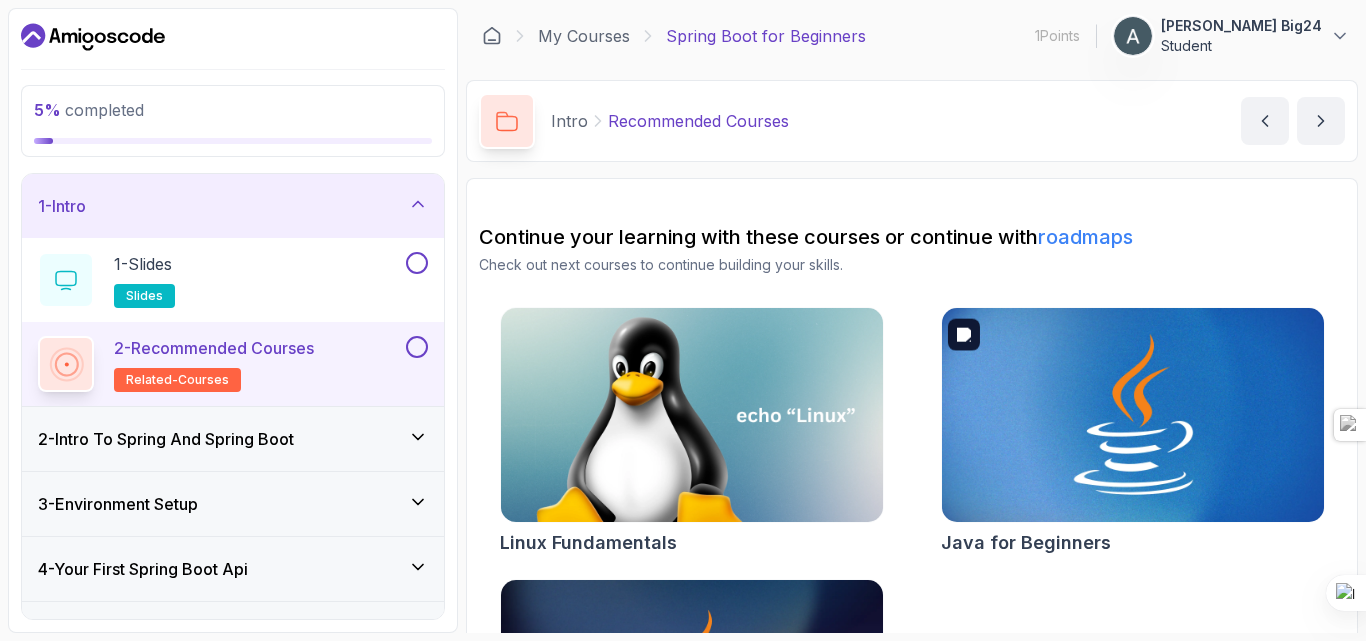 click at bounding box center (1132, 415) 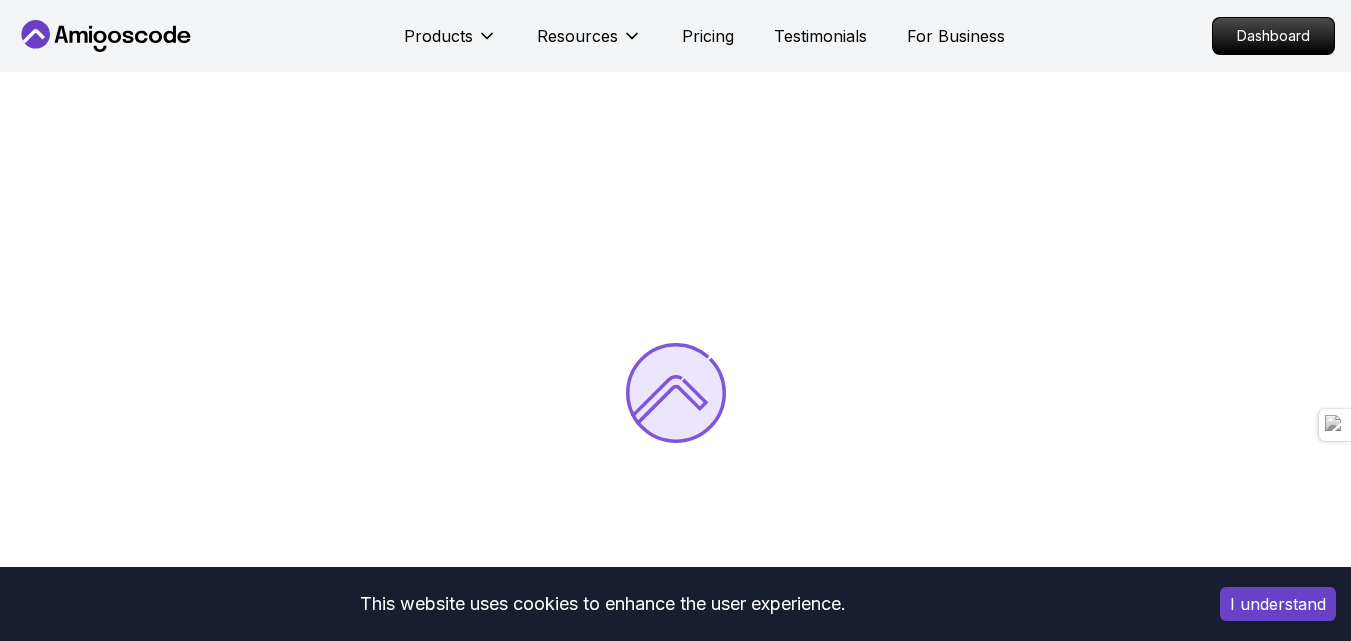 scroll, scrollTop: 0, scrollLeft: 0, axis: both 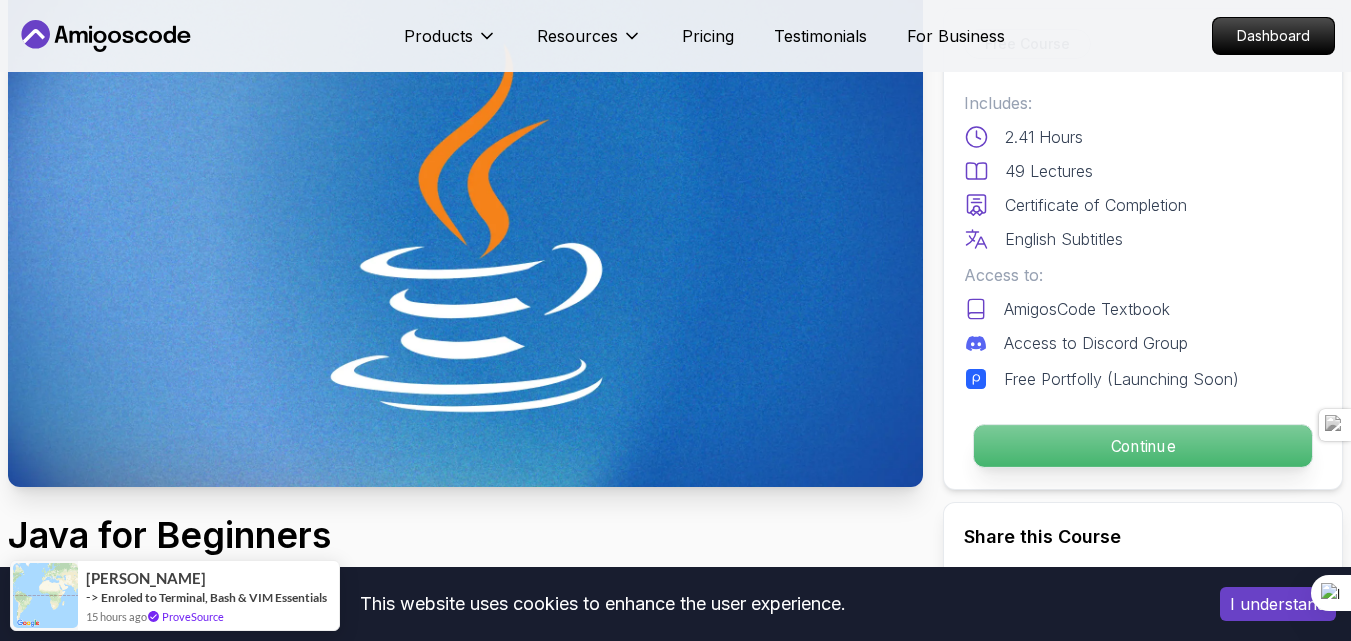 click on "Continue" at bounding box center (1143, 446) 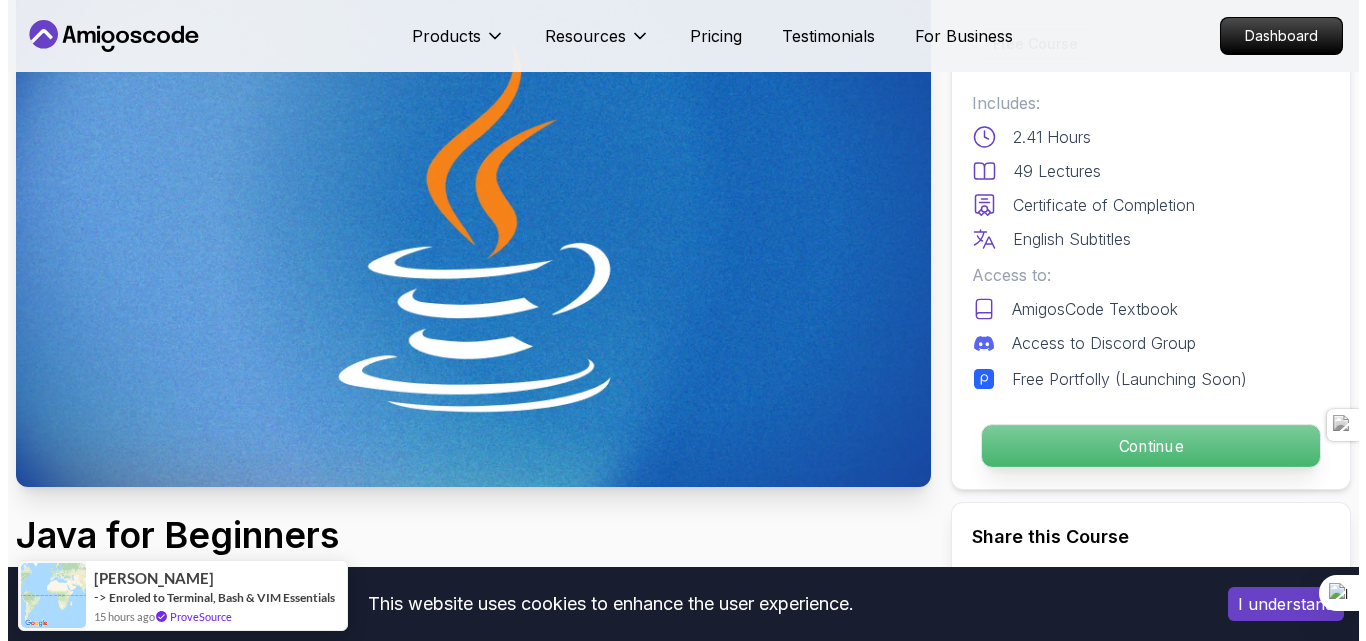 scroll, scrollTop: 0, scrollLeft: 0, axis: both 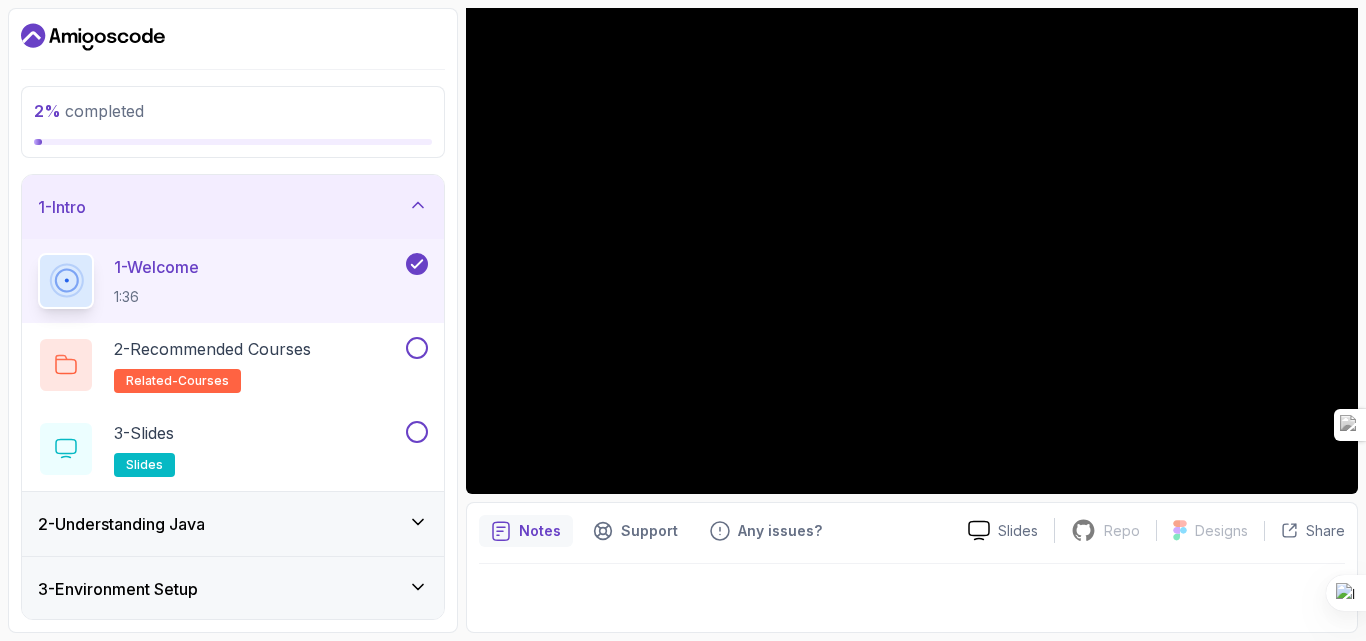 click on "2  -  Understanding Java" at bounding box center [233, 524] 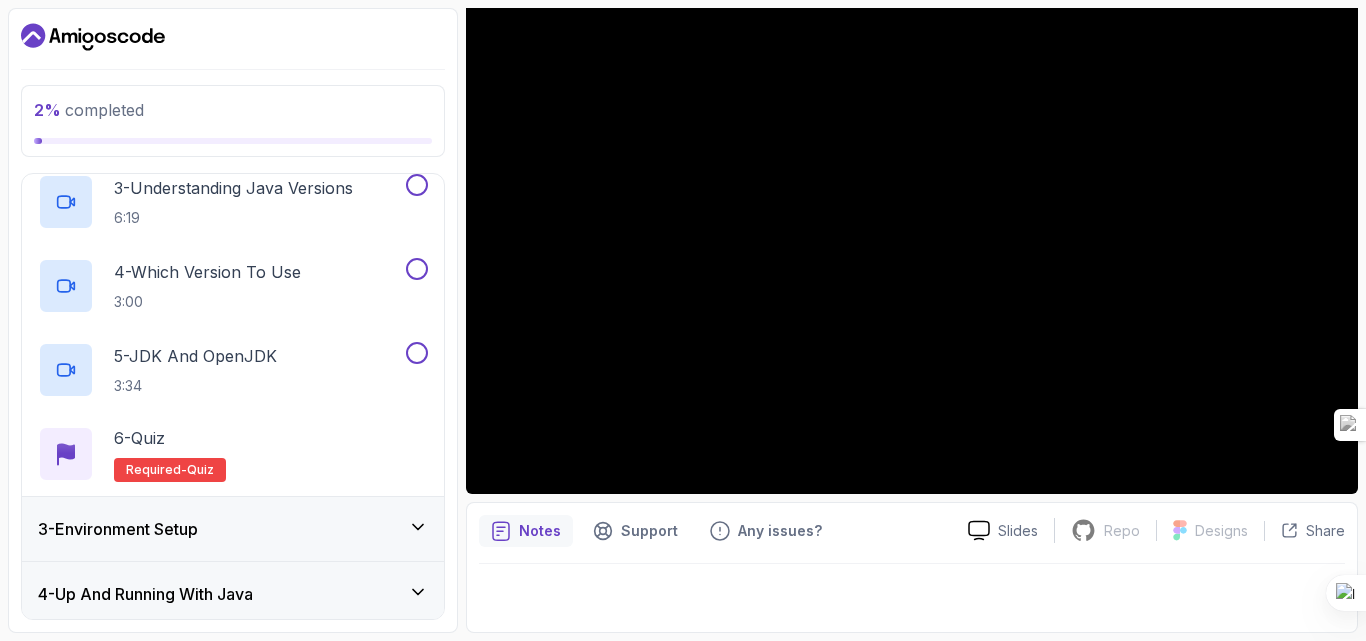 scroll, scrollTop: 303, scrollLeft: 0, axis: vertical 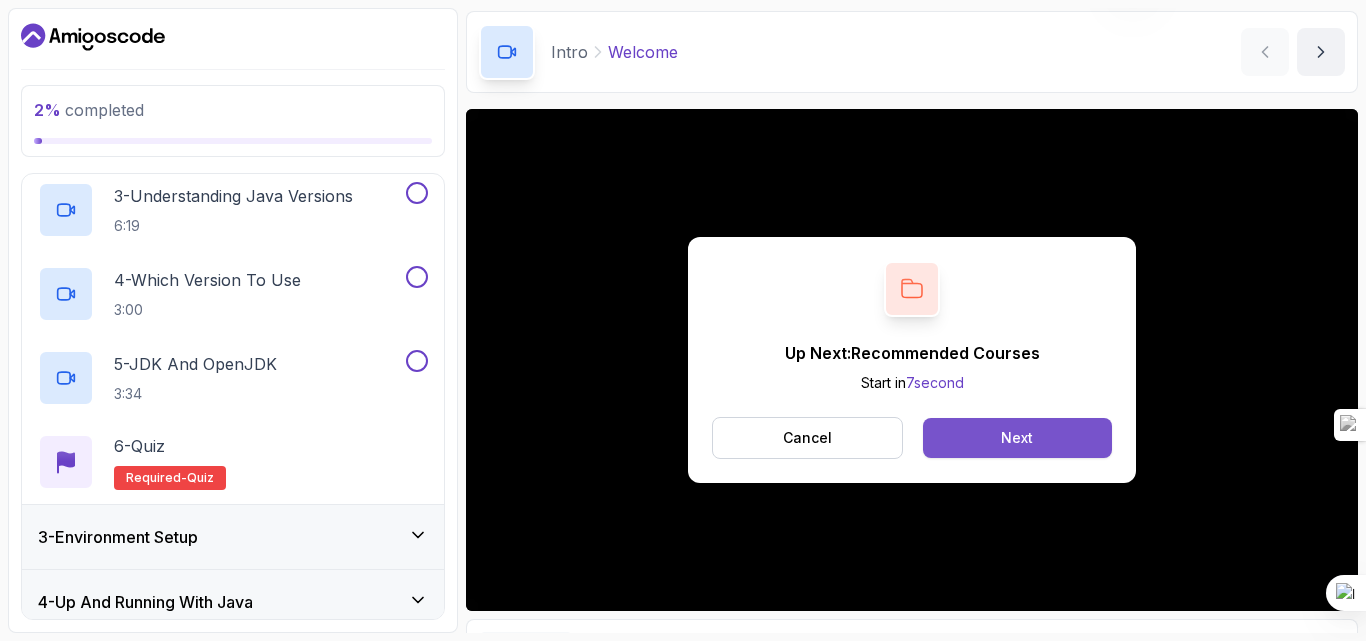 click on "Next" at bounding box center (1017, 438) 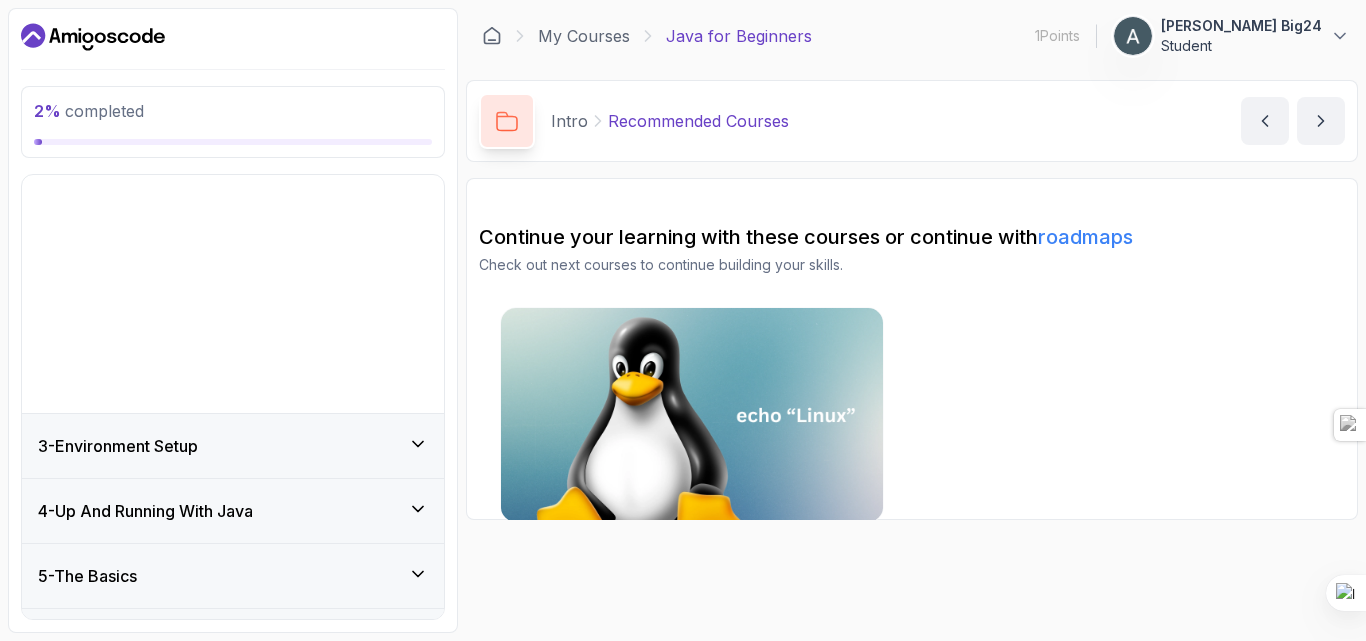 scroll, scrollTop: 0, scrollLeft: 0, axis: both 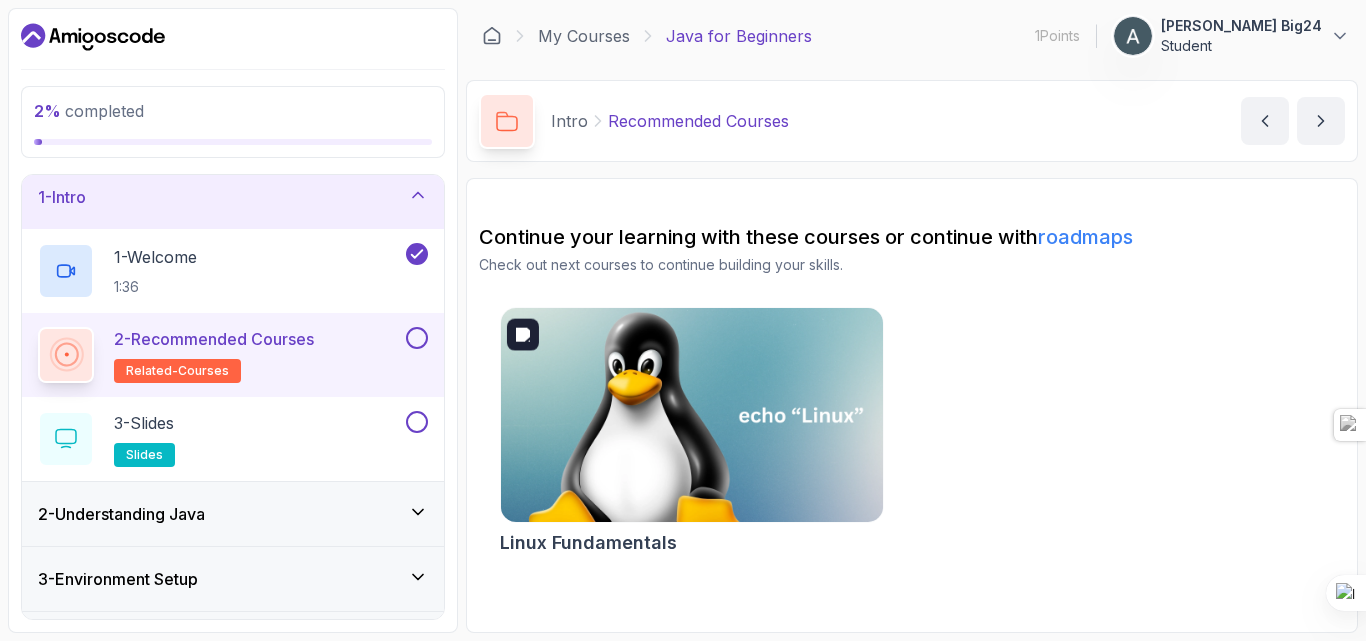 click at bounding box center [691, 415] 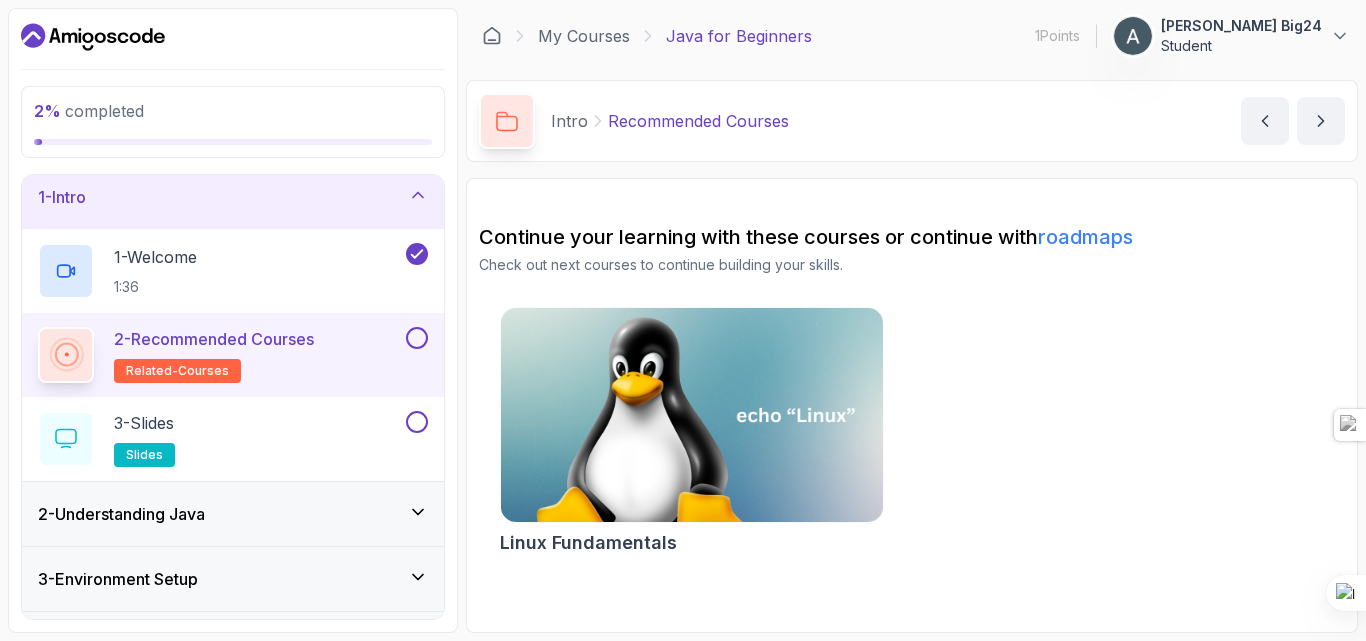 click at bounding box center [417, 338] 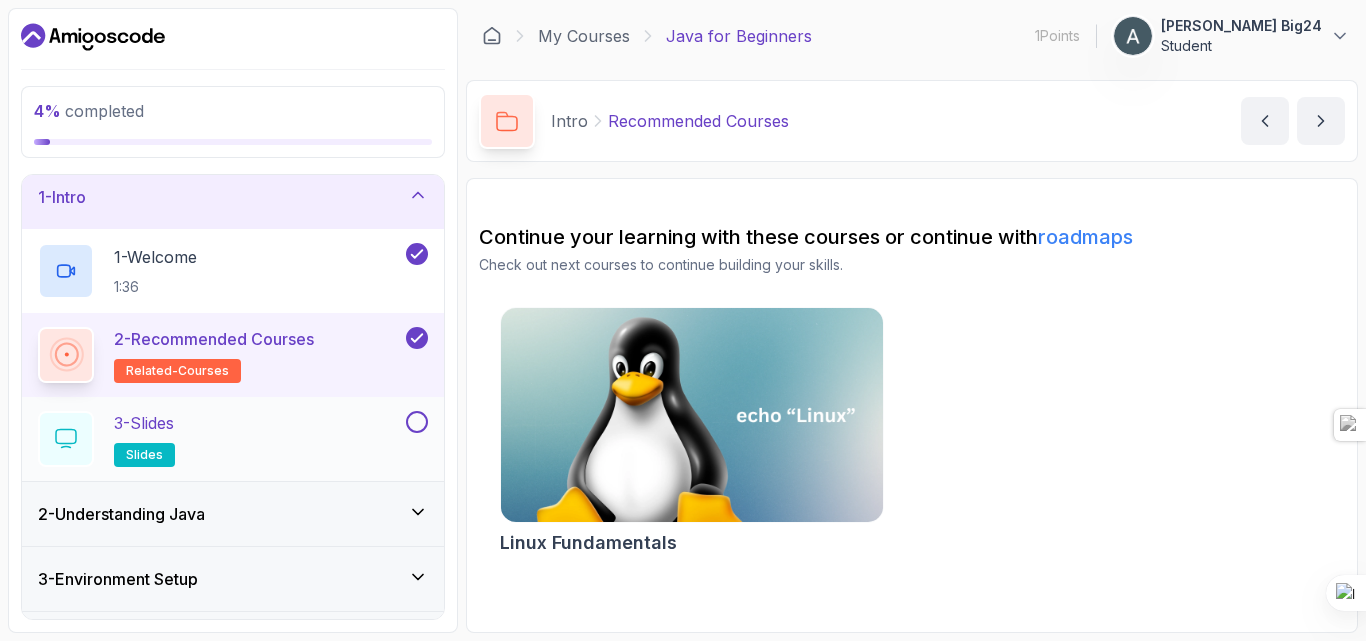 click at bounding box center (417, 422) 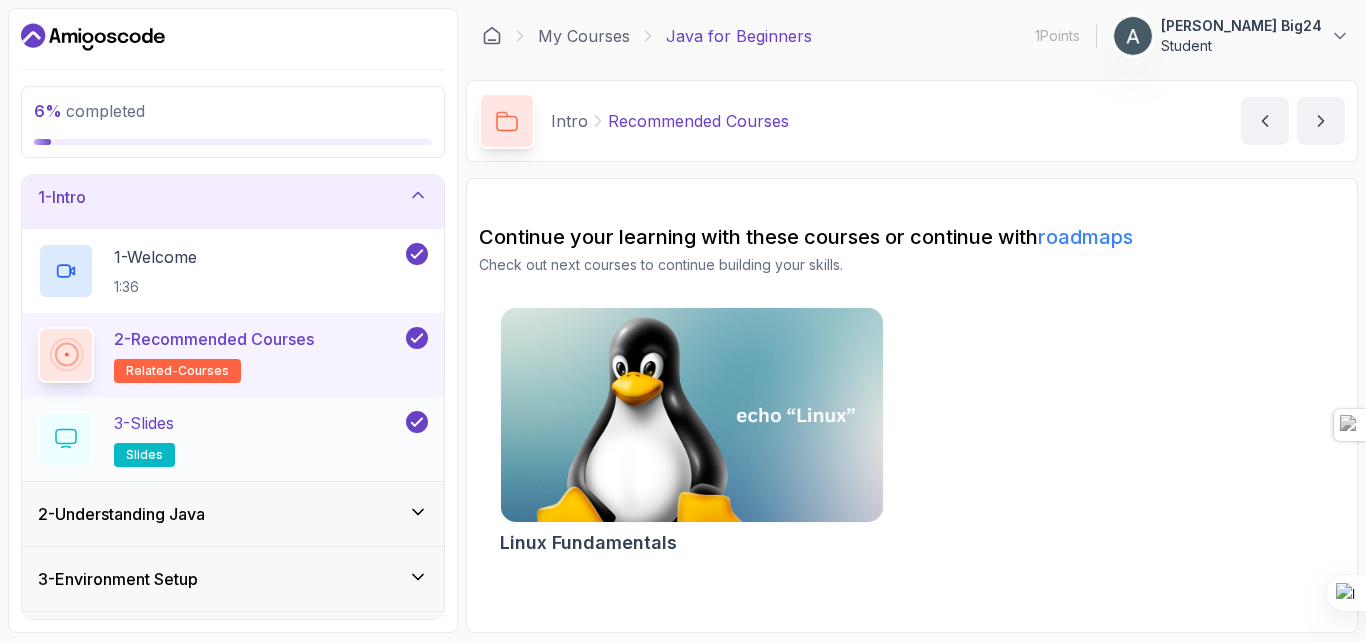 click on "3  -  Slides slides" at bounding box center (220, 439) 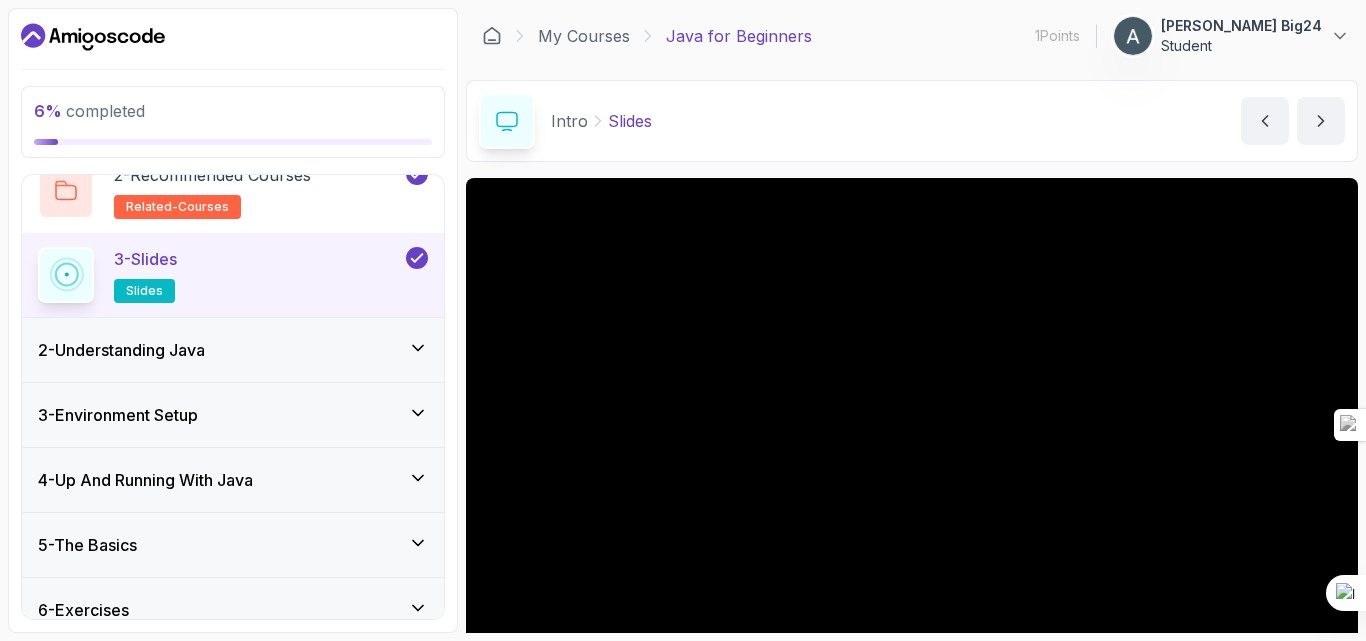 scroll, scrollTop: 181, scrollLeft: 0, axis: vertical 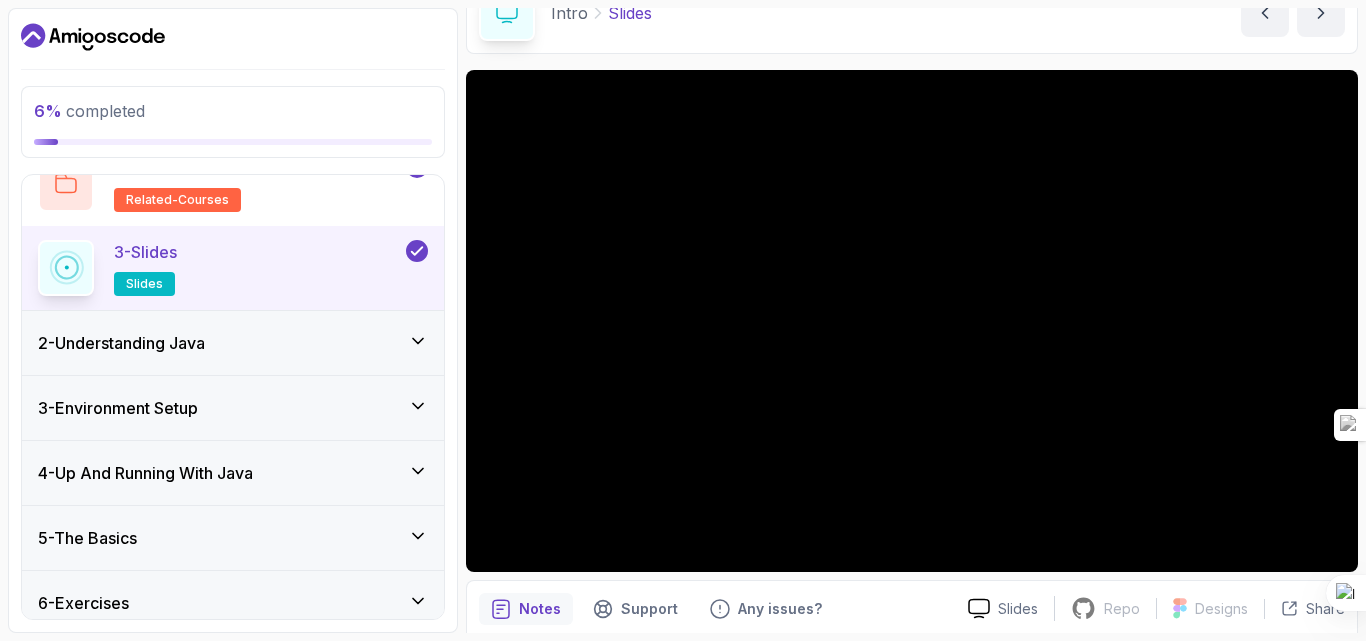 type 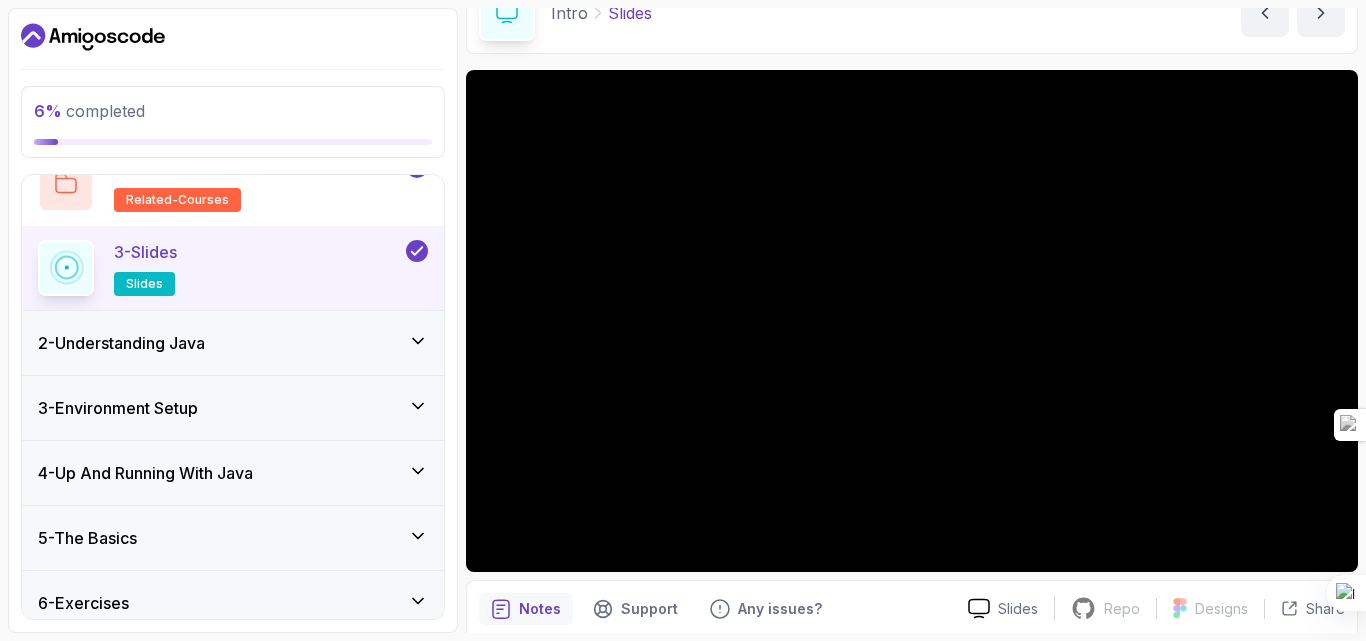 click 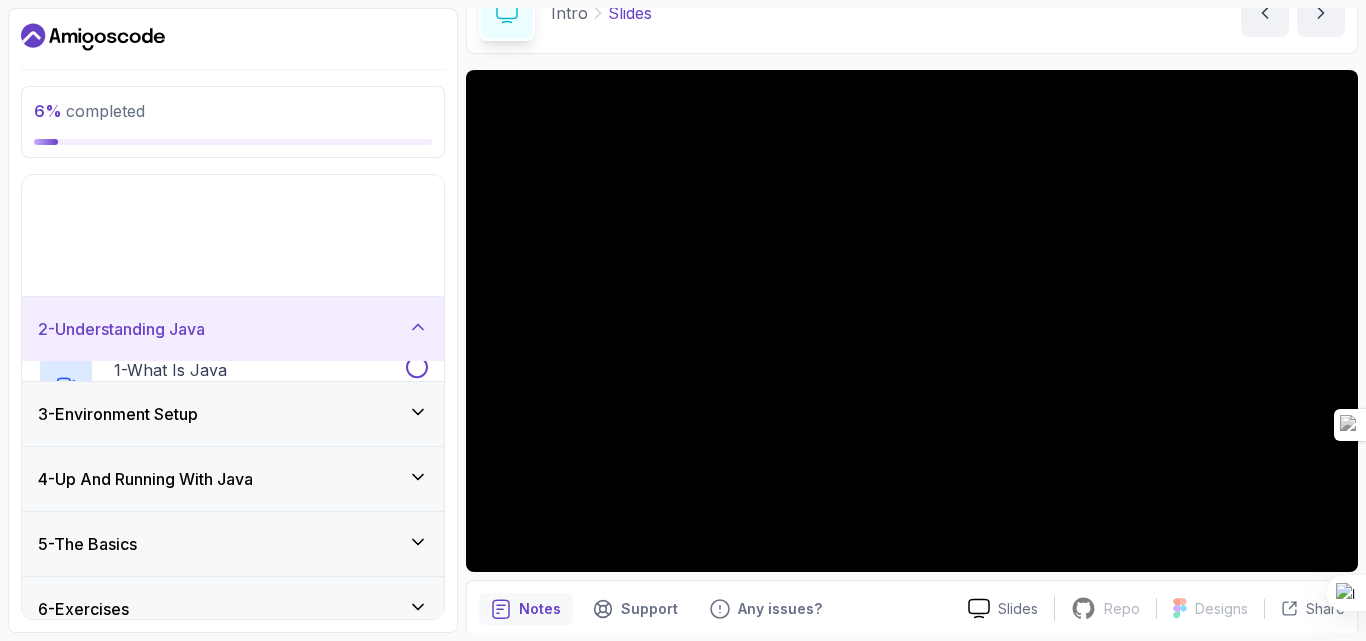 scroll, scrollTop: 10, scrollLeft: 0, axis: vertical 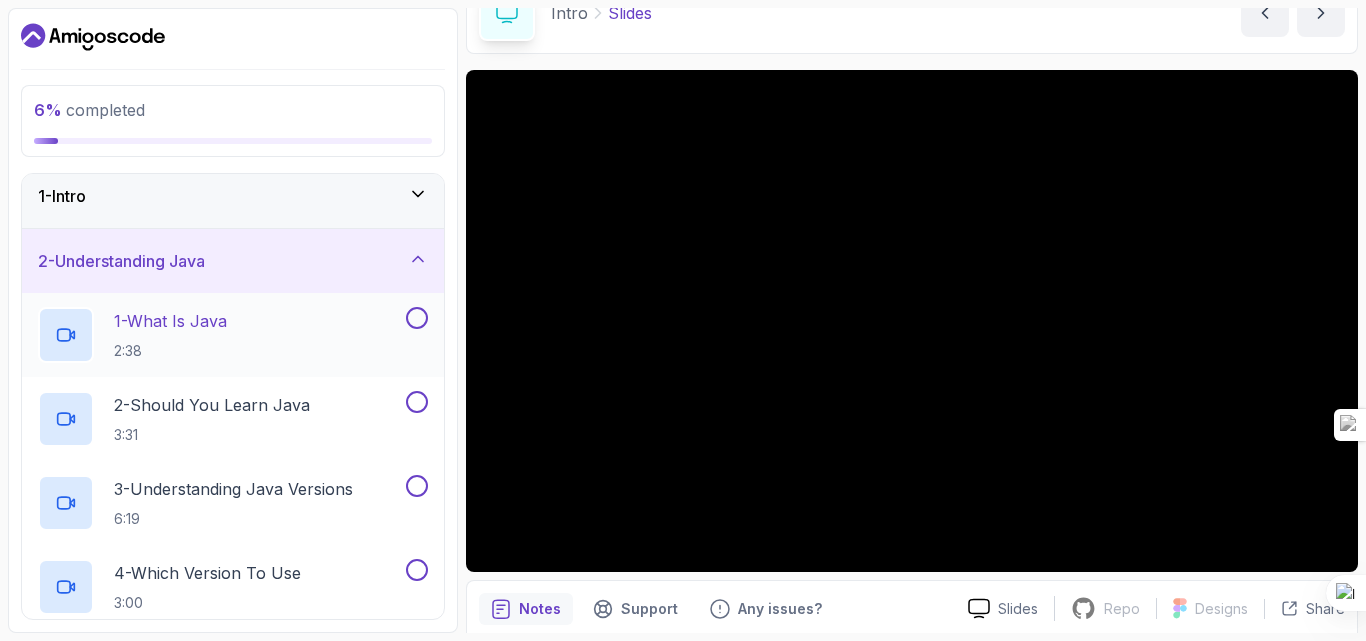 click on "1  -  What Is Java 2:38" at bounding box center (220, 335) 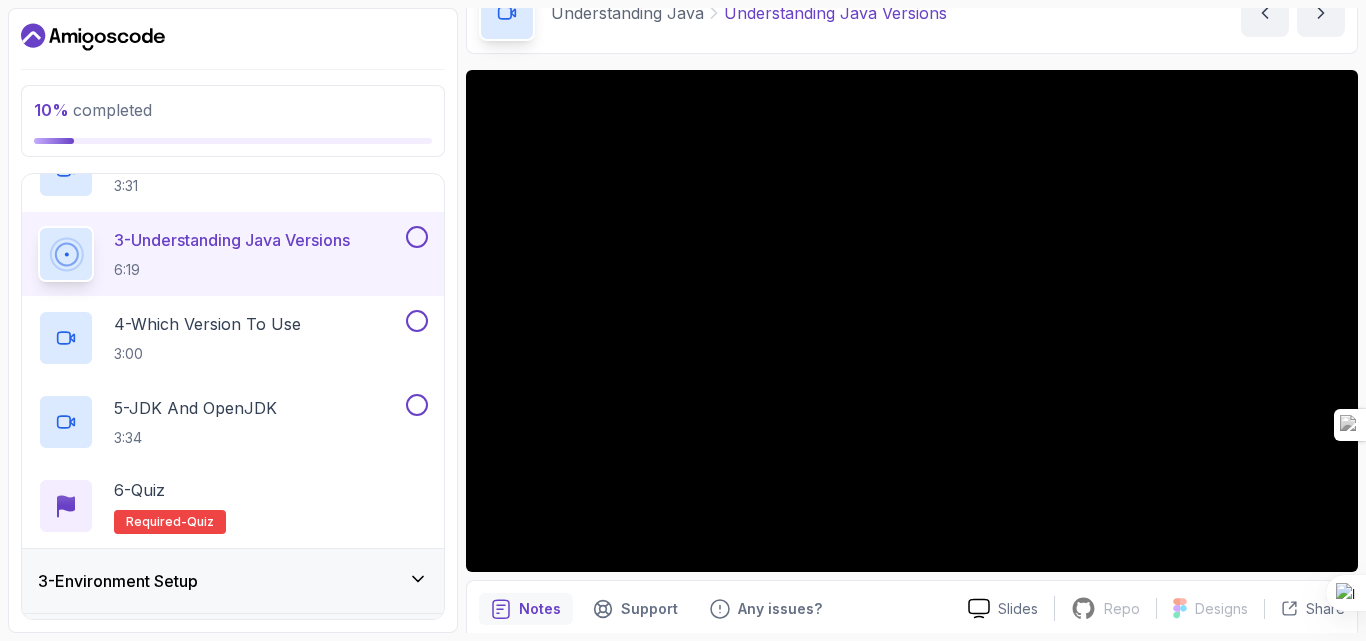 scroll, scrollTop: 244, scrollLeft: 0, axis: vertical 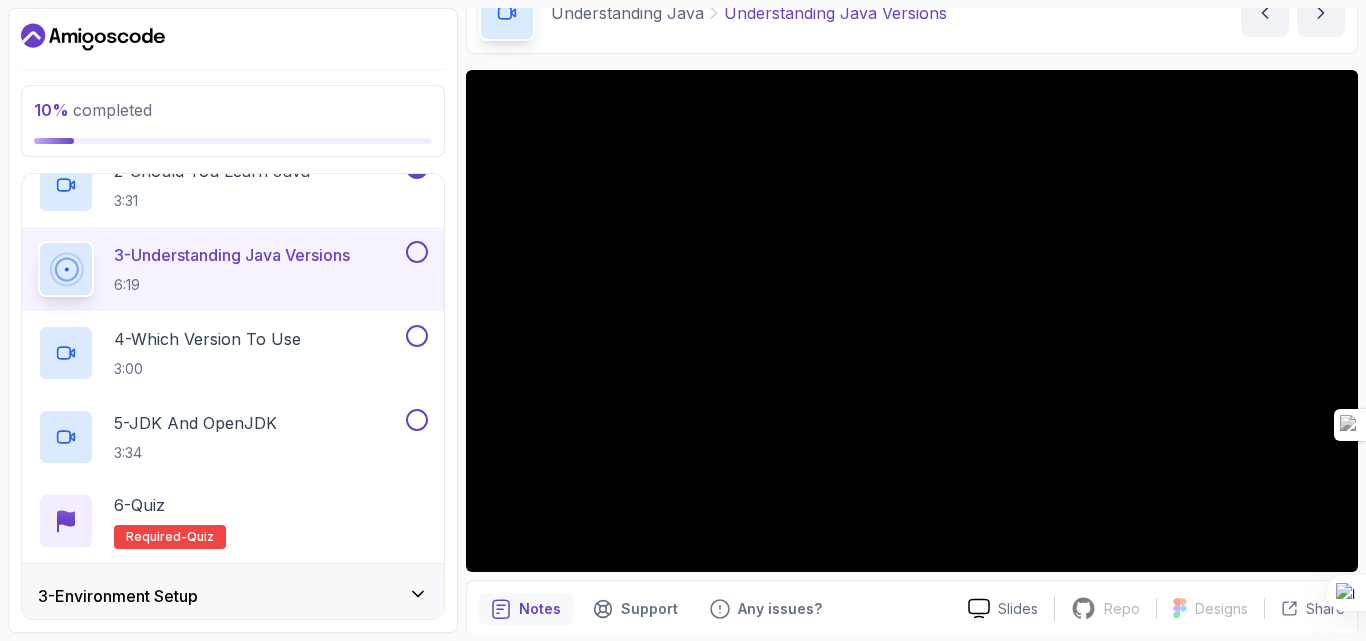 click at bounding box center [417, 252] 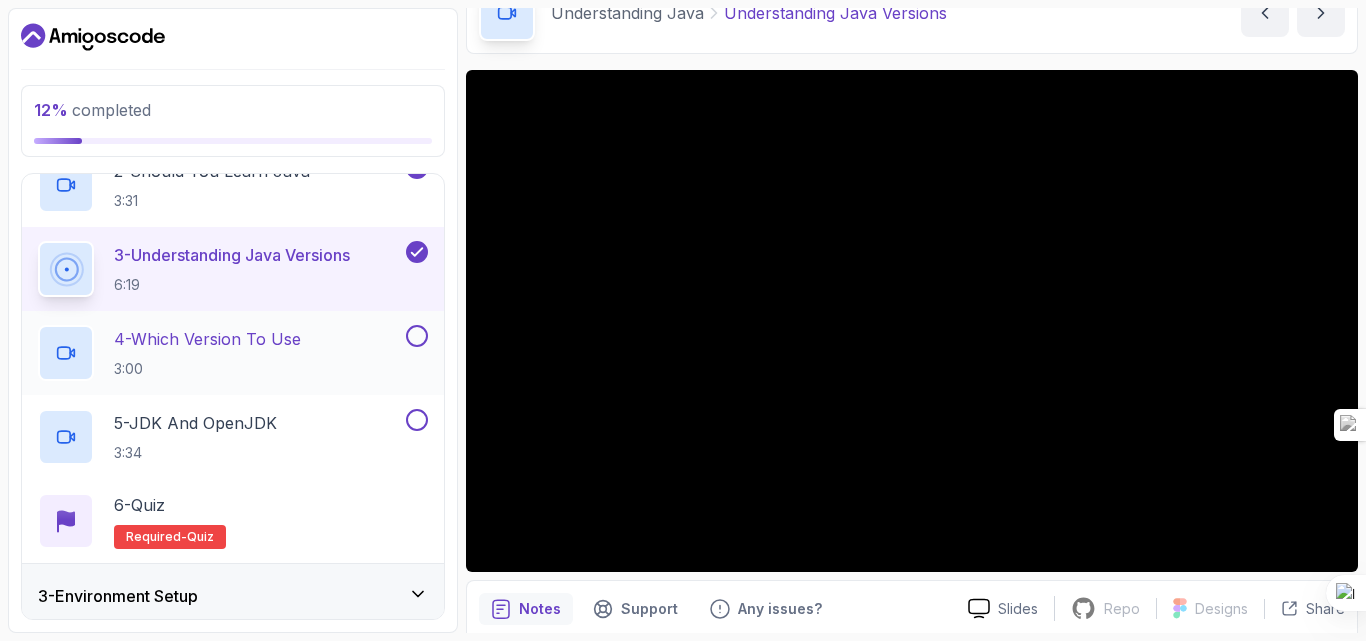 click at bounding box center (417, 336) 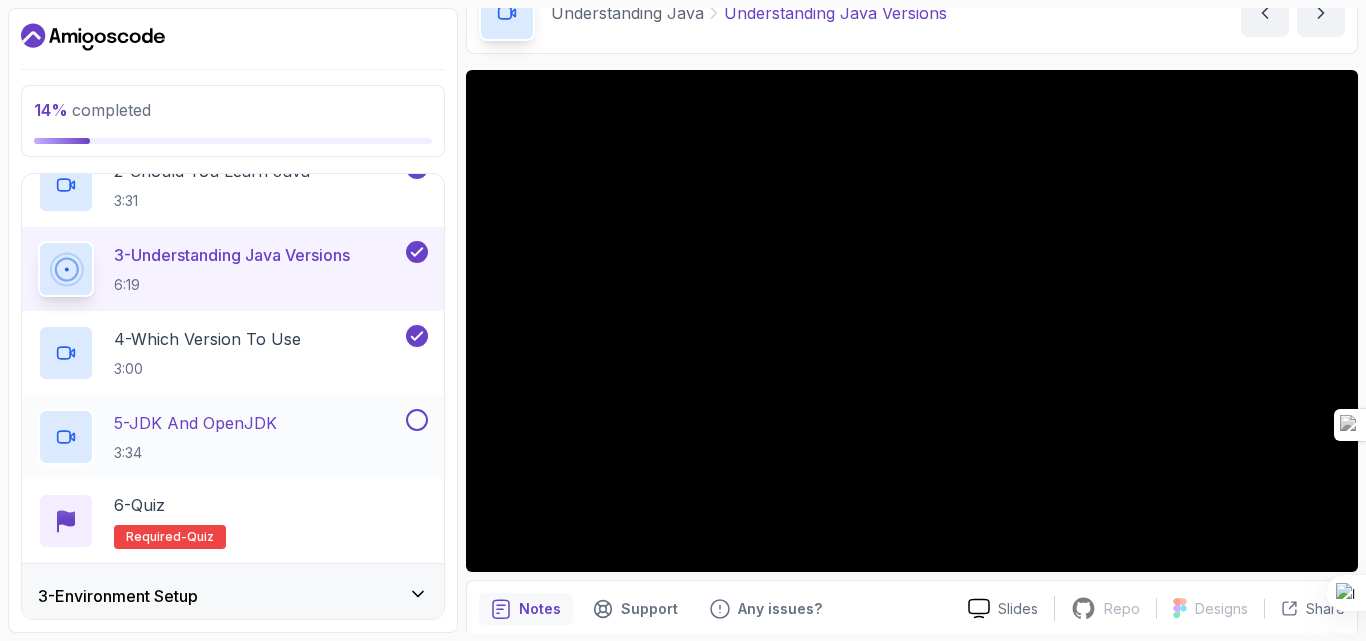click at bounding box center [417, 420] 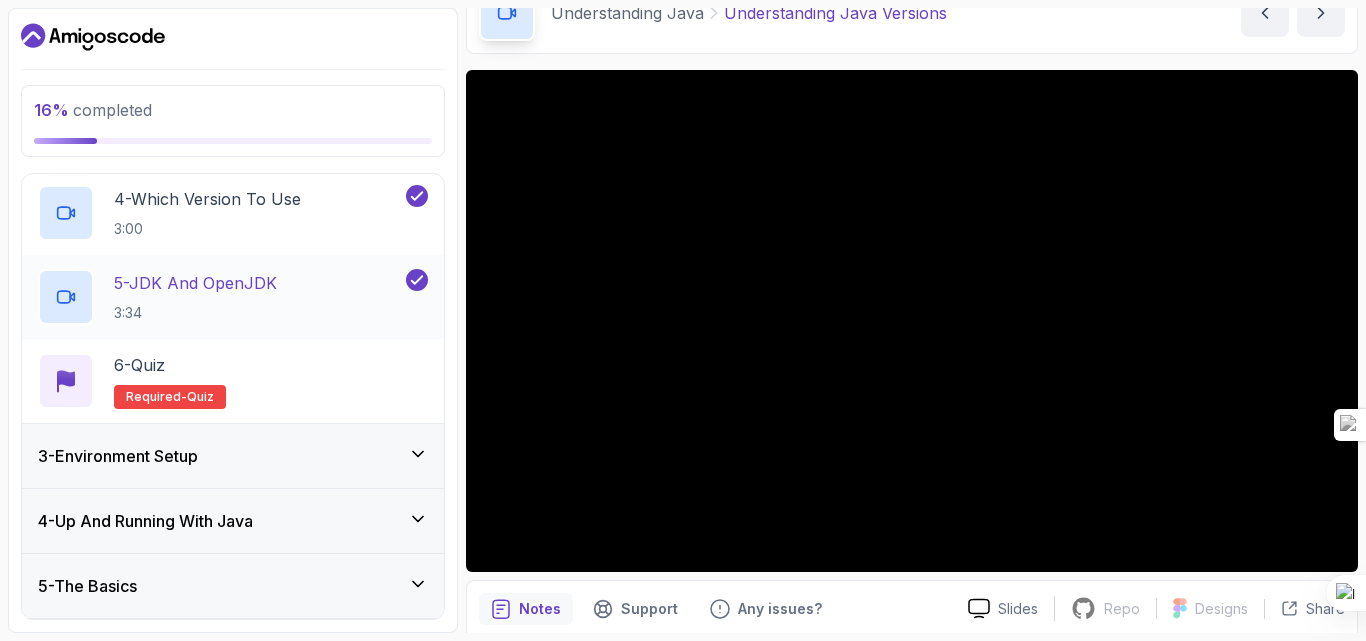 scroll, scrollTop: 392, scrollLeft: 0, axis: vertical 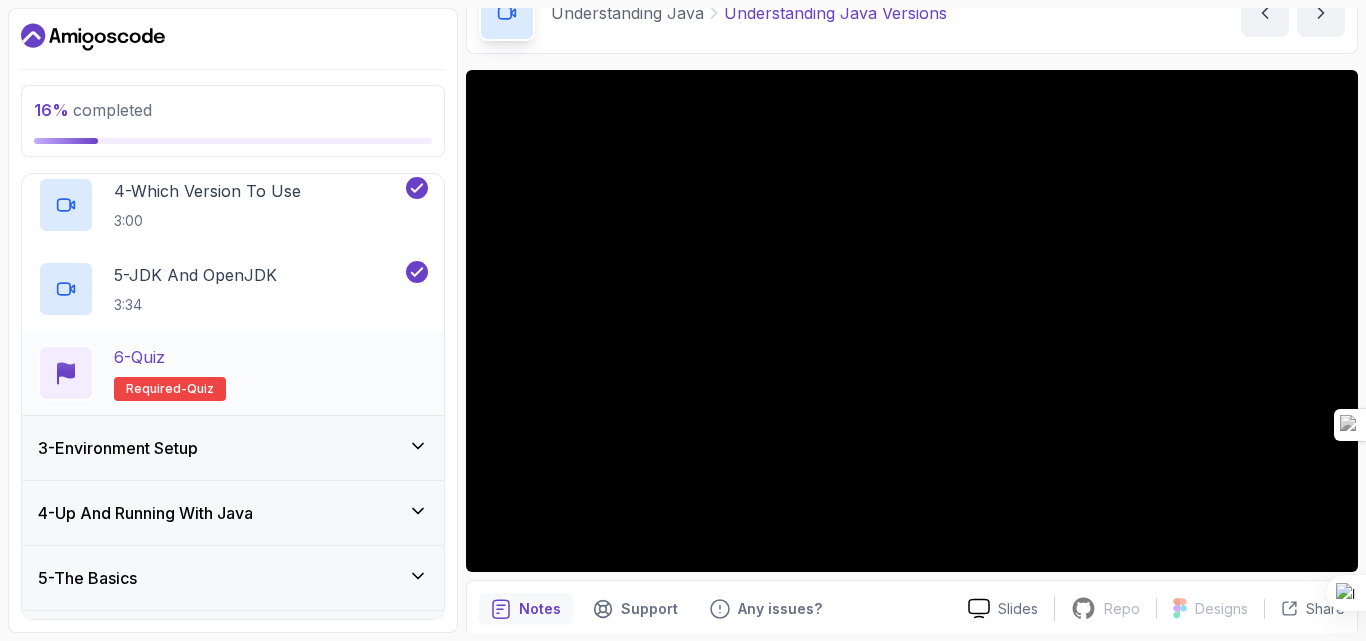 click on "6  -  Quiz" at bounding box center [170, 357] 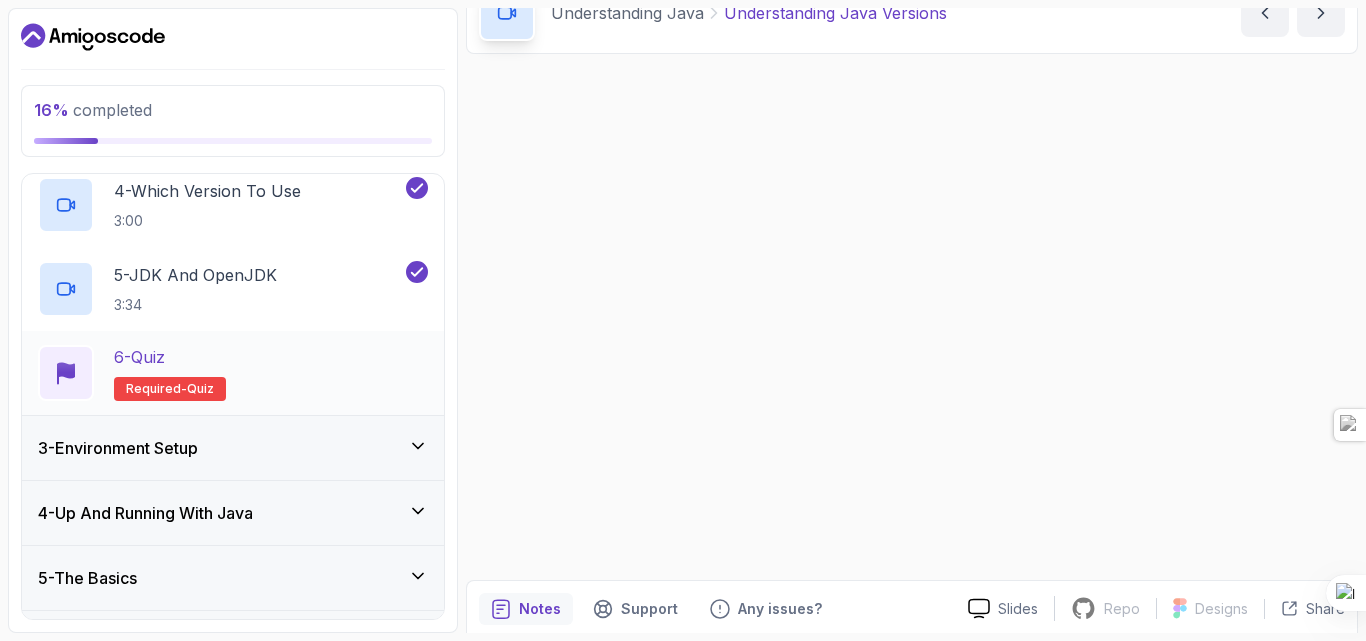 scroll, scrollTop: 0, scrollLeft: 0, axis: both 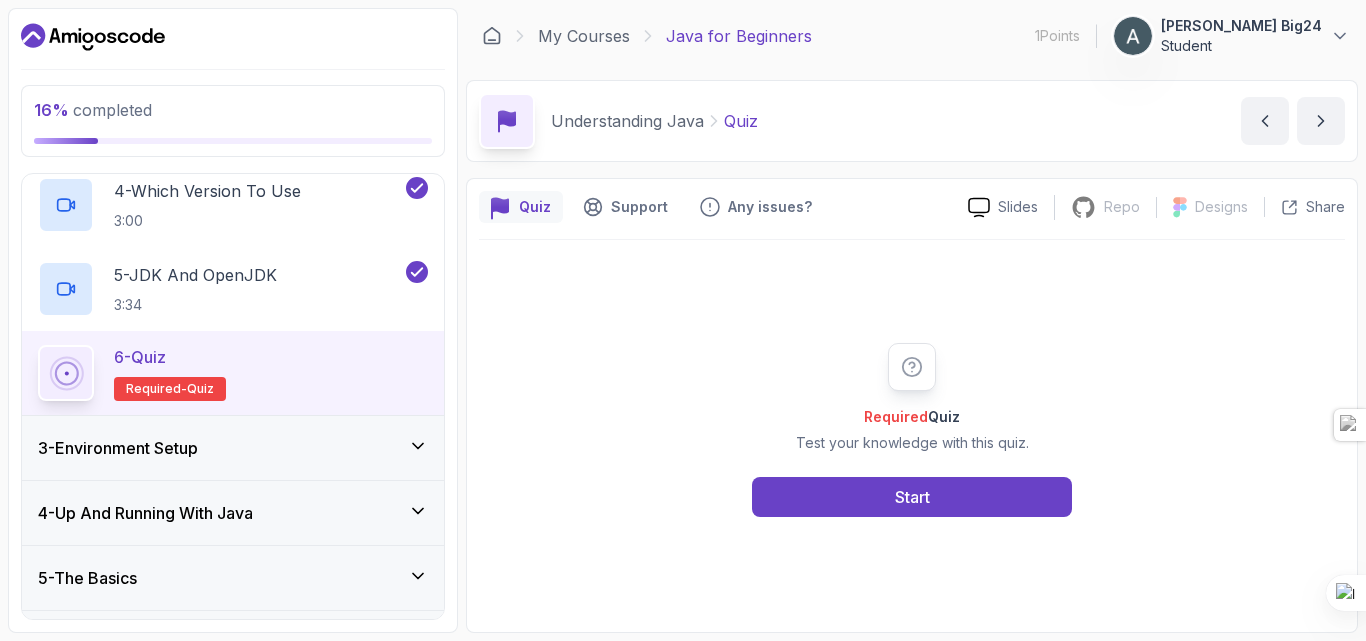 click on "Required   Quiz Test your knowledge with this quiz. Start" at bounding box center [912, 430] 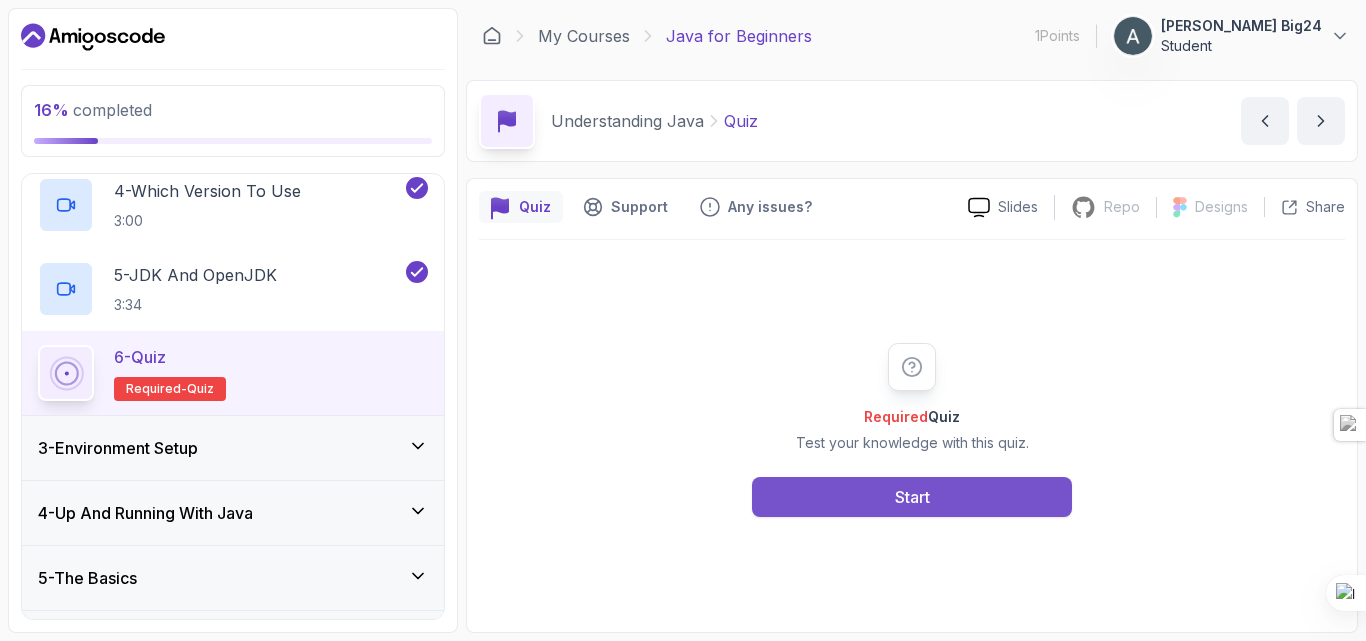 click on "Start" at bounding box center [912, 497] 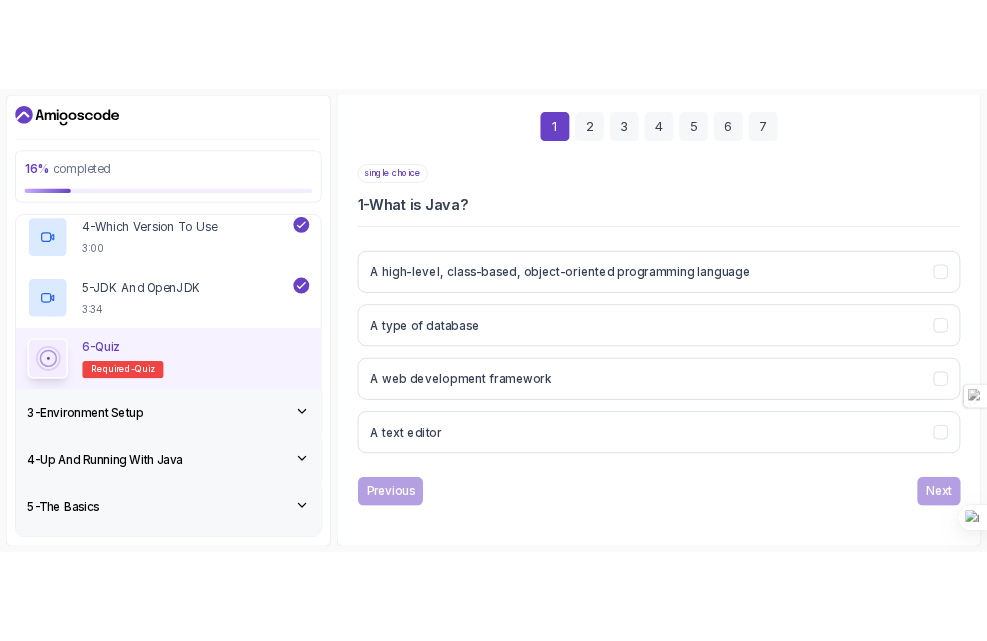 scroll, scrollTop: 412, scrollLeft: 0, axis: vertical 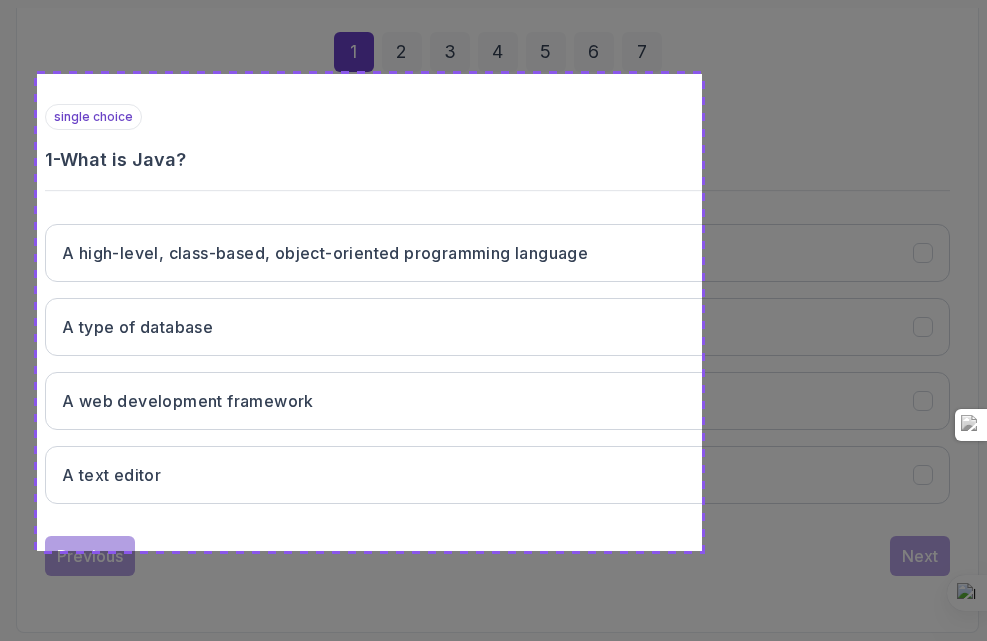 drag, startPoint x: 37, startPoint y: 74, endPoint x: 702, endPoint y: 551, distance: 818.385 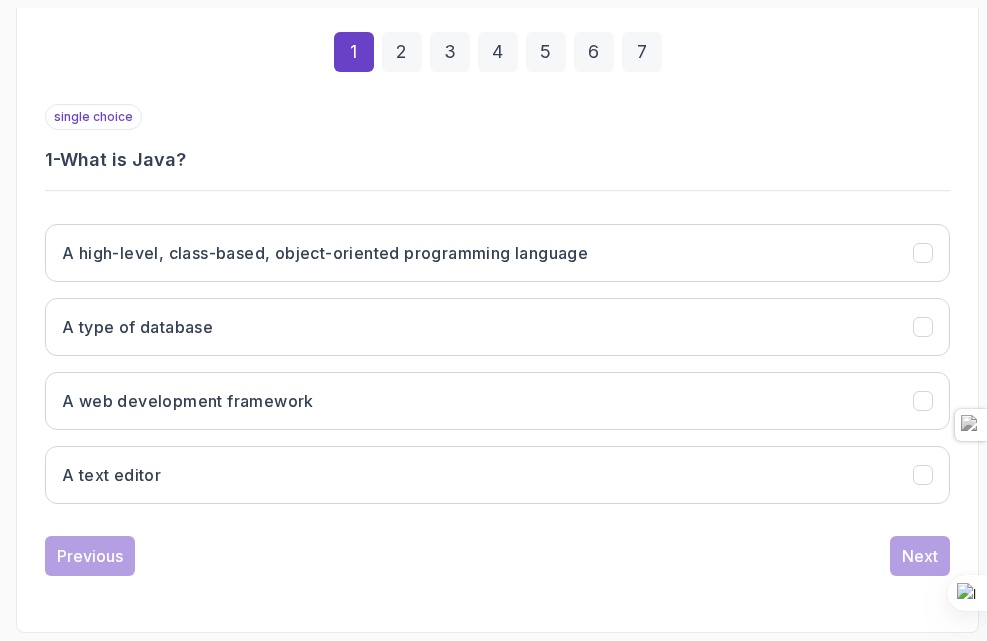 click on "2" at bounding box center (402, 52) 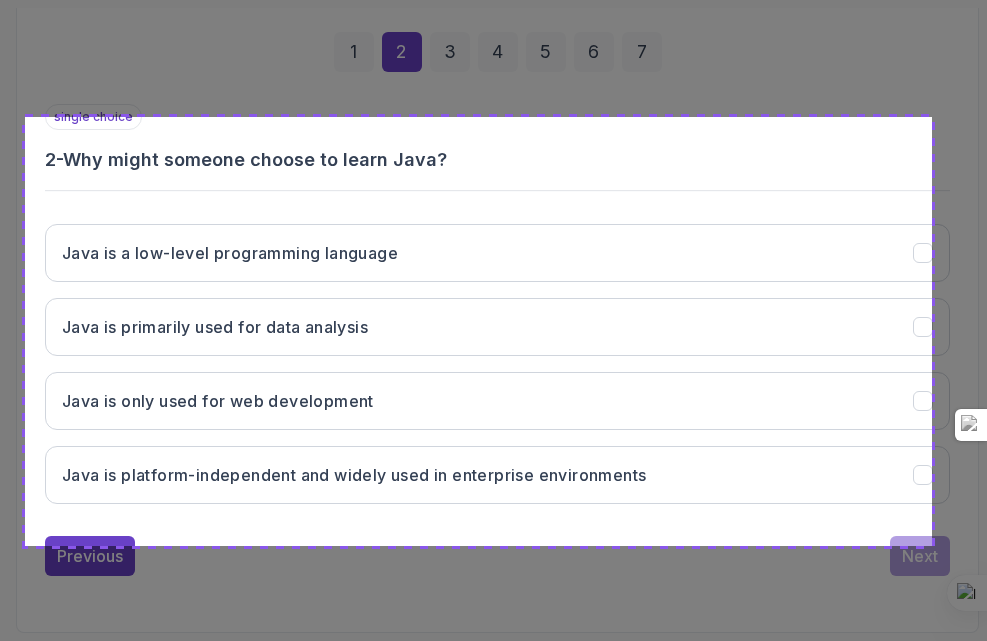 drag, startPoint x: 25, startPoint y: 117, endPoint x: 932, endPoint y: 546, distance: 1003.3394 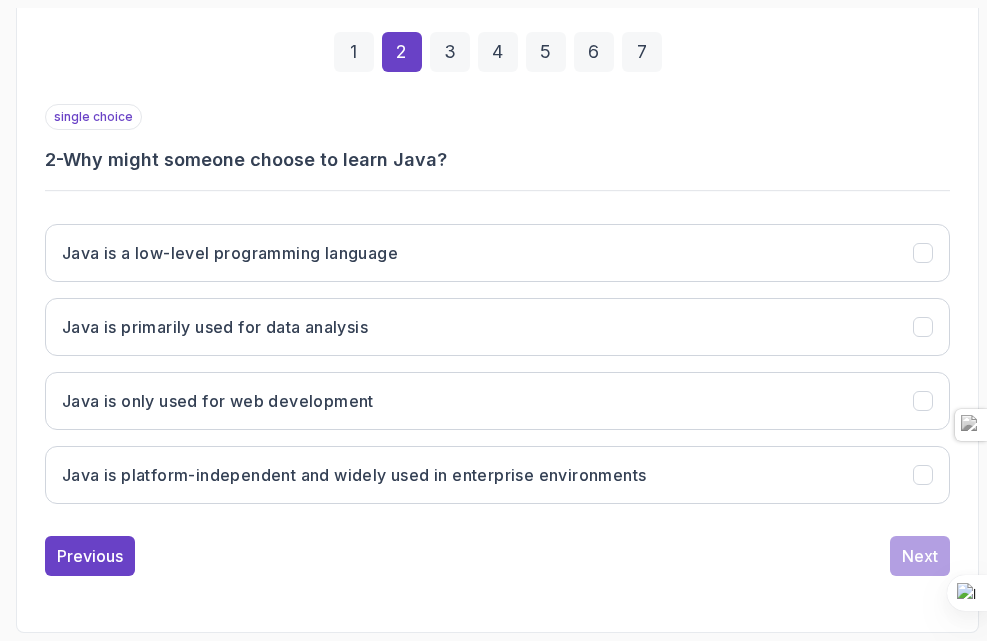 click on "3" at bounding box center (450, 52) 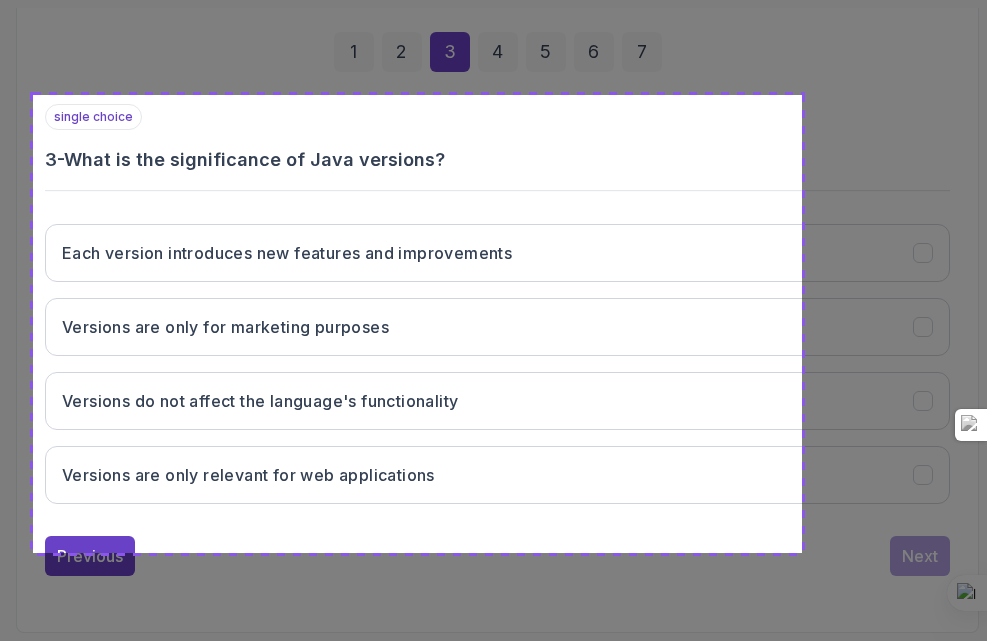 drag, startPoint x: 33, startPoint y: 95, endPoint x: 803, endPoint y: 552, distance: 895.40436 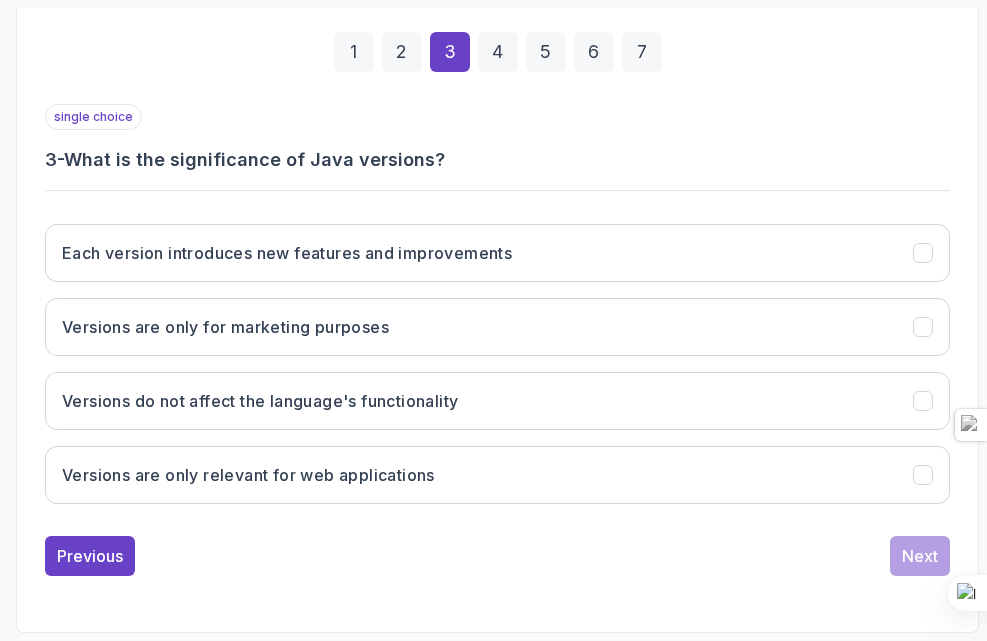 click on "4" at bounding box center [498, 52] 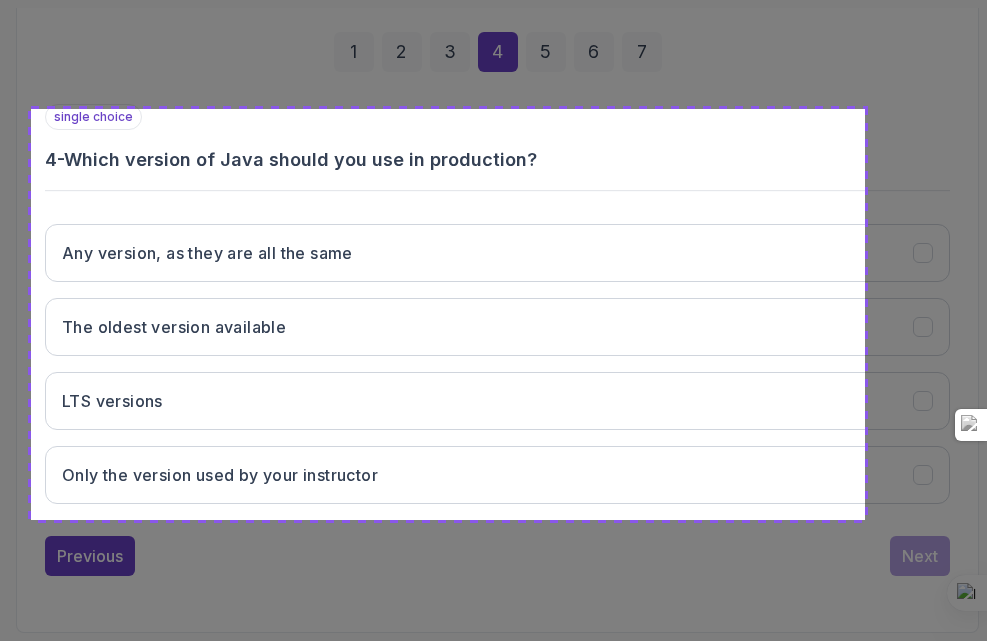 drag, startPoint x: 31, startPoint y: 109, endPoint x: 865, endPoint y: 520, distance: 929.7726 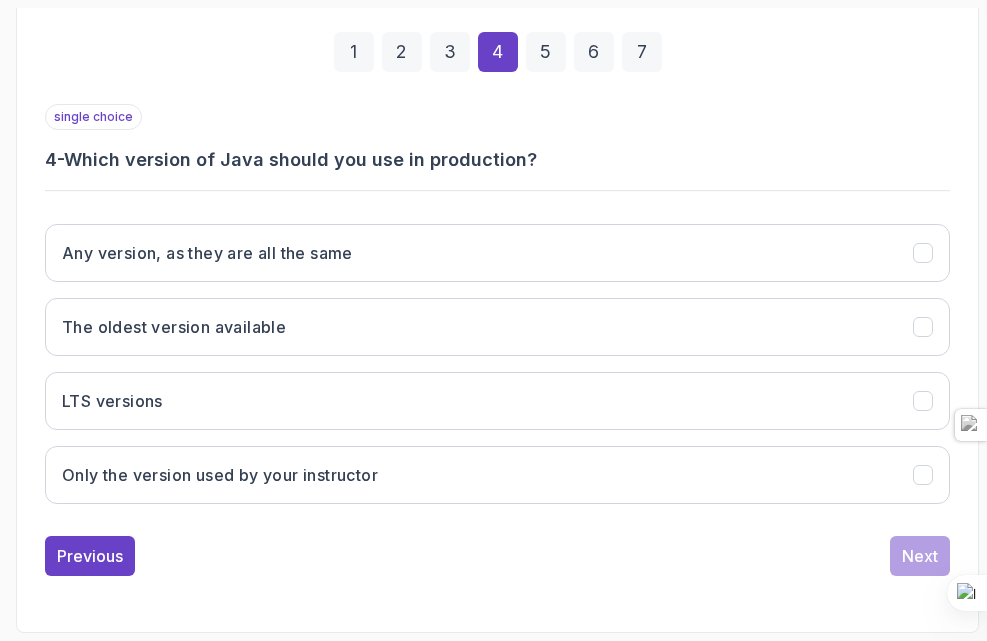 click on "5" at bounding box center [546, 52] 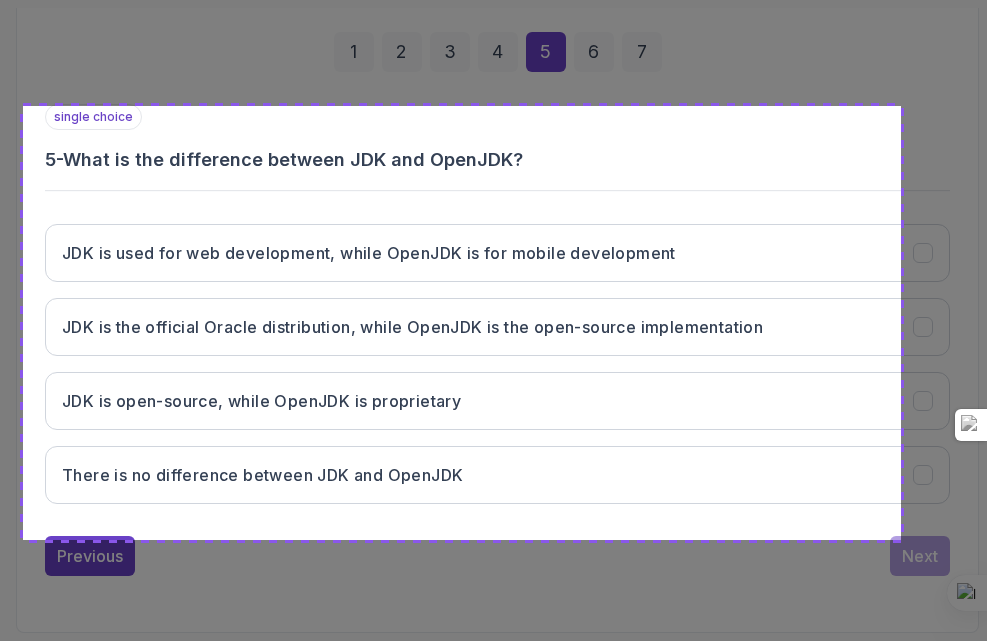 drag, startPoint x: 23, startPoint y: 106, endPoint x: 901, endPoint y: 540, distance: 979.40796 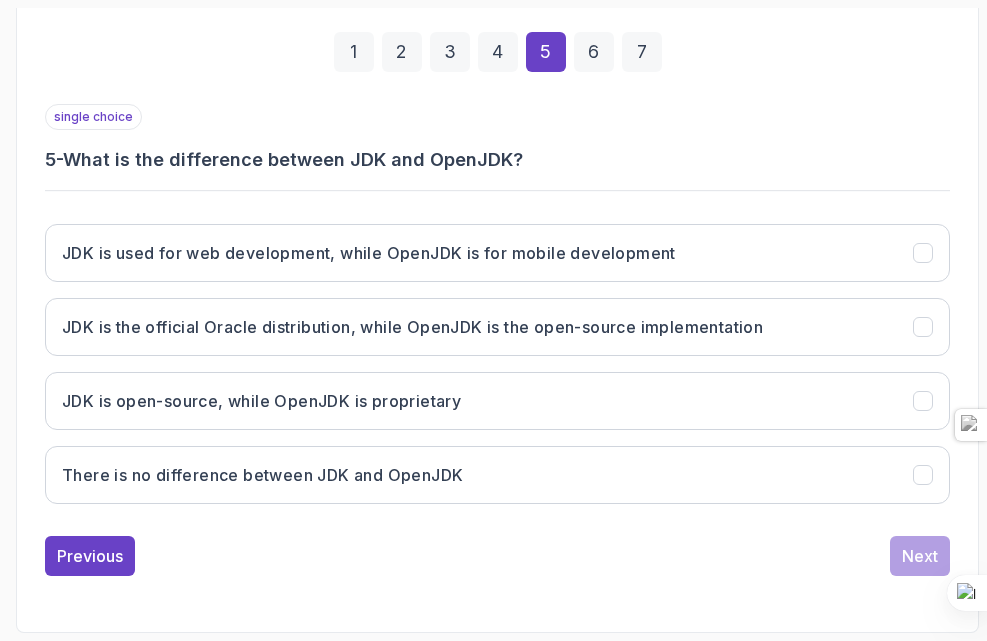 click on "6" at bounding box center (594, 52) 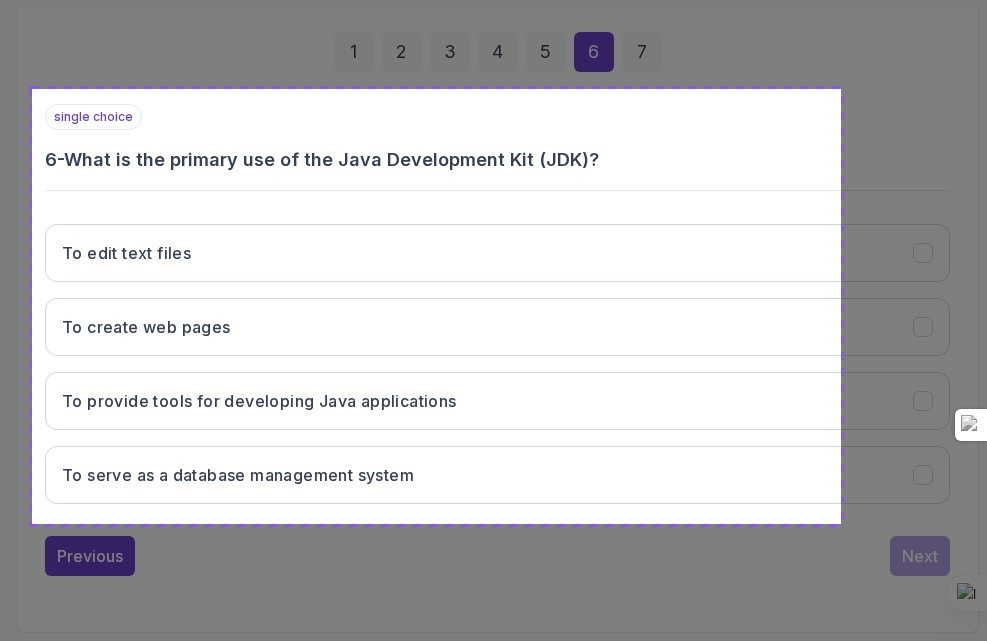drag, startPoint x: 32, startPoint y: 89, endPoint x: 841, endPoint y: 524, distance: 918.5347 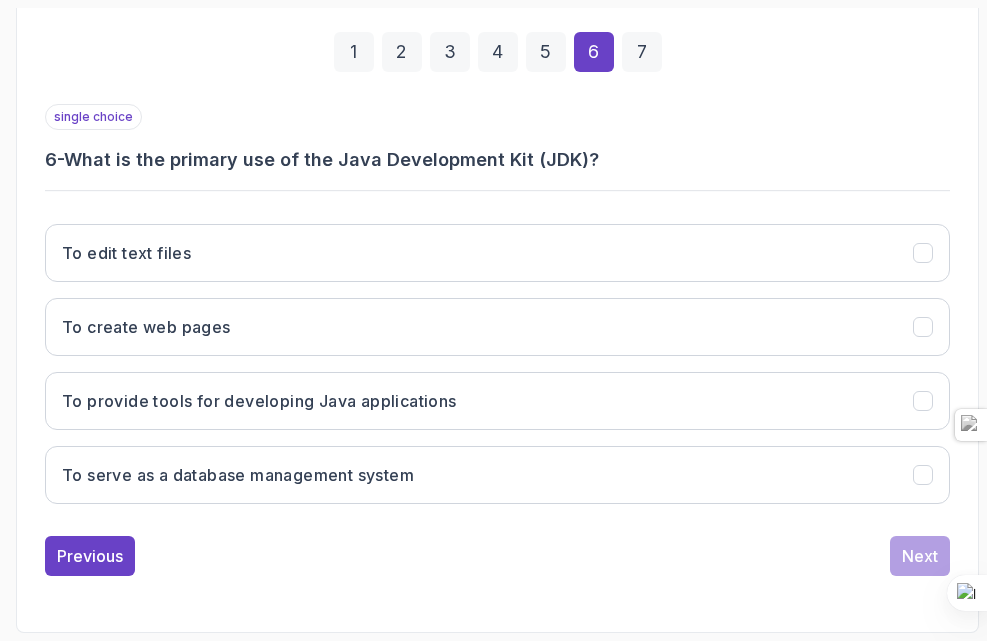 click on "7" at bounding box center (642, 52) 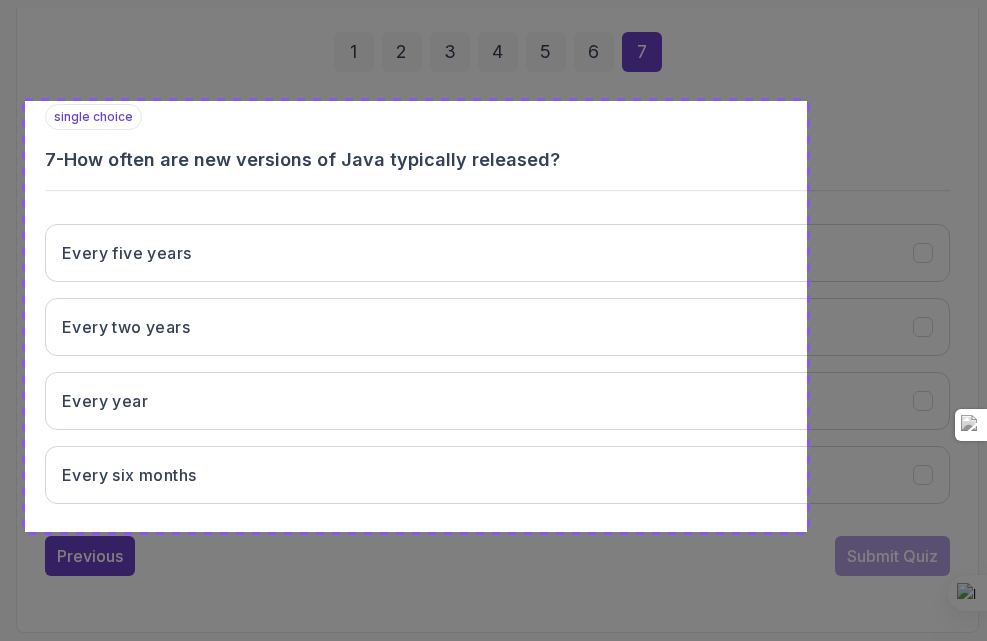 drag, startPoint x: 25, startPoint y: 101, endPoint x: 807, endPoint y: 532, distance: 892.90814 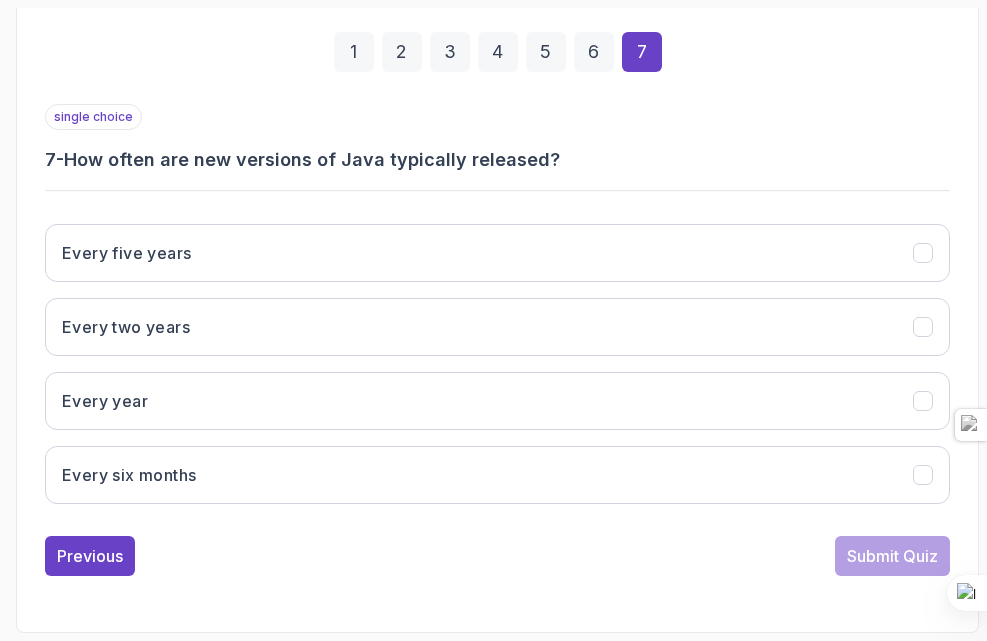 click on "1" at bounding box center (354, 52) 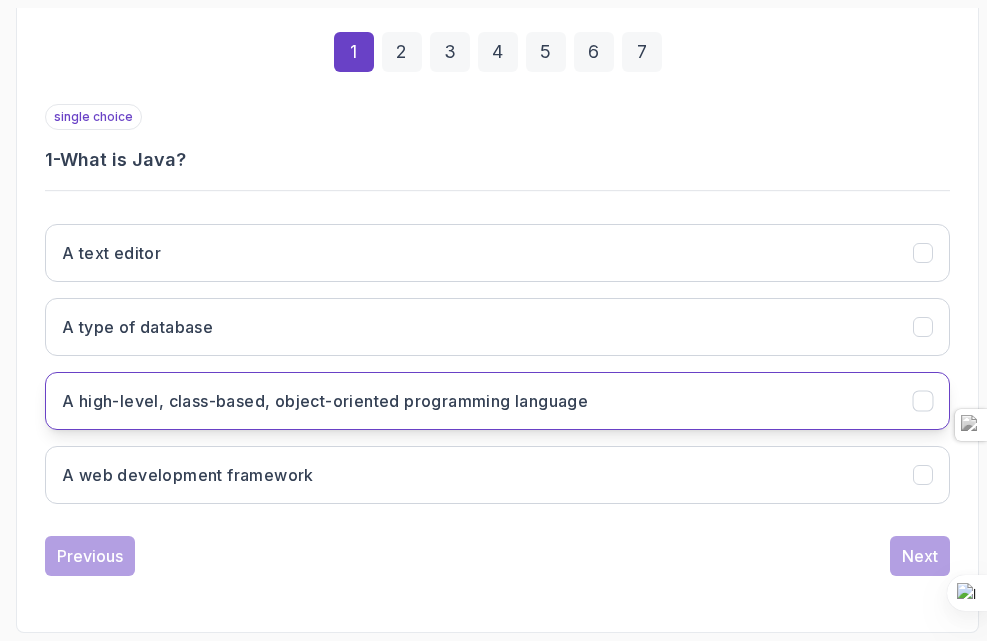 click on "A high-level, class-based, object-oriented programming language" at bounding box center (325, 401) 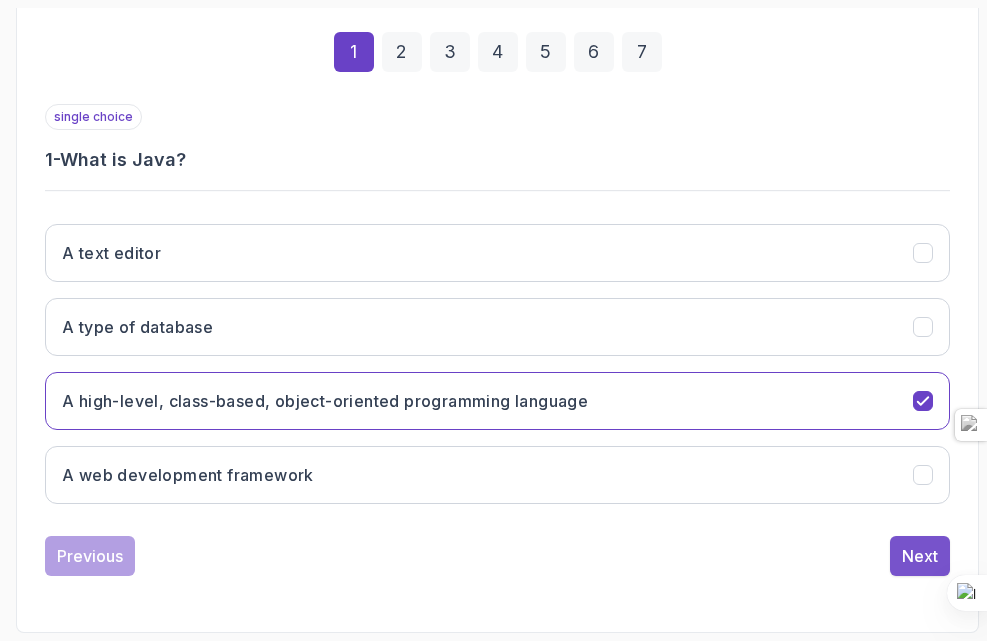 click on "Next" at bounding box center (920, 556) 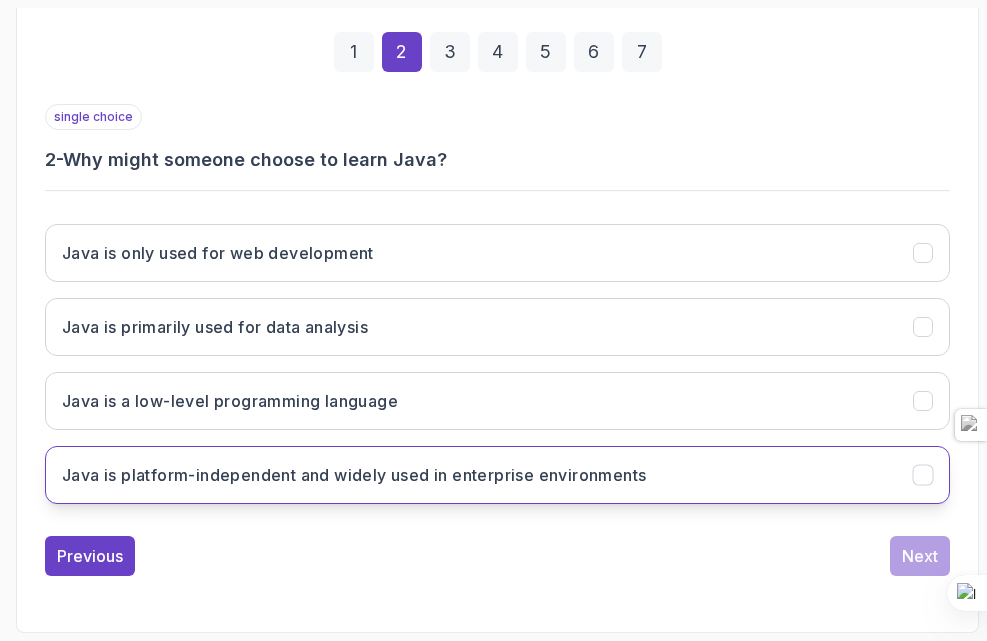 click on "Java is platform-independent and widely used in enterprise environments" at bounding box center [354, 475] 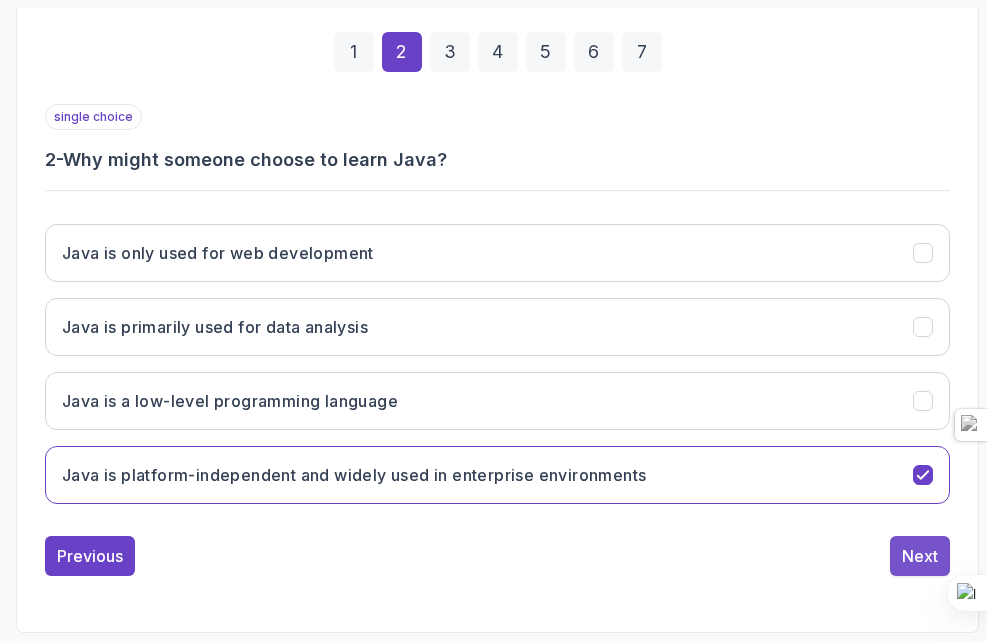 click on "Next" at bounding box center [920, 556] 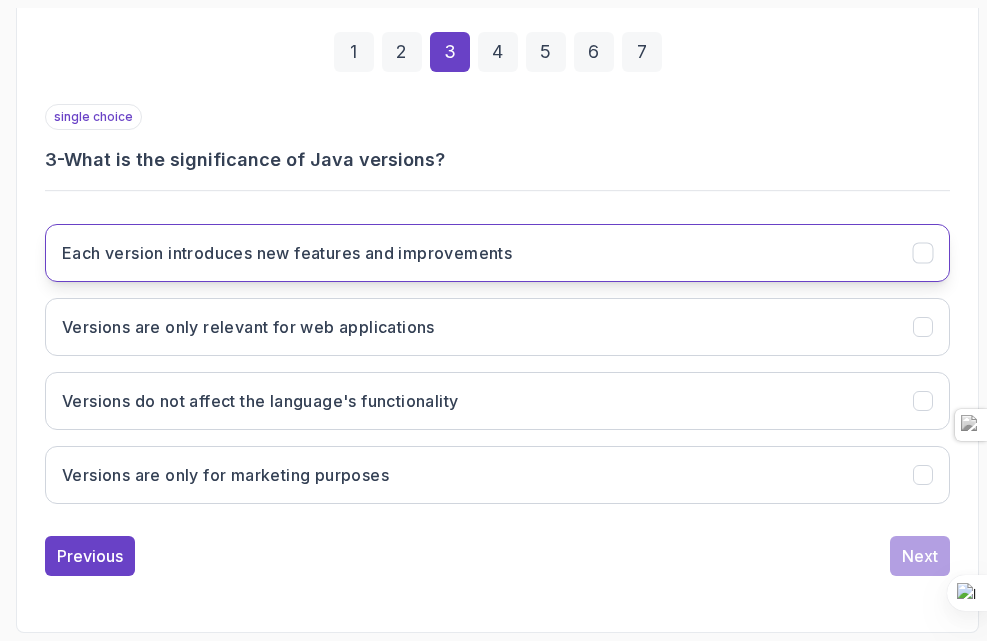 click on "Each version introduces new features and improvements" at bounding box center (287, 253) 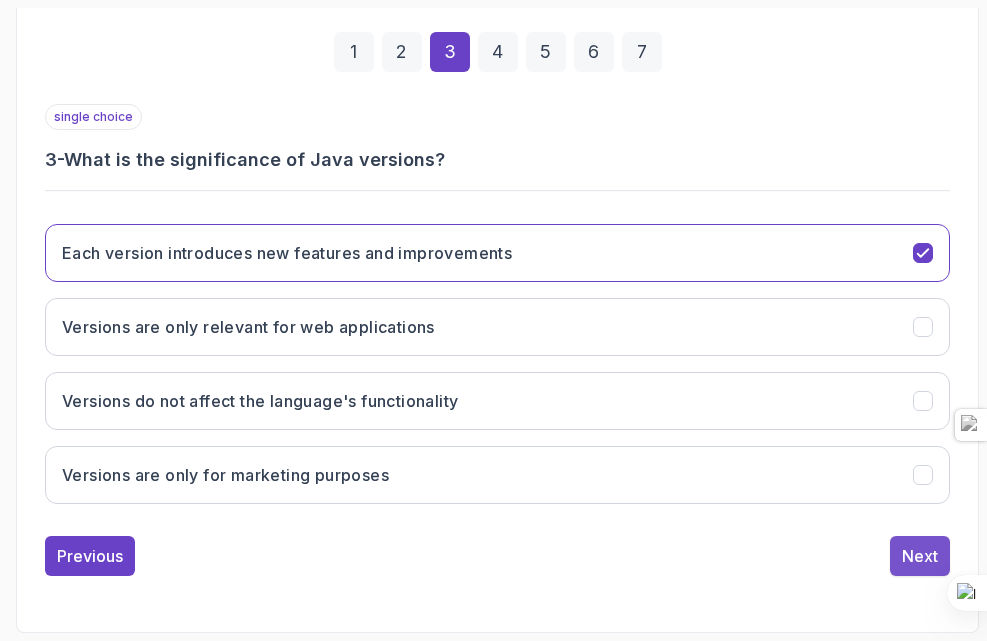 click on "Next" at bounding box center [920, 556] 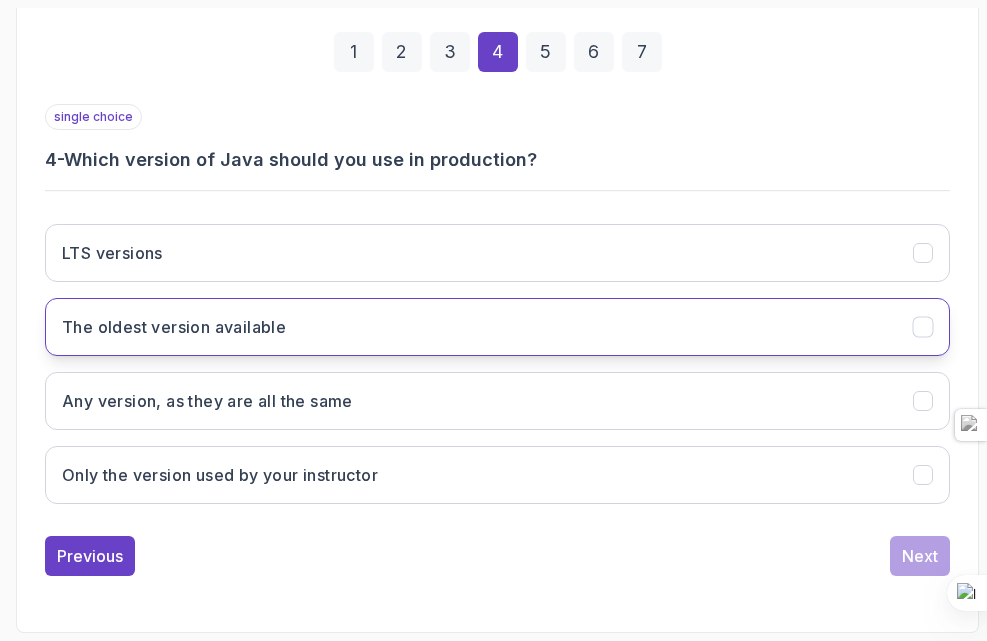 click on "The oldest version available" at bounding box center (174, 327) 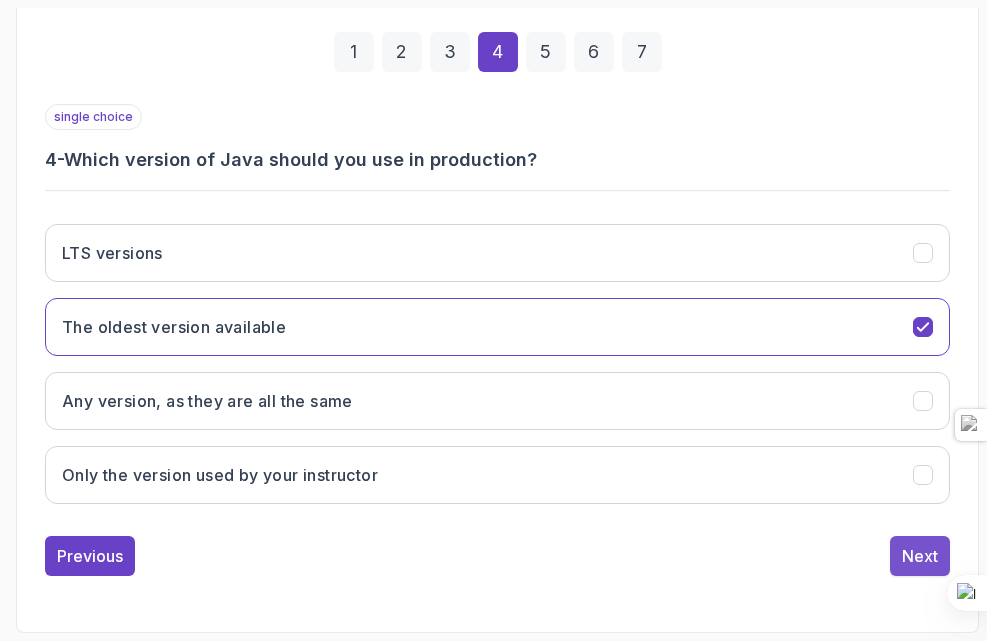 click on "Next" at bounding box center (920, 556) 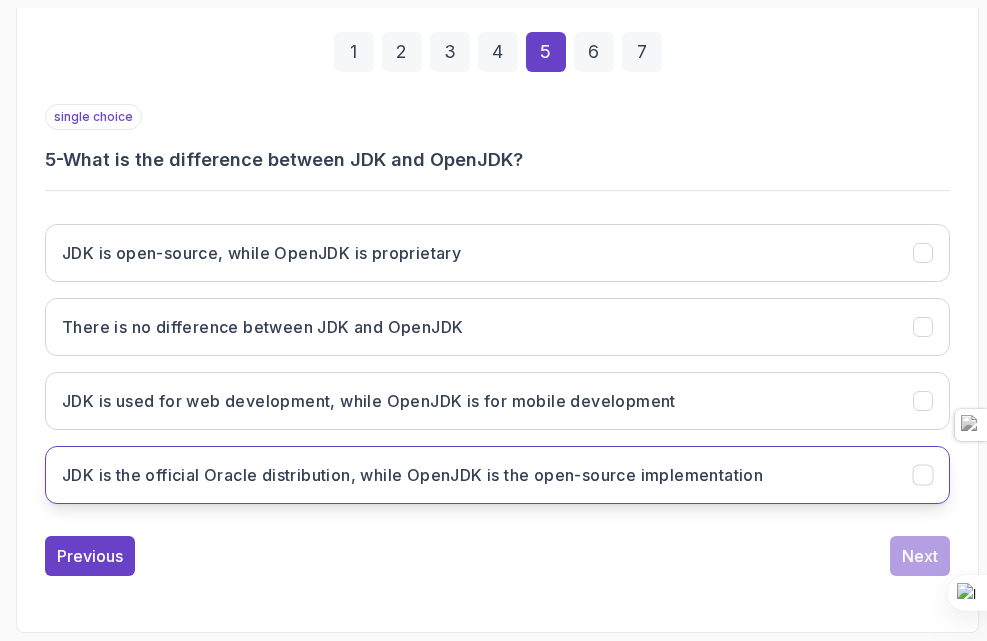 click on "JDK is the official Oracle distribution, while OpenJDK is the open-source implementation" at bounding box center (412, 475) 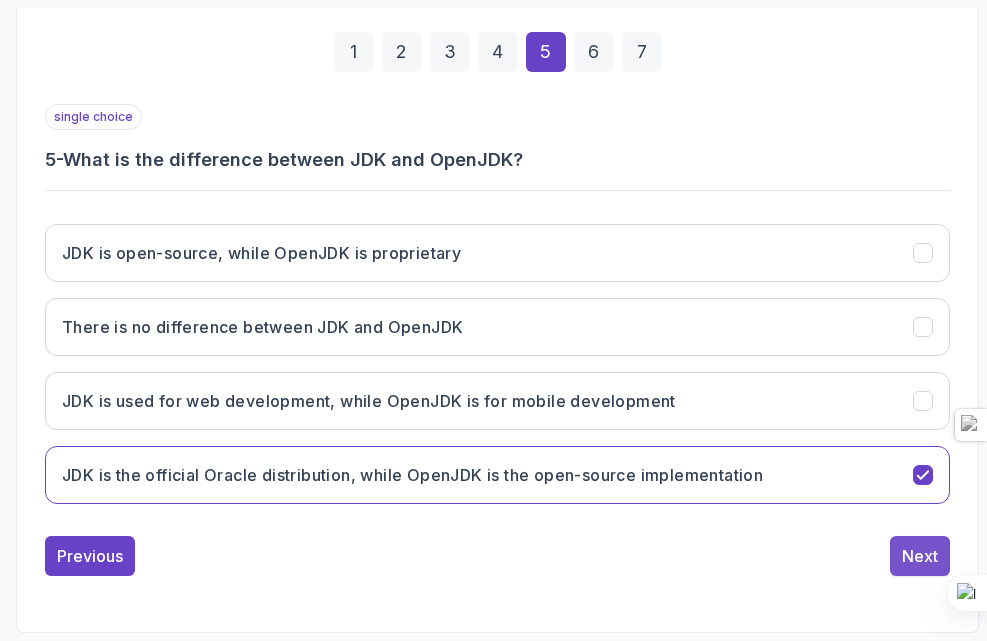 click on "Next" at bounding box center (920, 556) 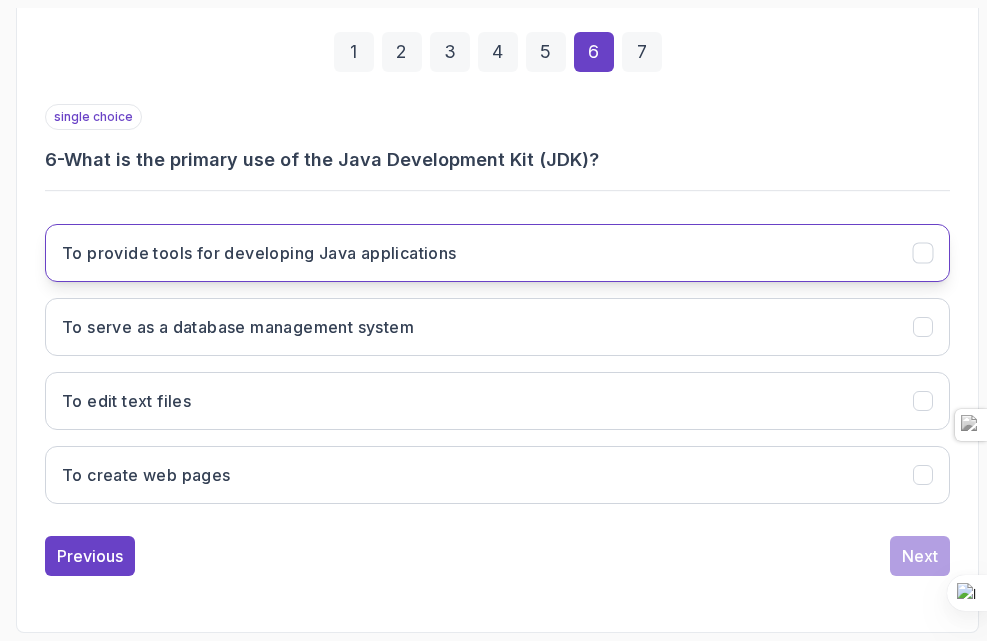 click on "To provide tools for developing Java applications" at bounding box center (497, 253) 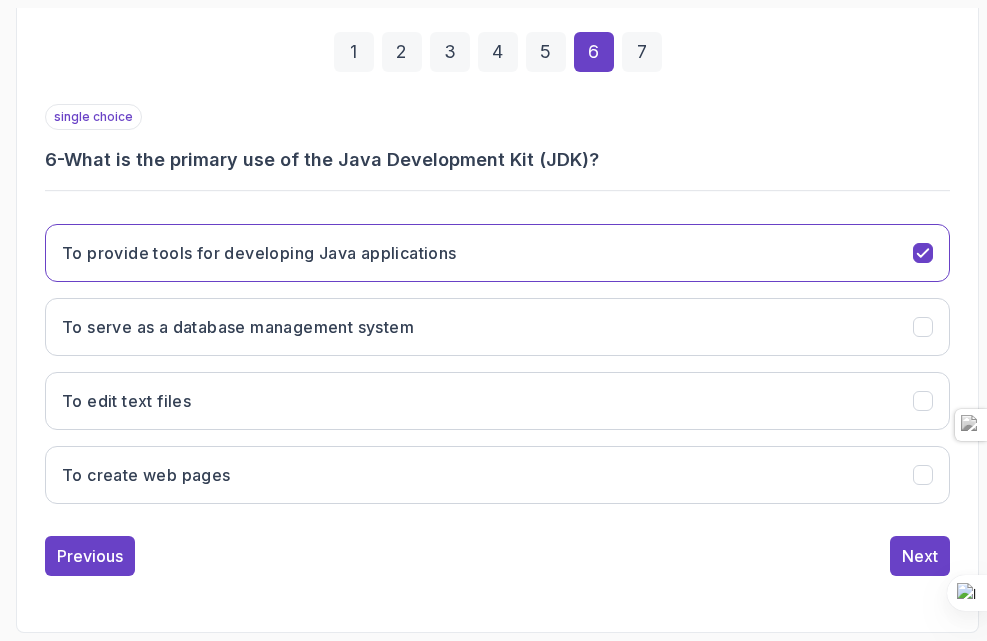 click on "7" at bounding box center [642, 52] 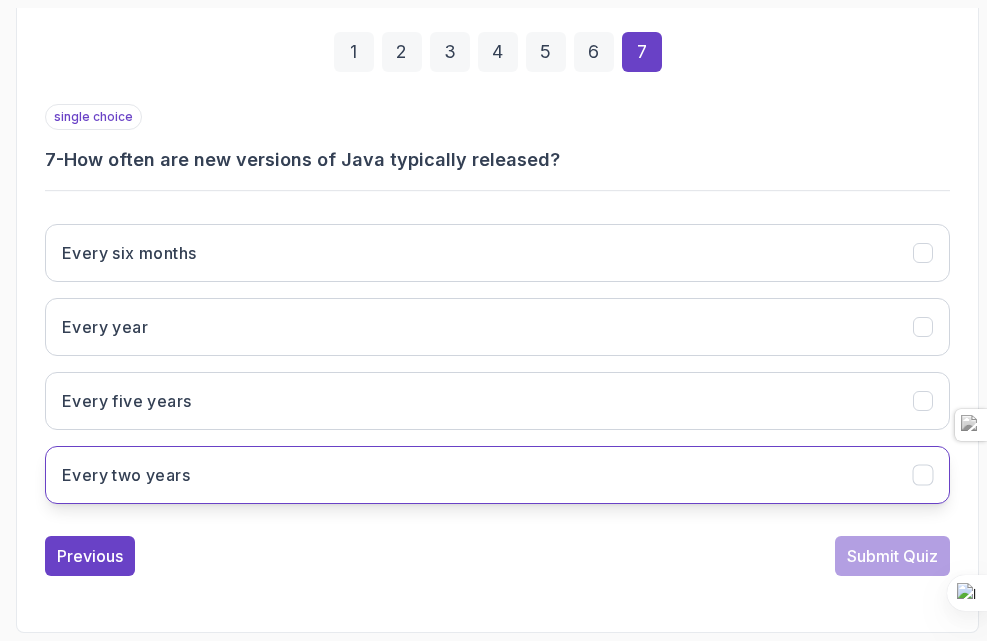 click on "Every two years" at bounding box center (497, 475) 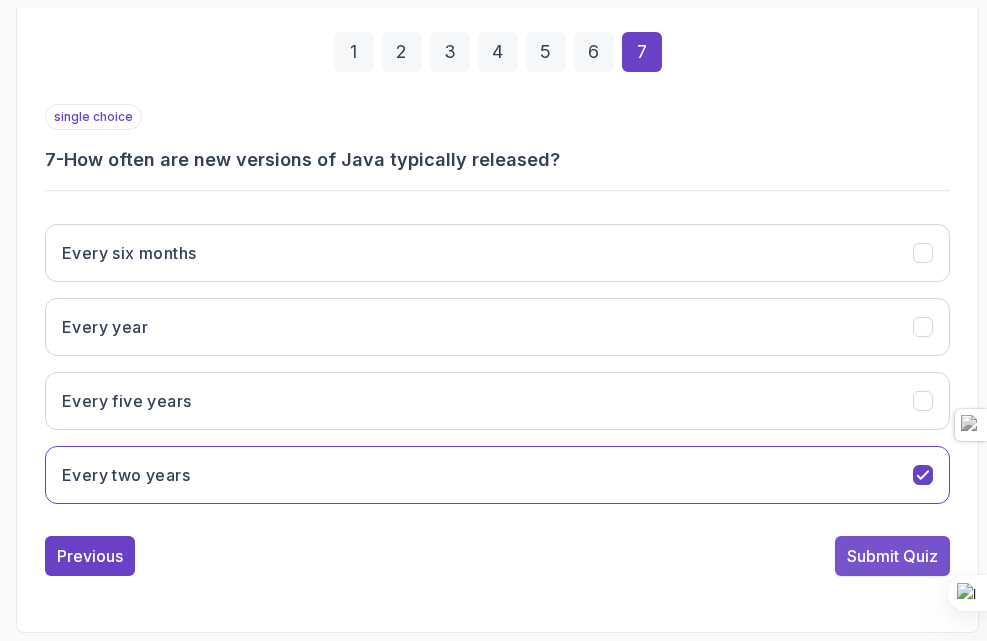 click on "Submit Quiz" at bounding box center (892, 556) 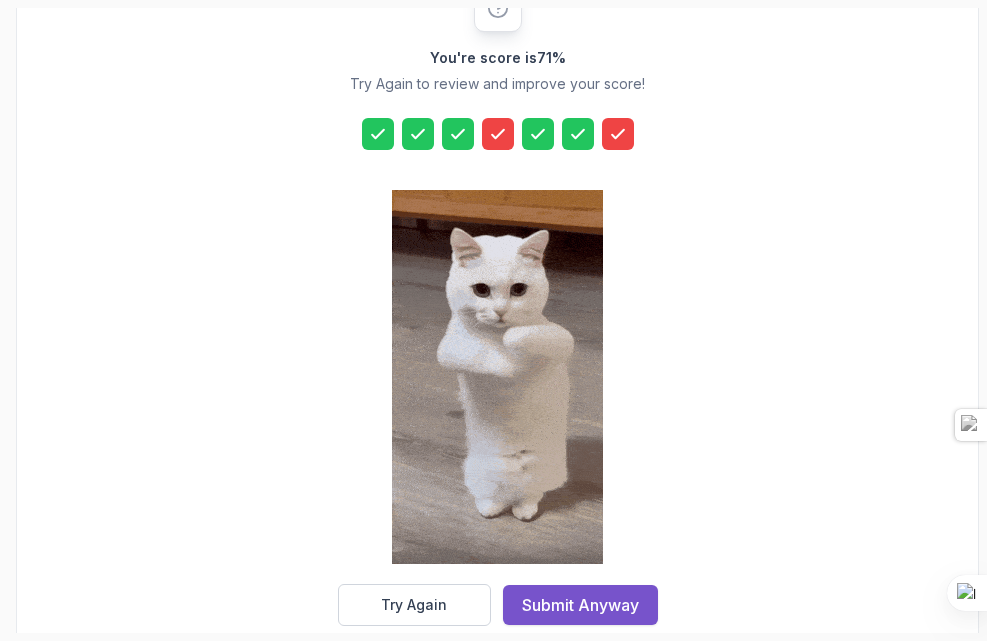 click on "Submit Anyway" at bounding box center [580, 605] 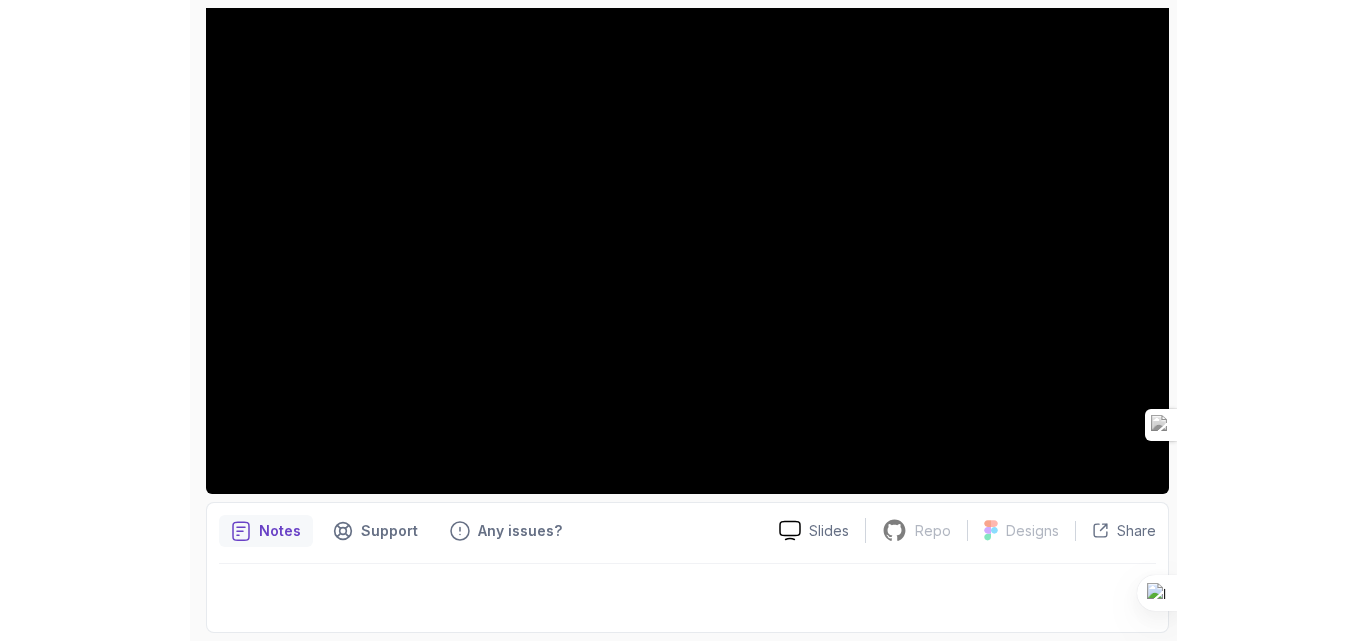 scroll, scrollTop: 186, scrollLeft: 0, axis: vertical 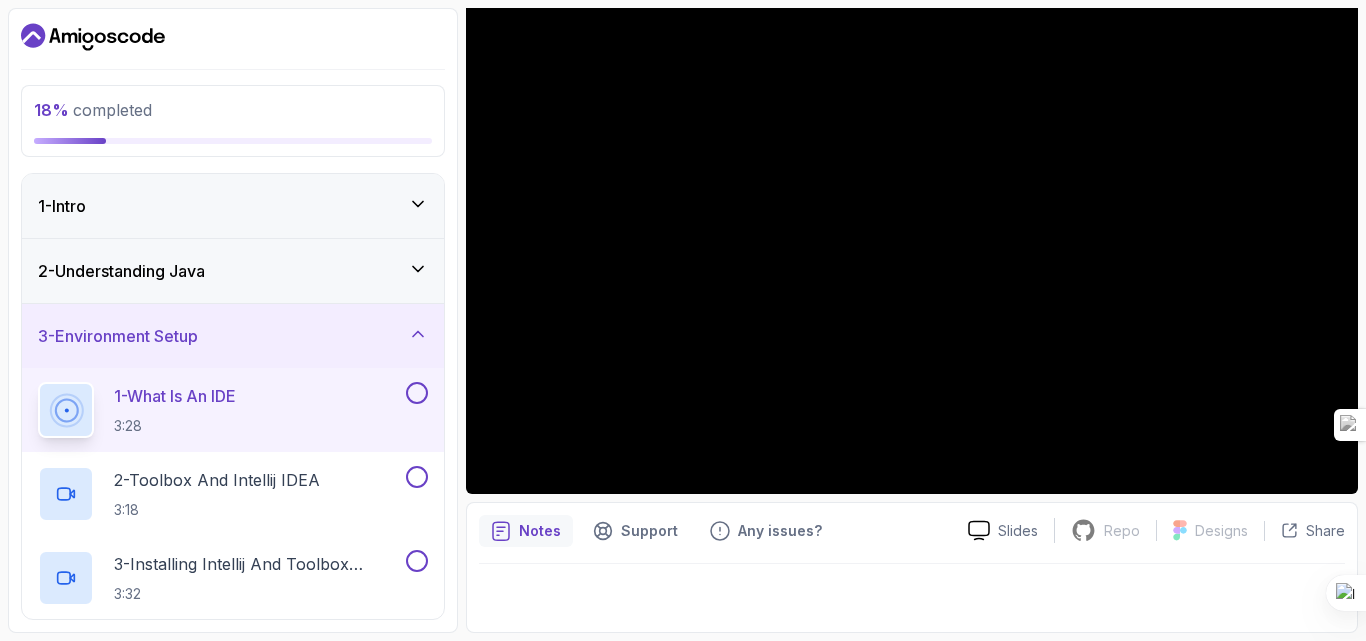 click at bounding box center (417, 393) 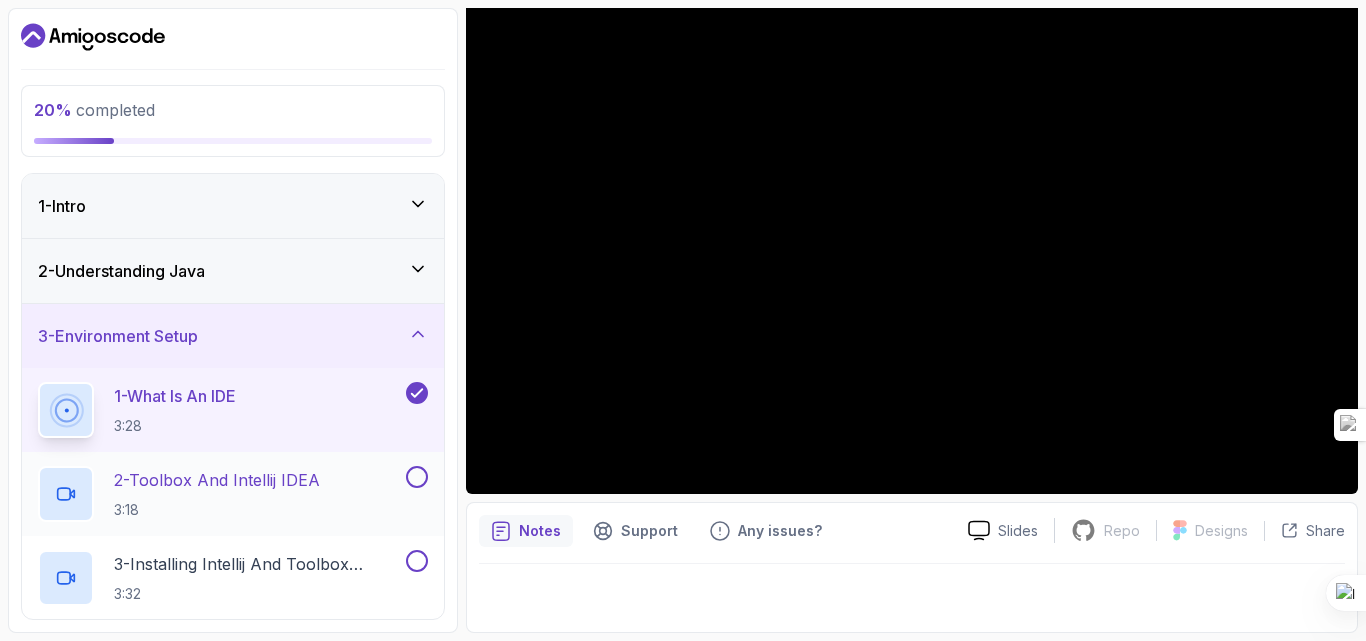click at bounding box center [417, 477] 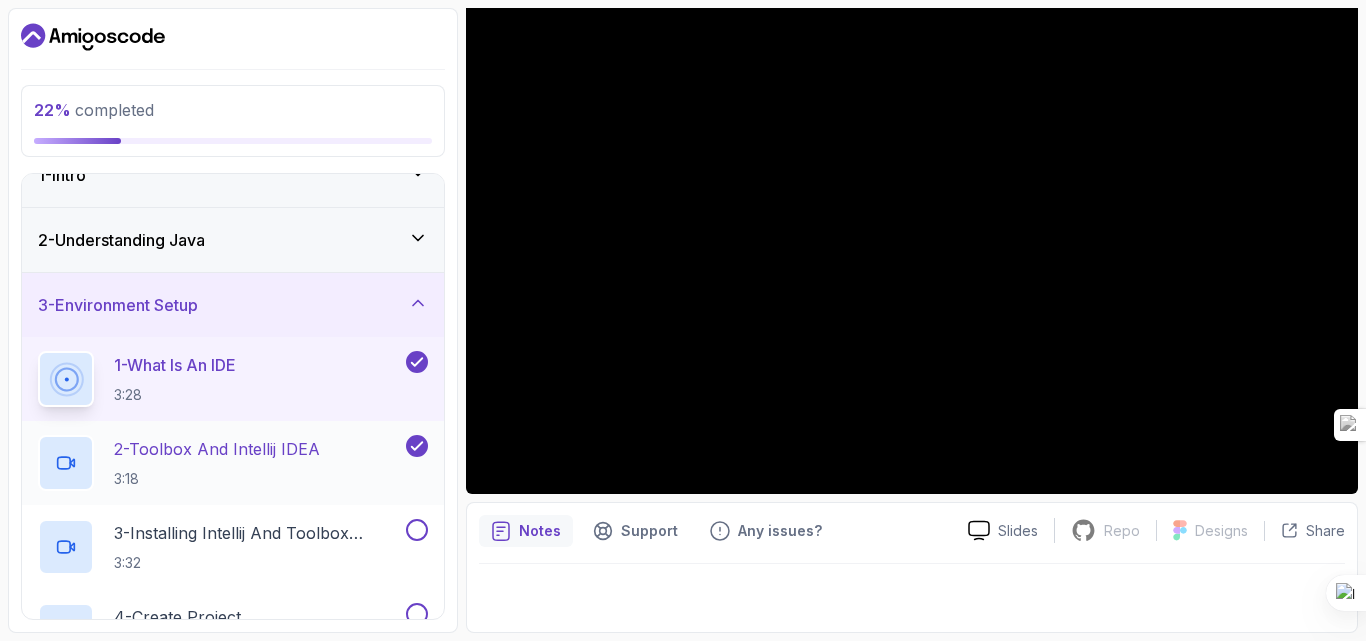 scroll, scrollTop: 101, scrollLeft: 0, axis: vertical 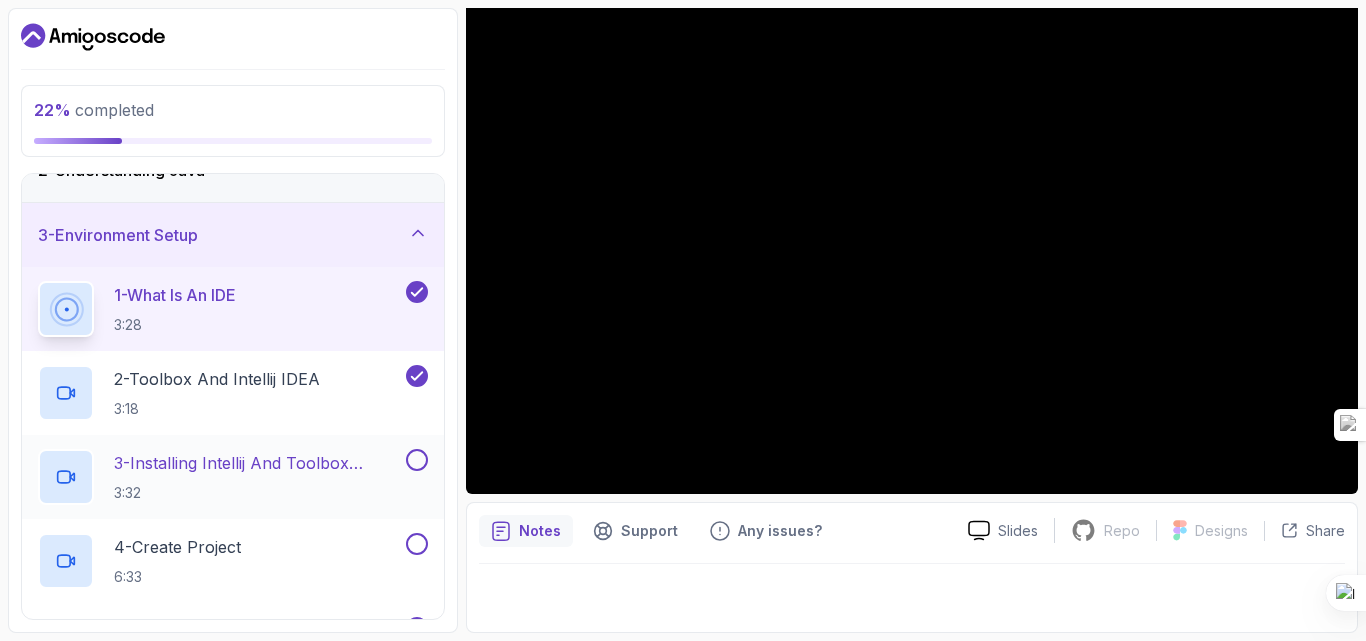 click on "3  -  Installing Intellij And Toolbox Configuration 3:32" at bounding box center (233, 477) 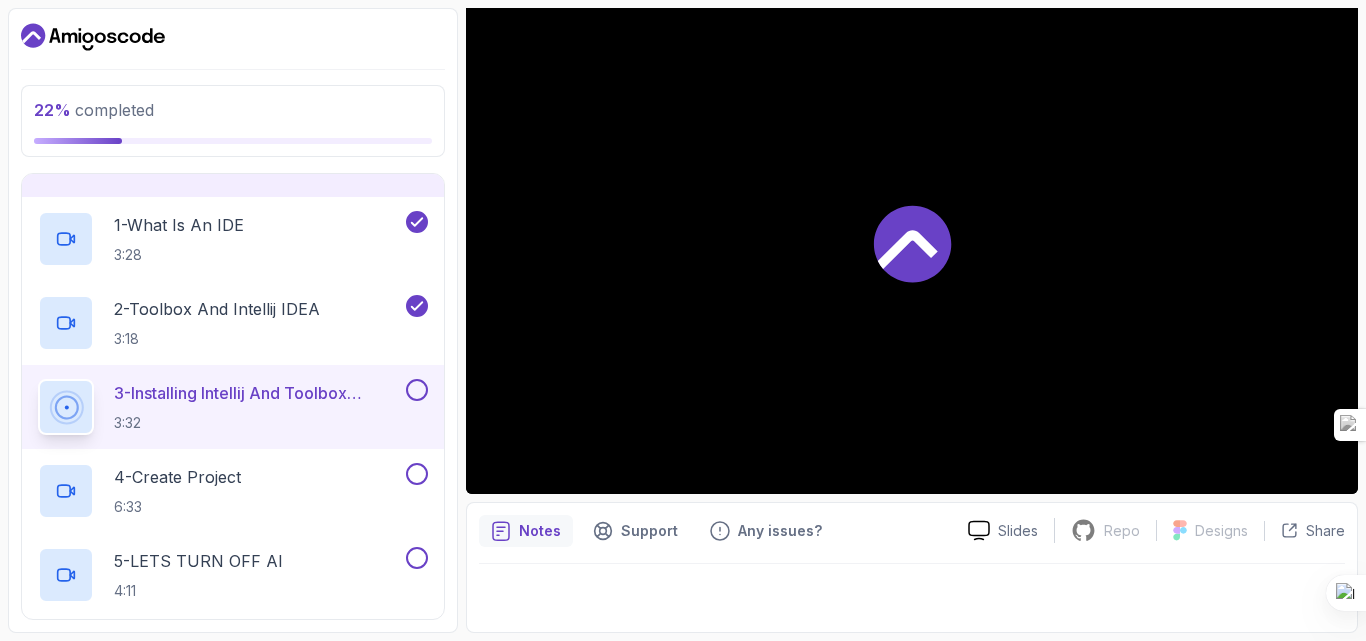 scroll, scrollTop: 241, scrollLeft: 0, axis: vertical 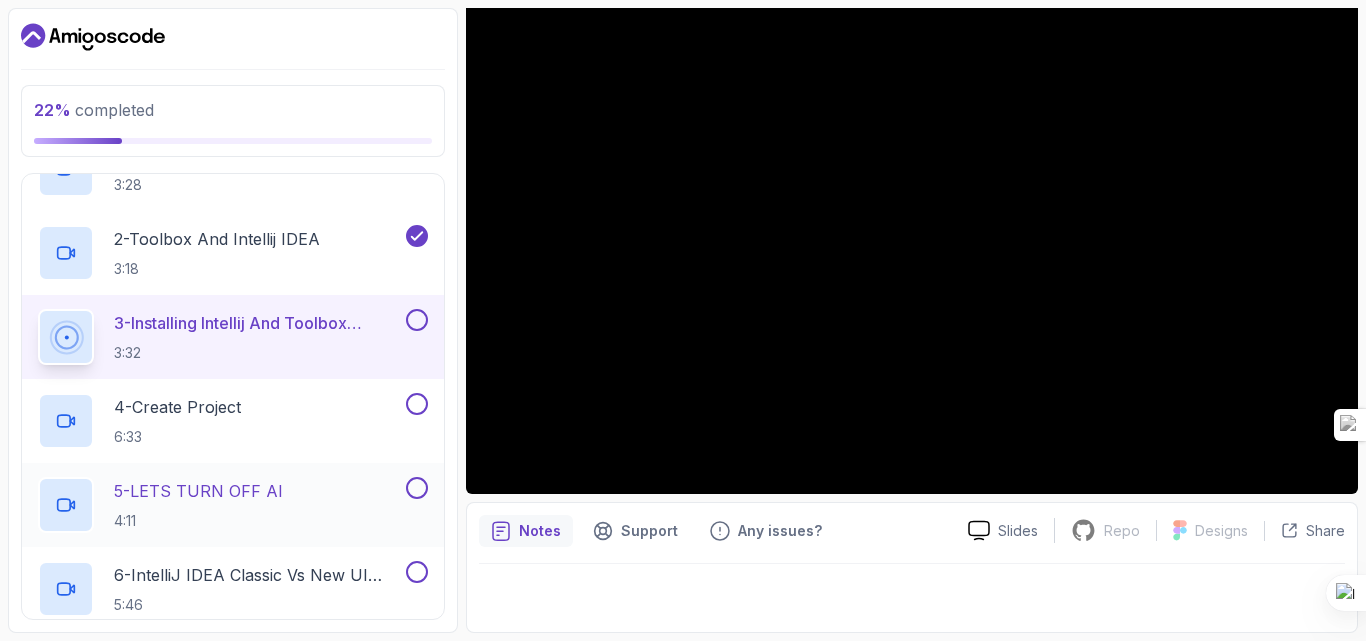 click at bounding box center (417, 488) 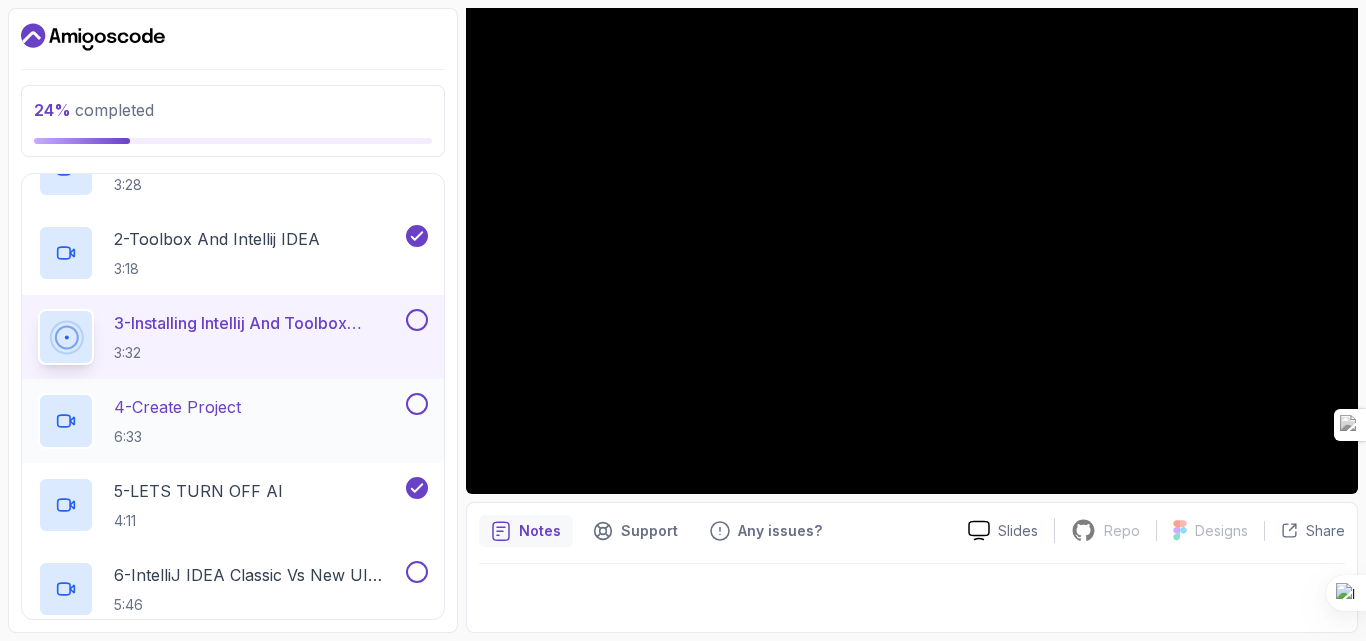 click at bounding box center (417, 404) 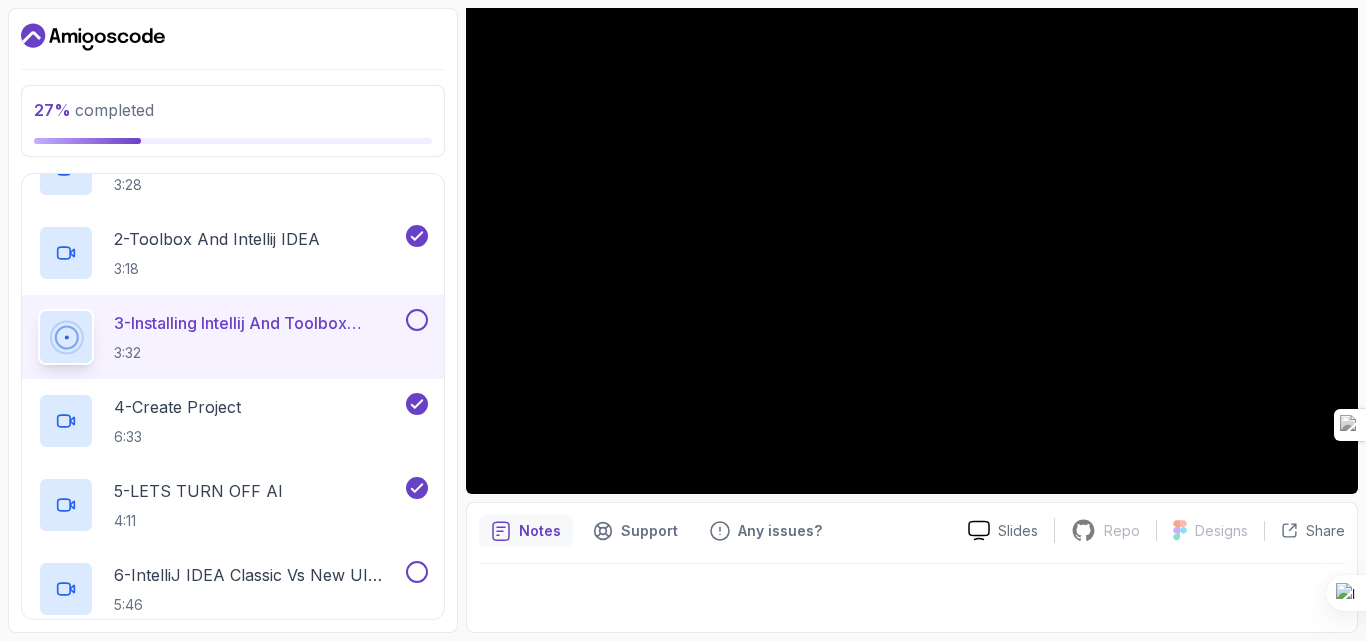 click at bounding box center (417, 320) 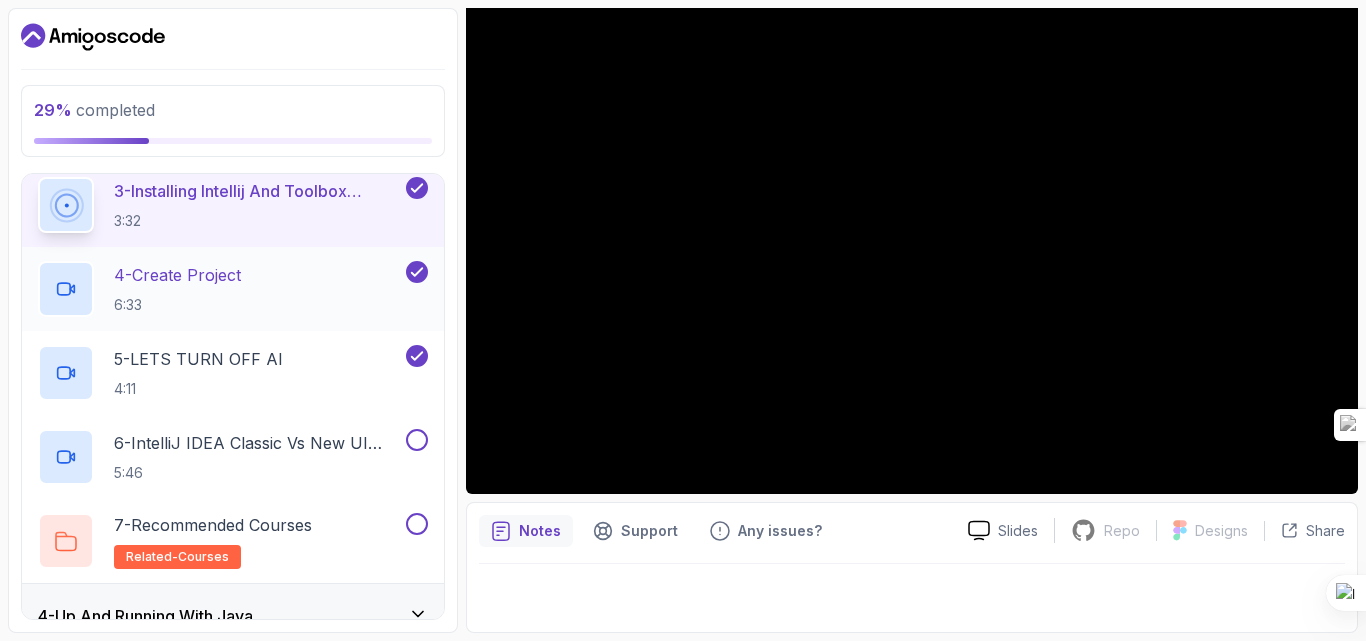 scroll, scrollTop: 490, scrollLeft: 0, axis: vertical 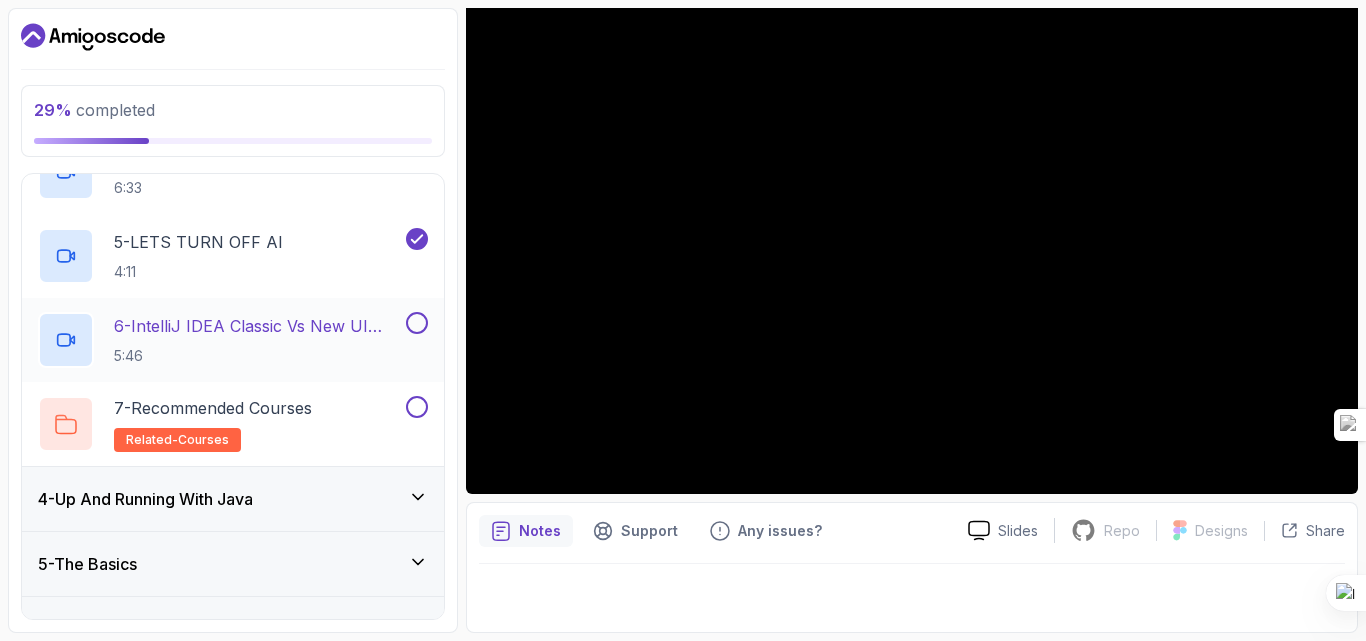 click at bounding box center [417, 323] 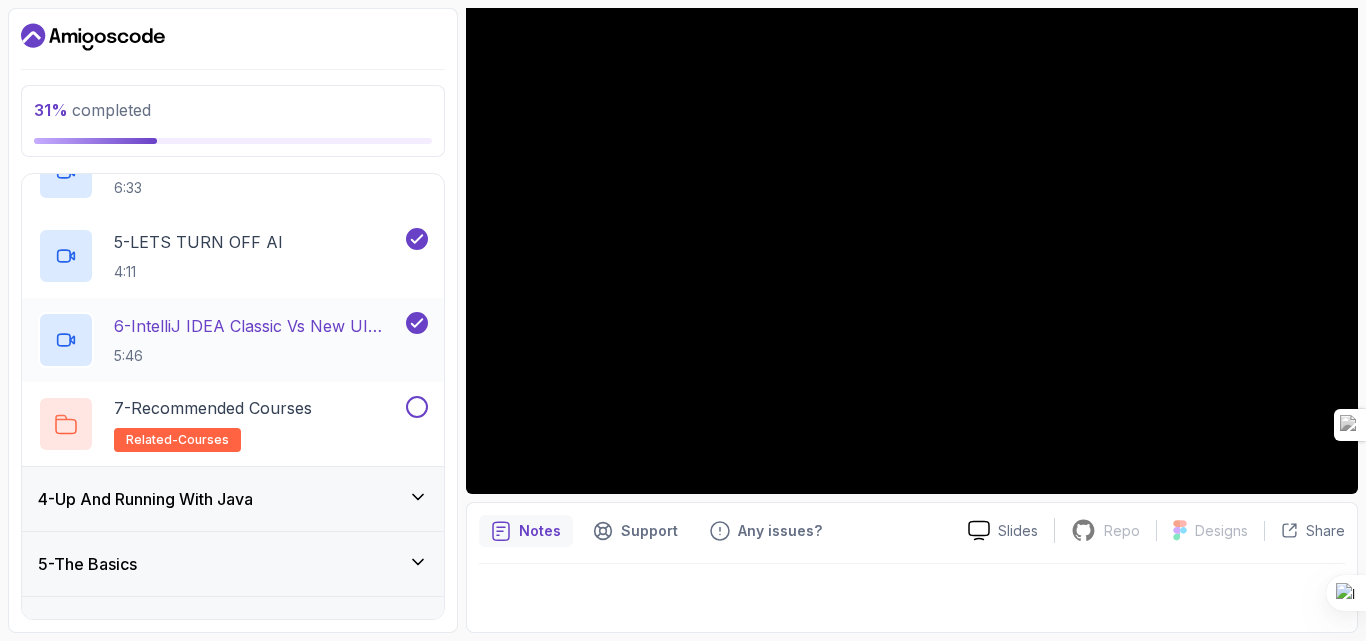 type 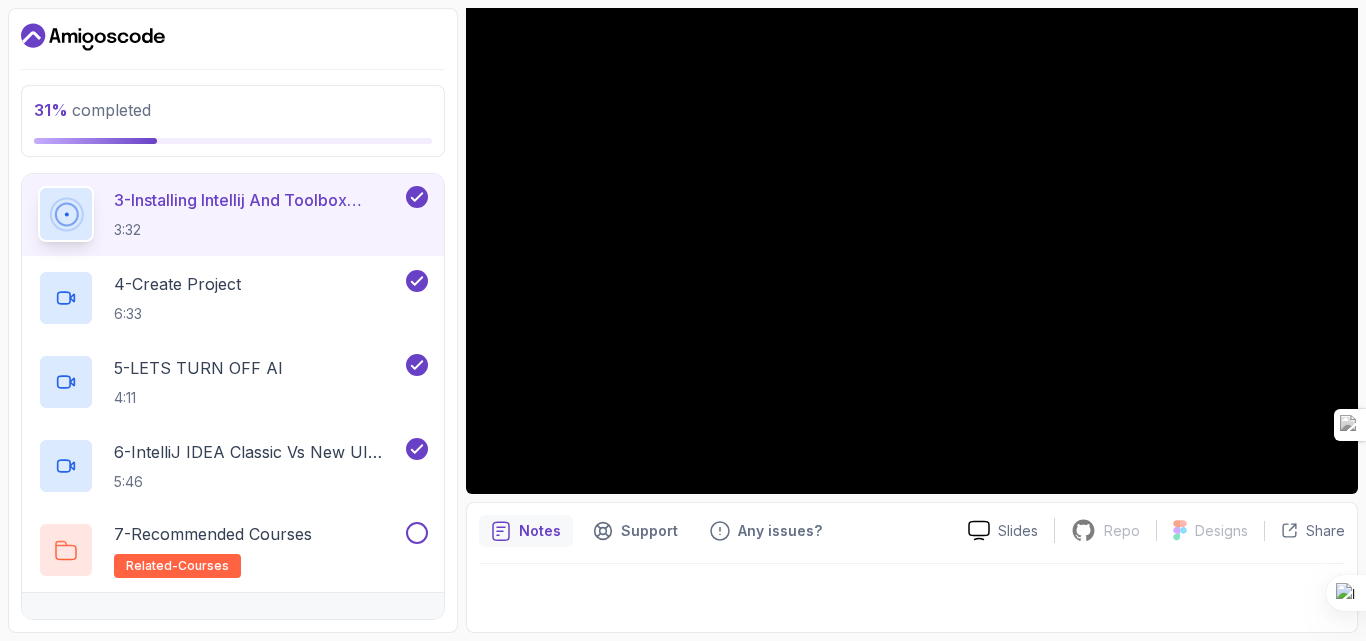 scroll, scrollTop: 597, scrollLeft: 0, axis: vertical 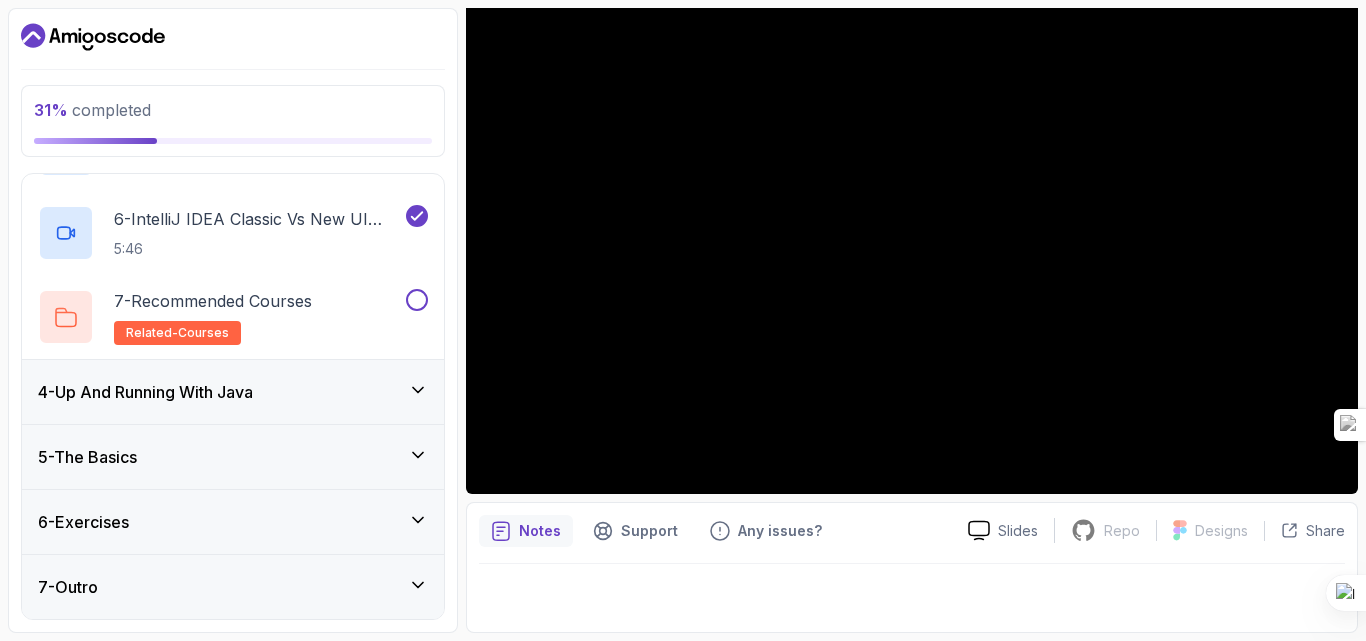 click on "4  -  Up And Running With Java" at bounding box center [233, 392] 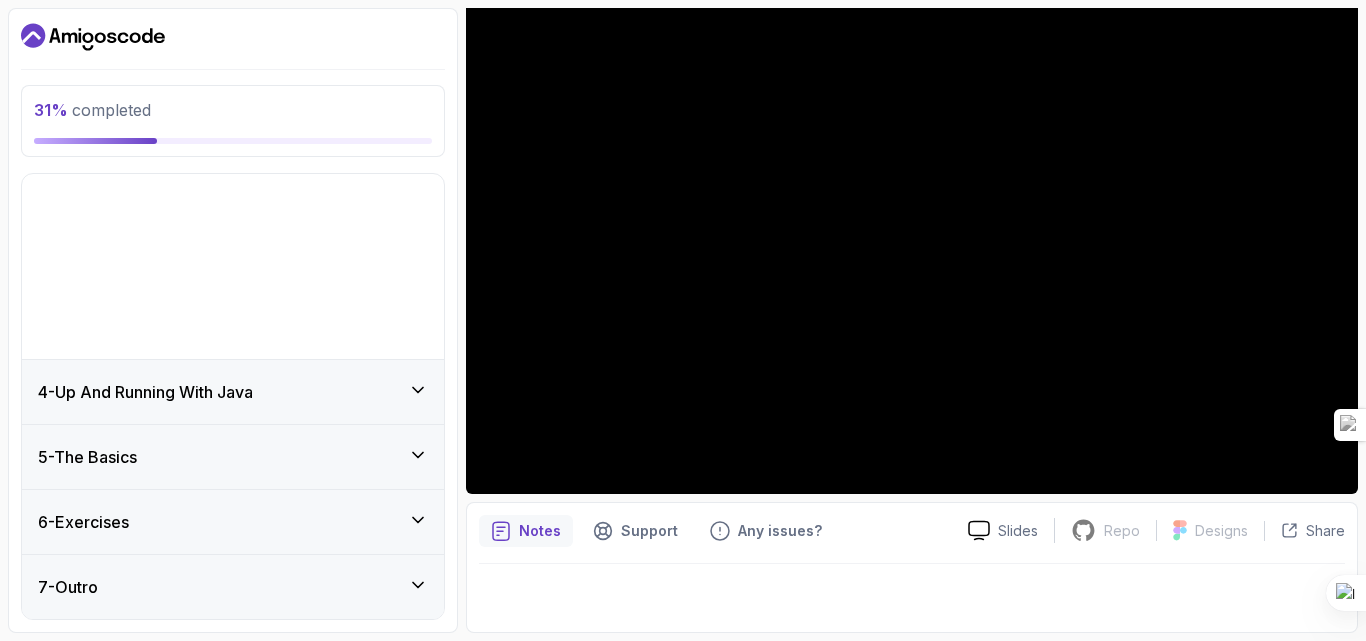 scroll, scrollTop: 10, scrollLeft: 0, axis: vertical 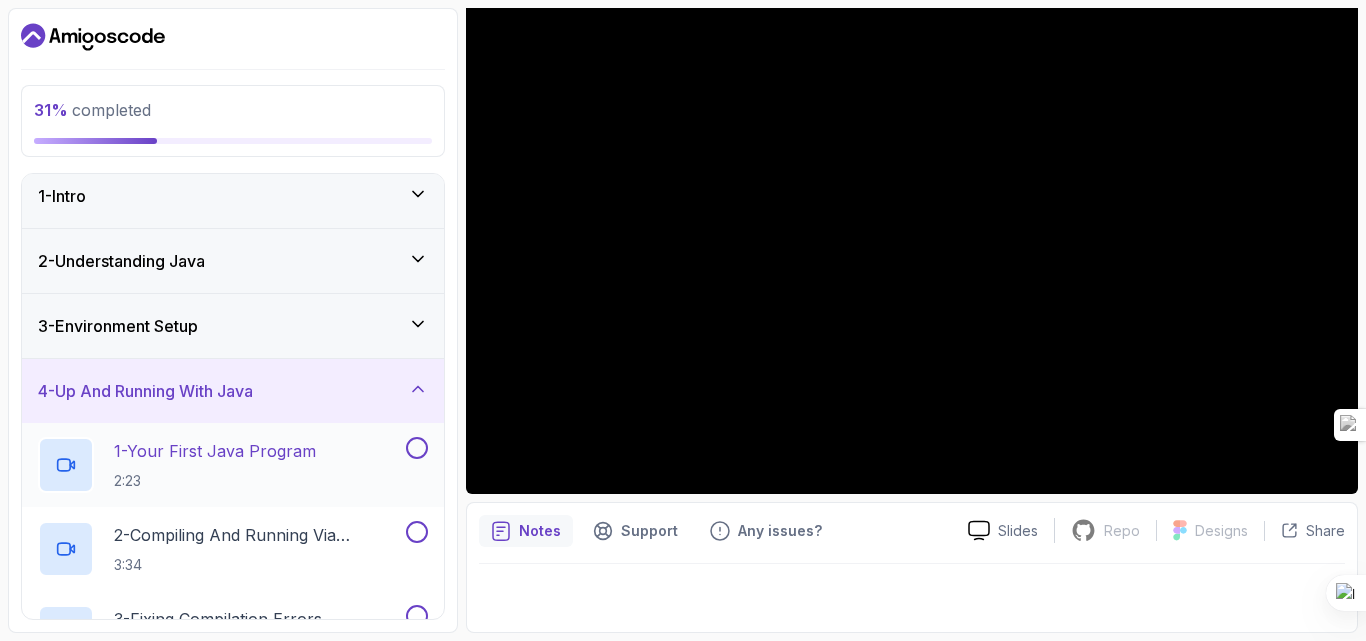 click at bounding box center [417, 448] 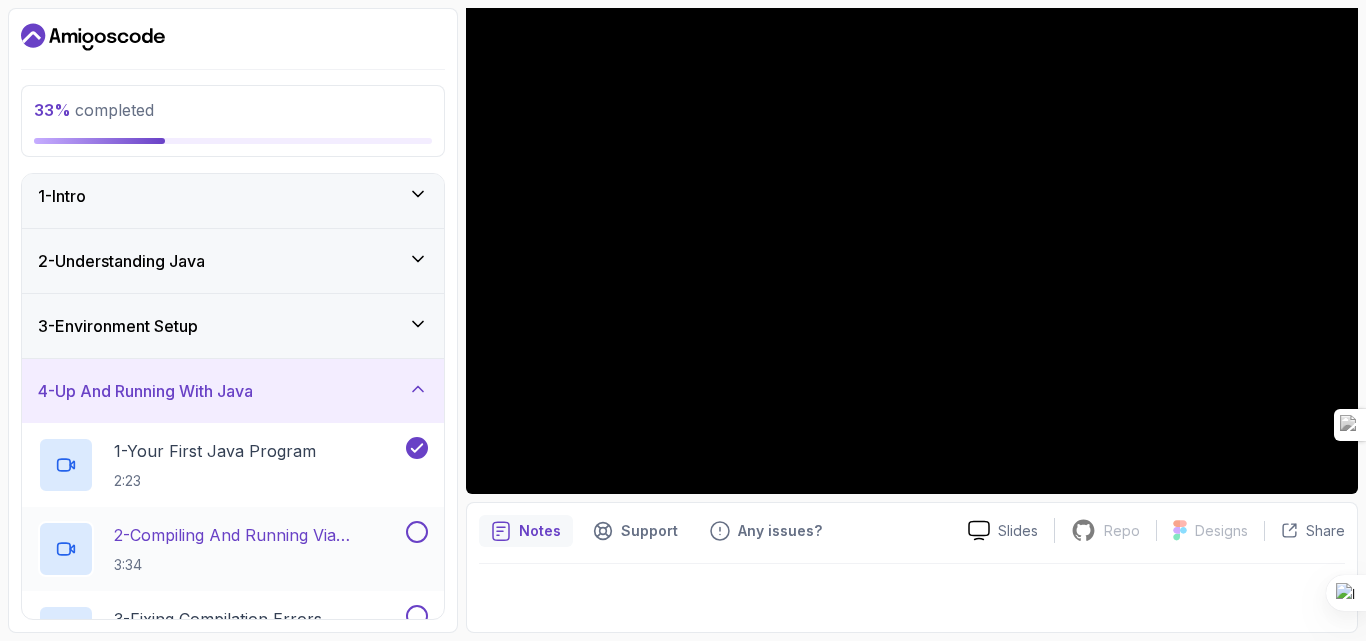 click at bounding box center (417, 532) 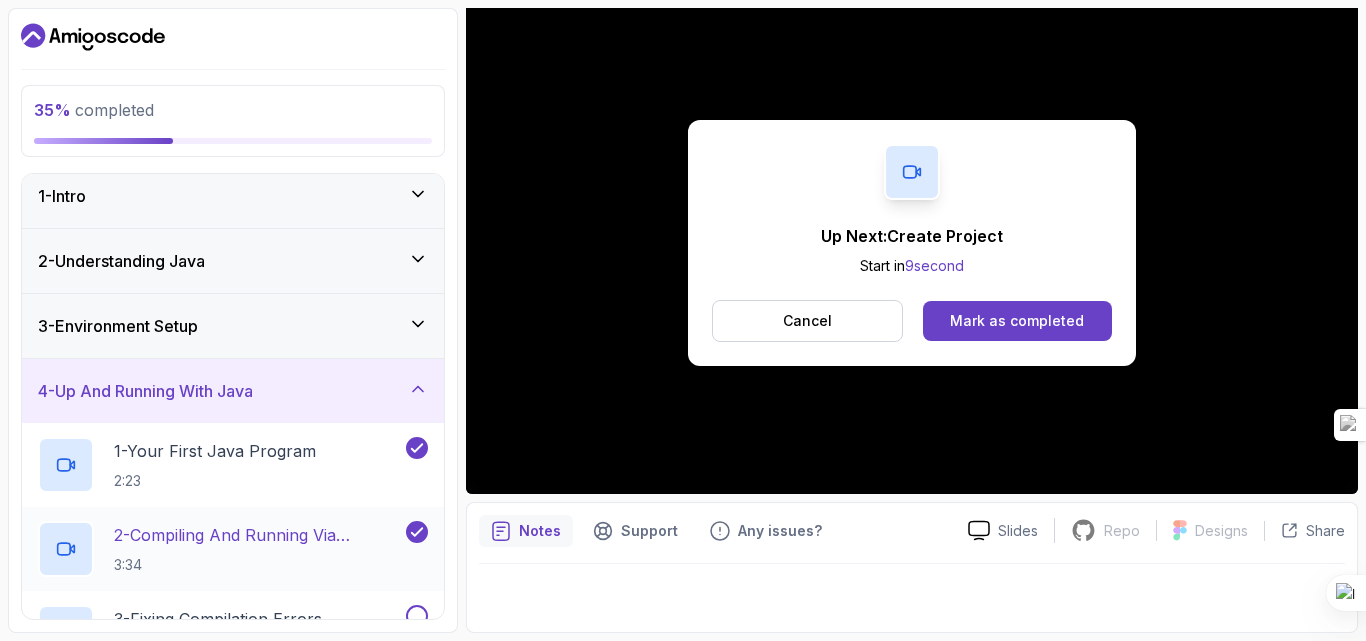 scroll, scrollTop: 49, scrollLeft: 0, axis: vertical 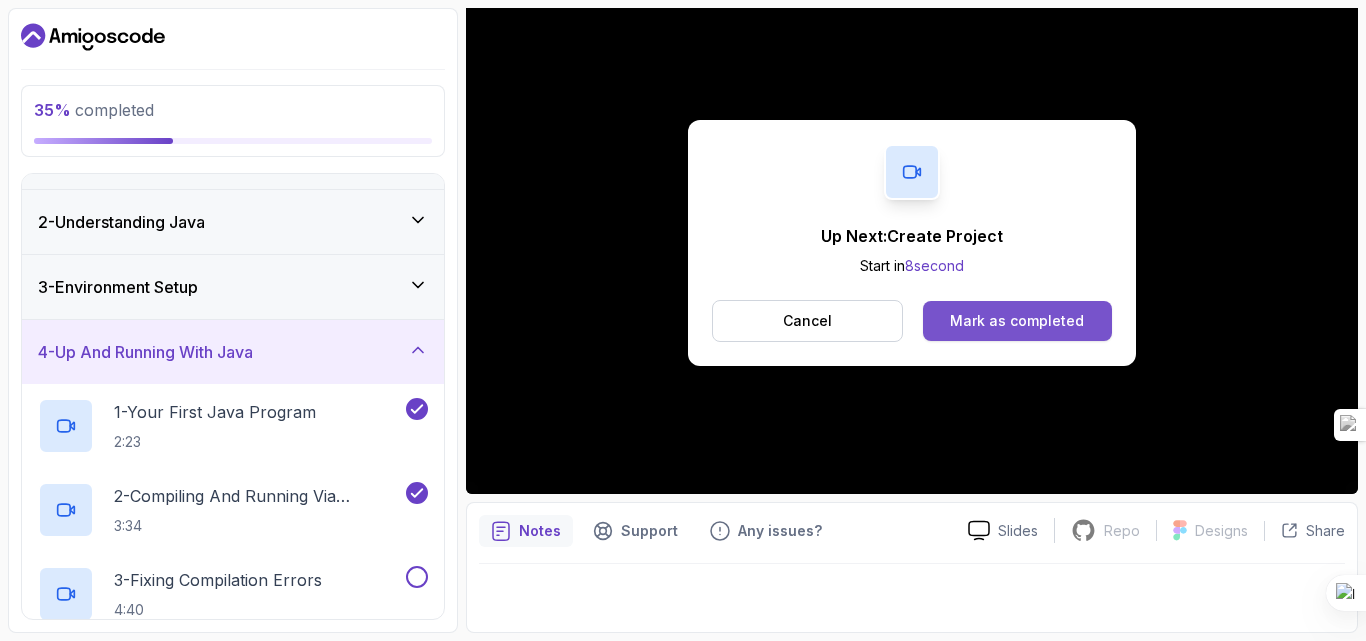 click on "Mark as completed" at bounding box center (1017, 321) 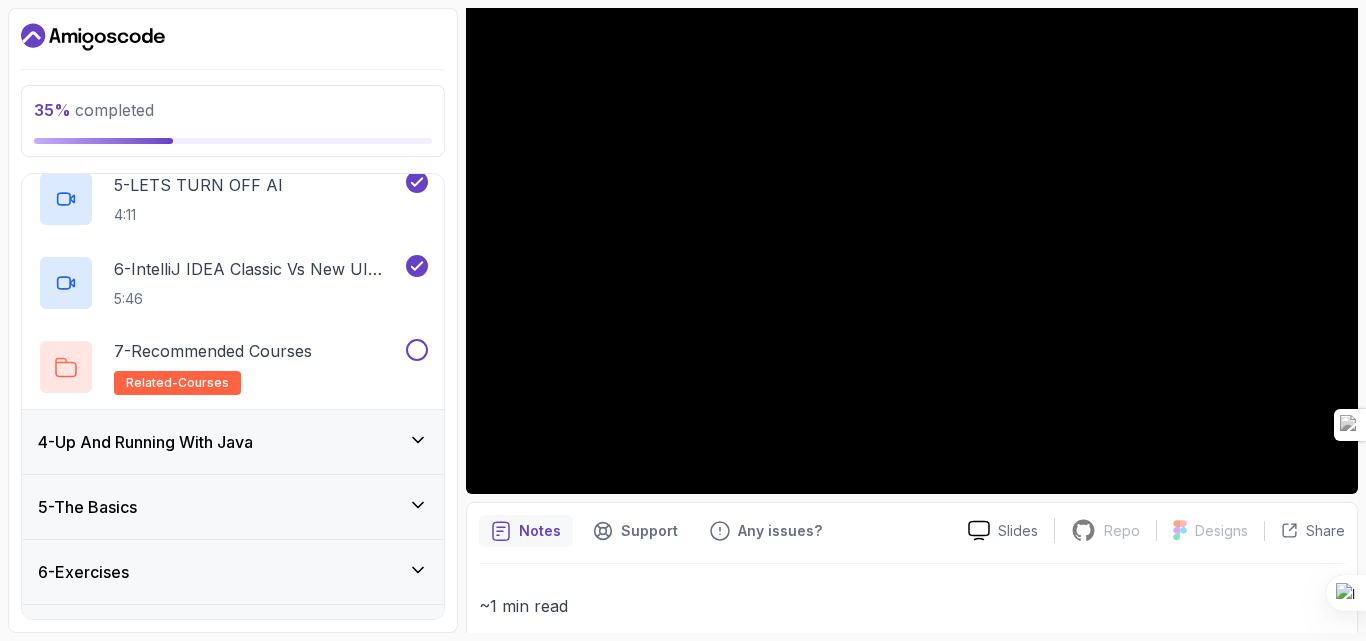 scroll, scrollTop: 597, scrollLeft: 0, axis: vertical 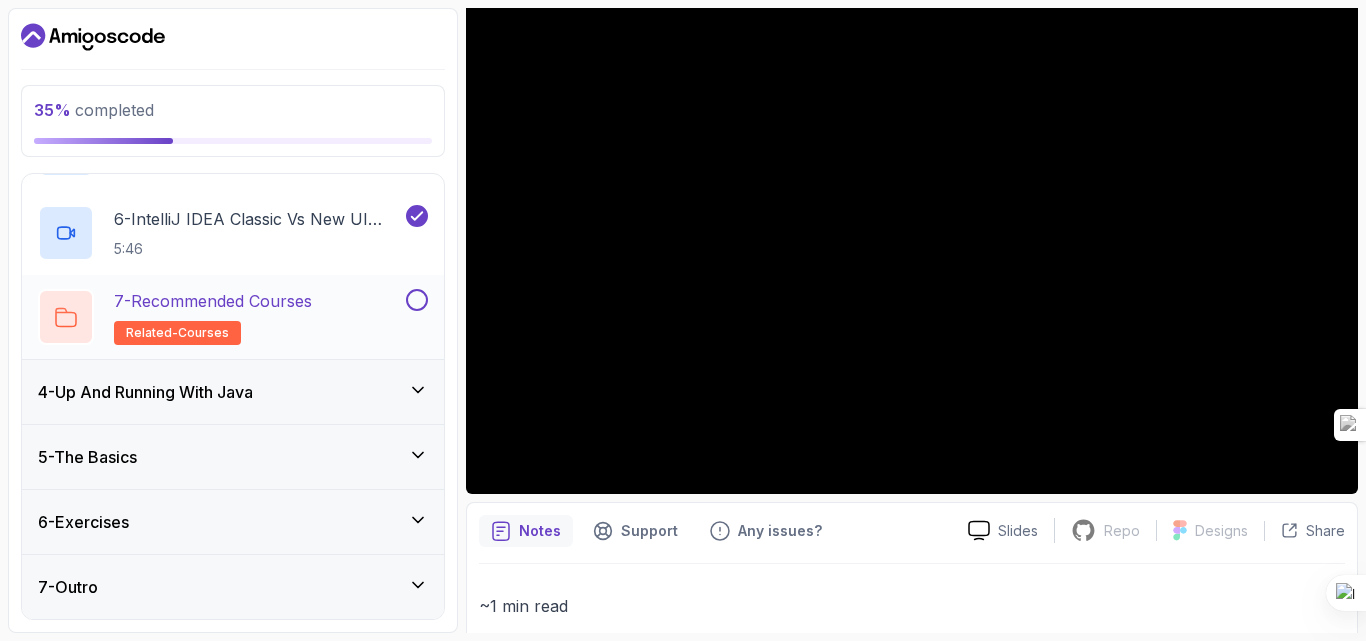 click at bounding box center [417, 300] 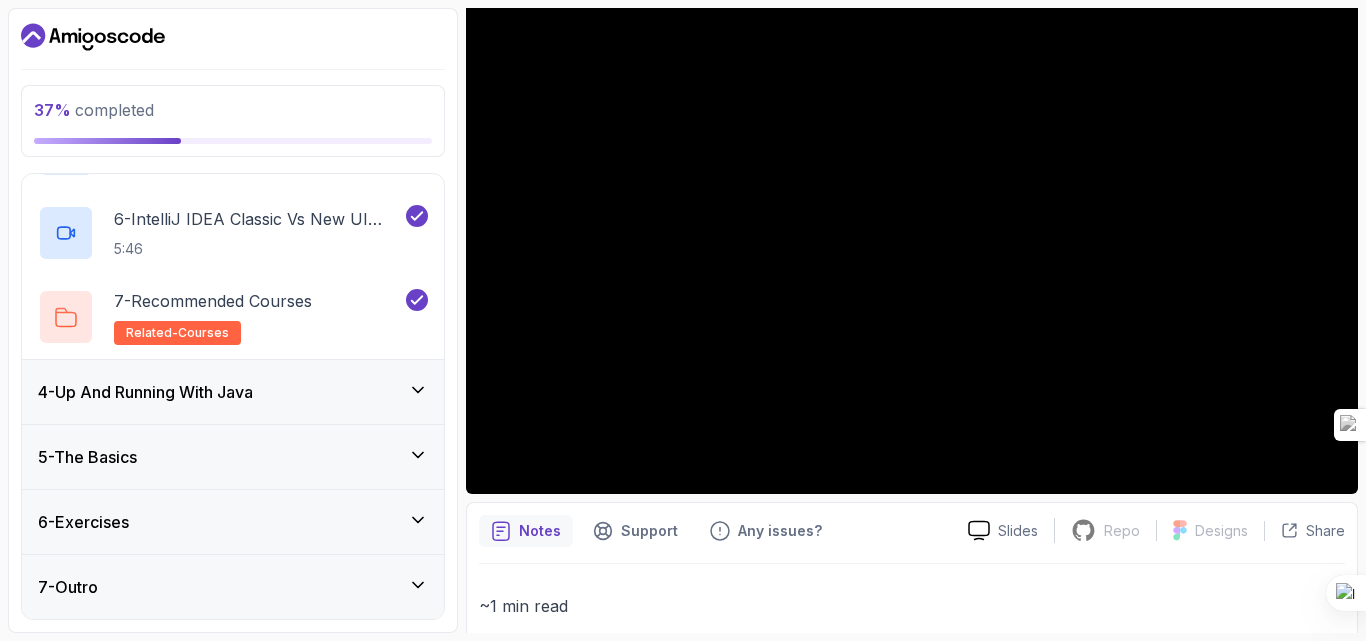 click 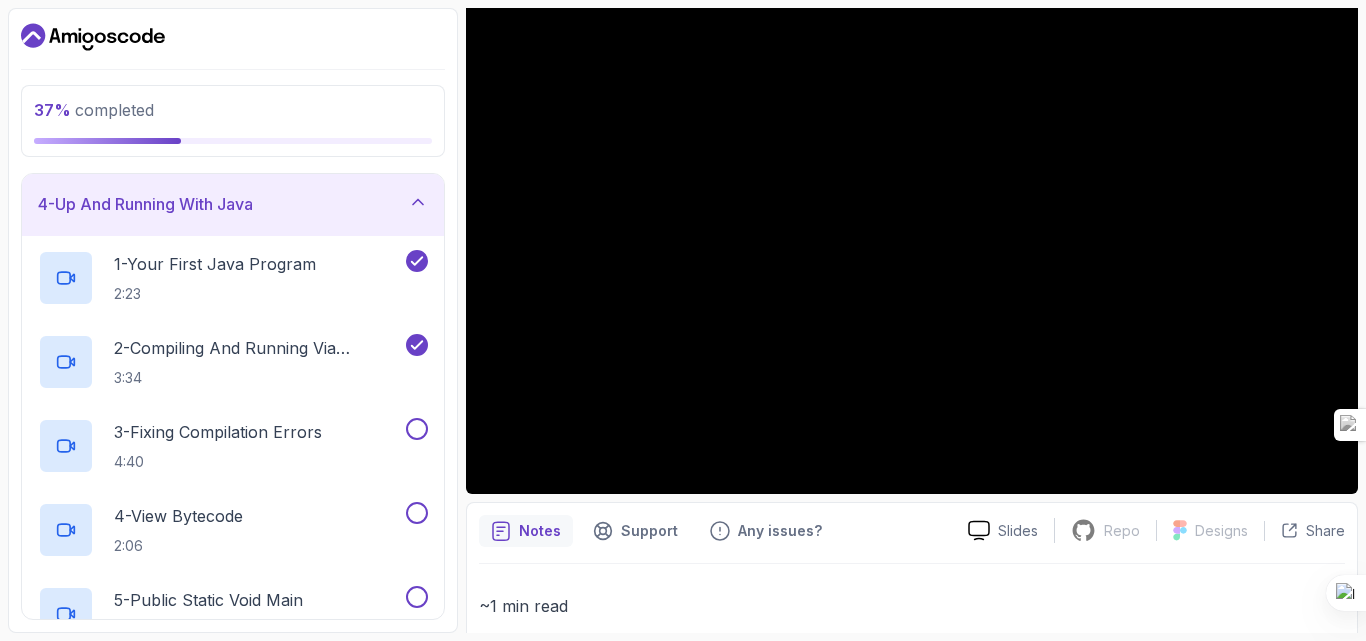 scroll, scrollTop: 212, scrollLeft: 0, axis: vertical 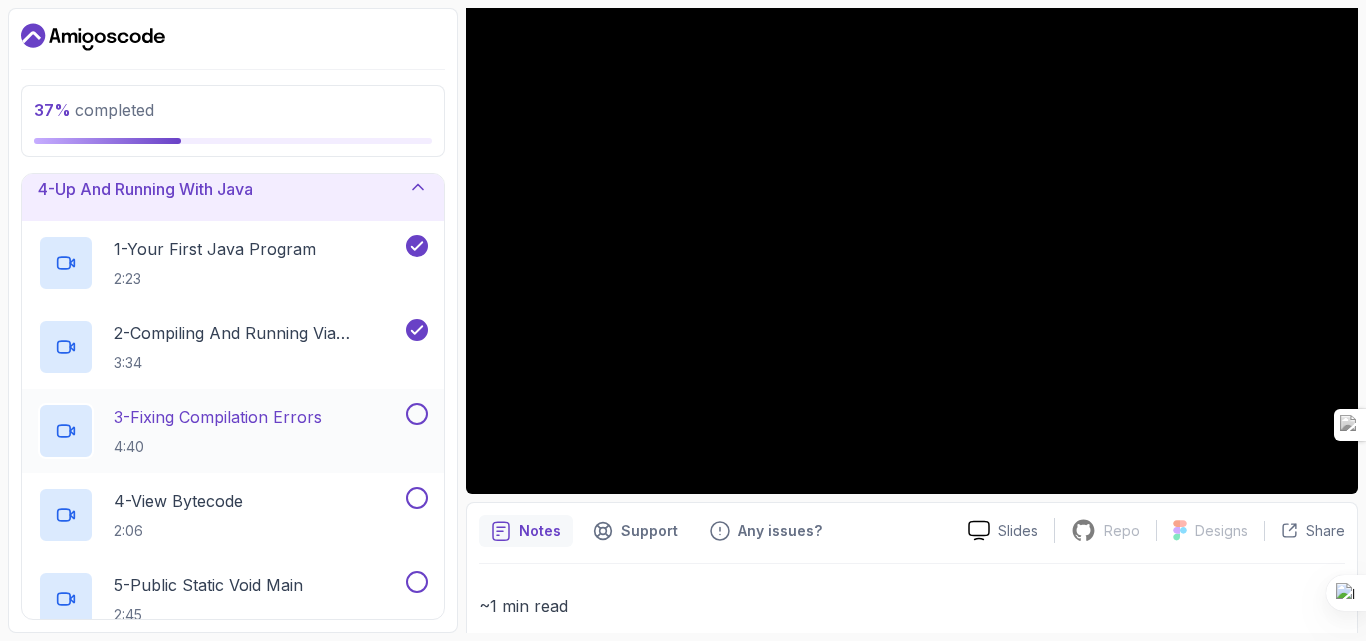 click on "3  -  Fixing Compilation Errors 4:40" at bounding box center (233, 431) 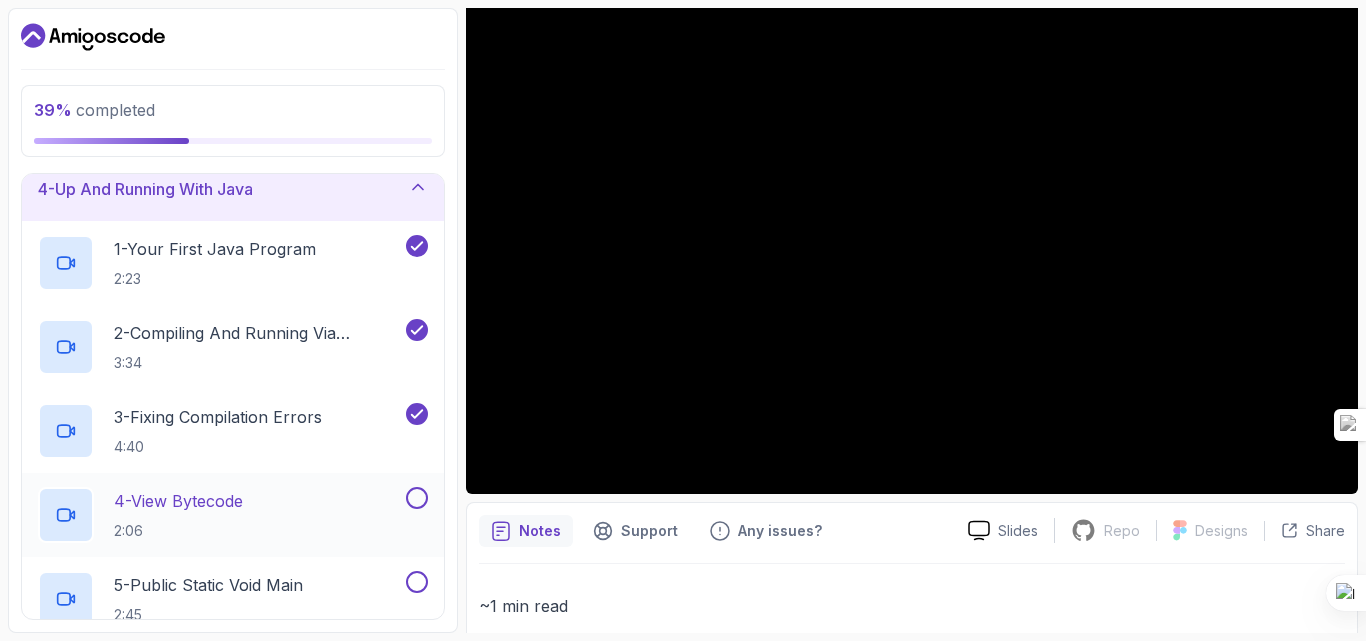 click at bounding box center [417, 498] 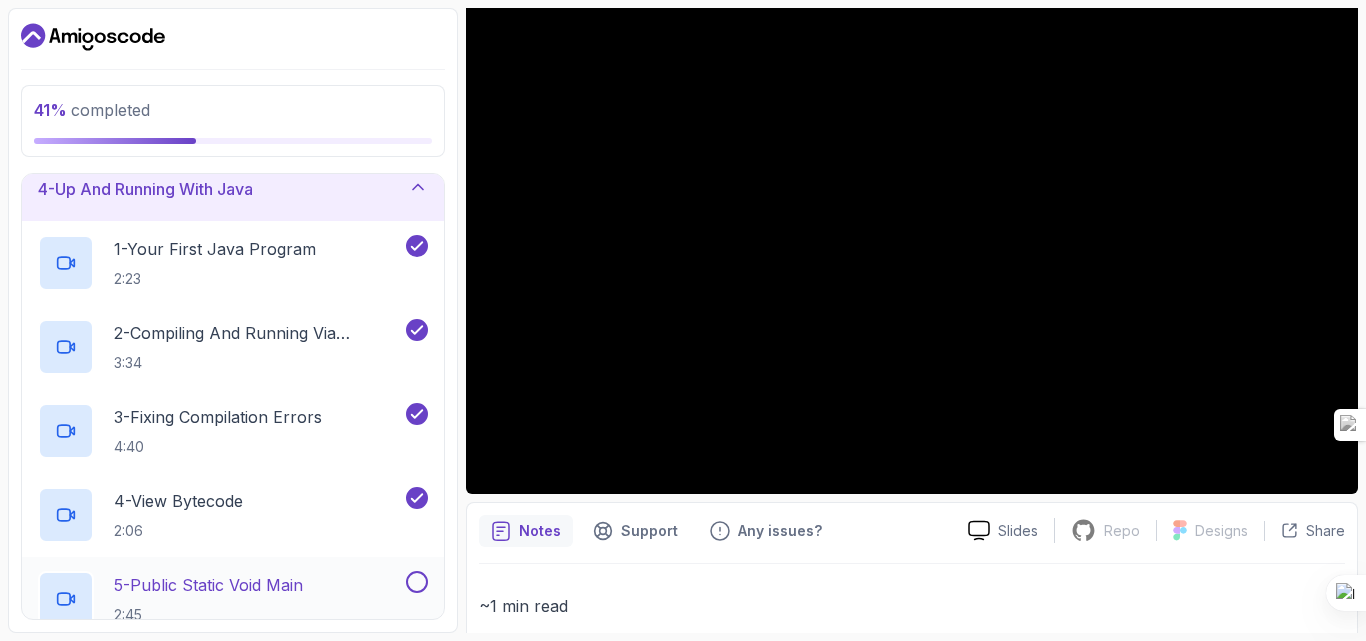 click at bounding box center [417, 582] 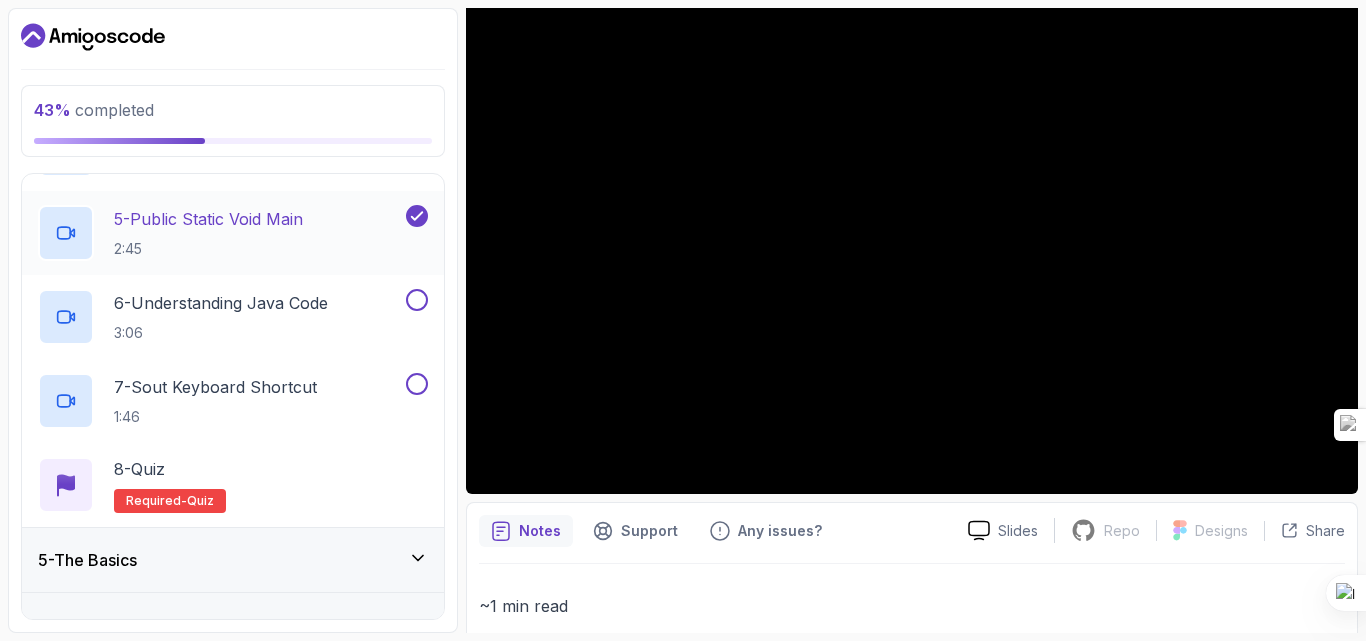 scroll, scrollTop: 586, scrollLeft: 0, axis: vertical 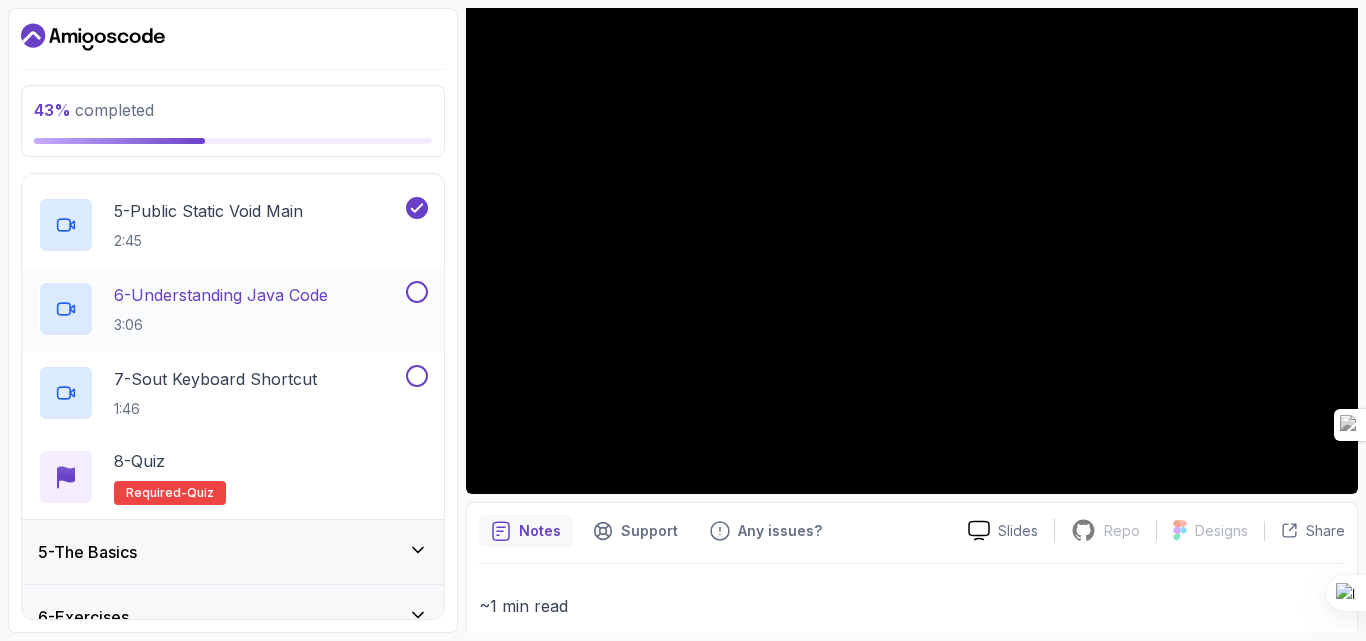 click at bounding box center (417, 292) 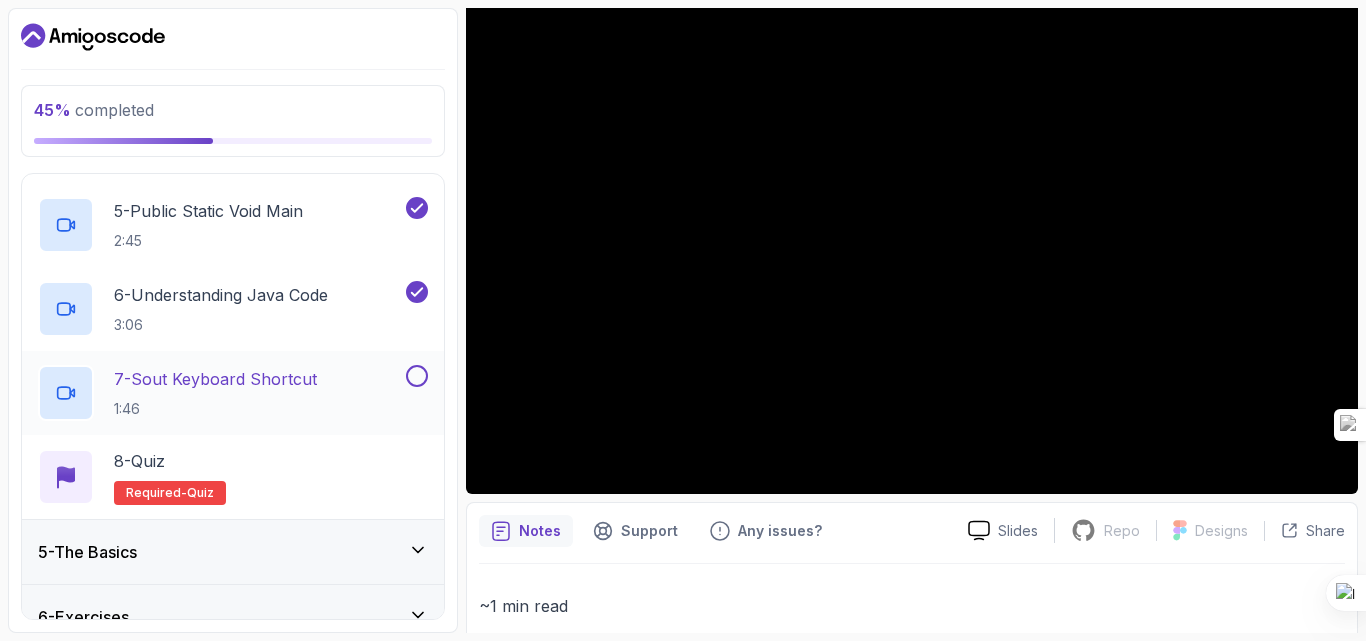click at bounding box center [417, 376] 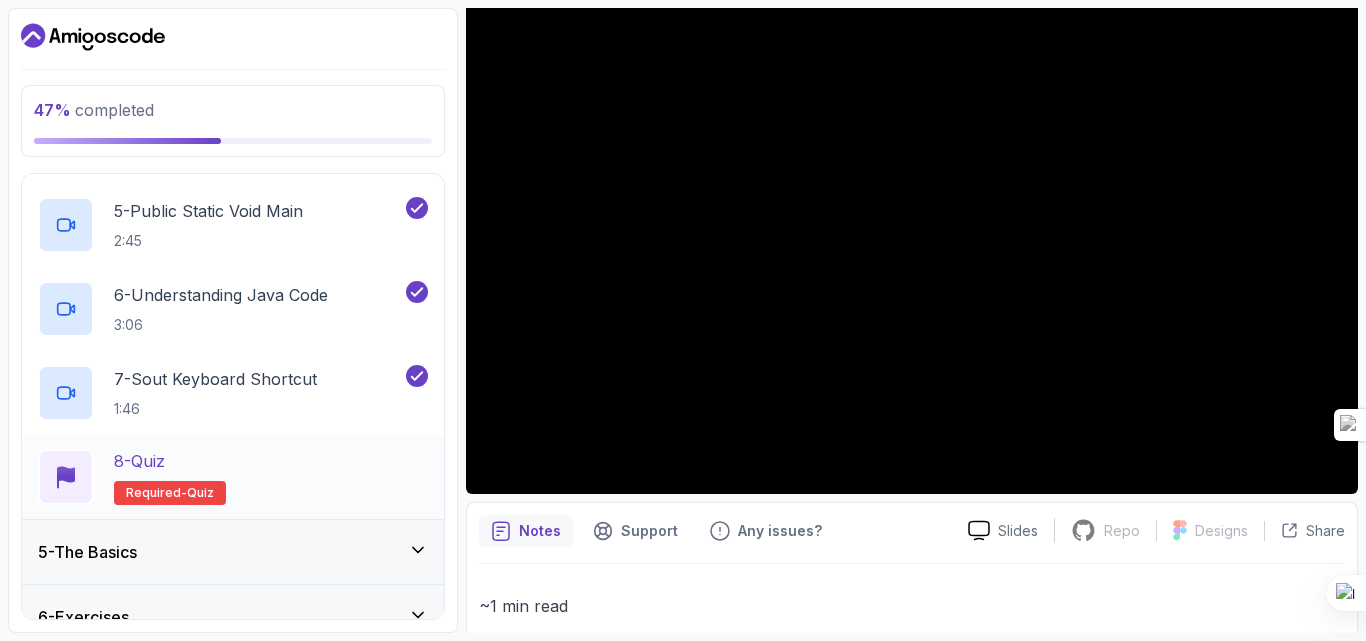 click on "8  -  Quiz" at bounding box center [139, 461] 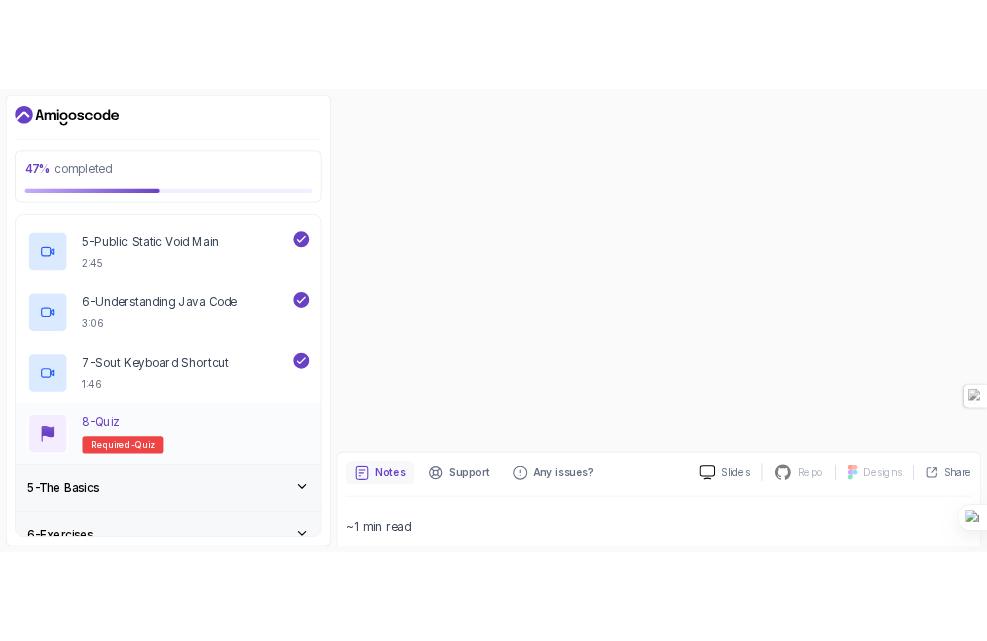 scroll, scrollTop: 0, scrollLeft: 0, axis: both 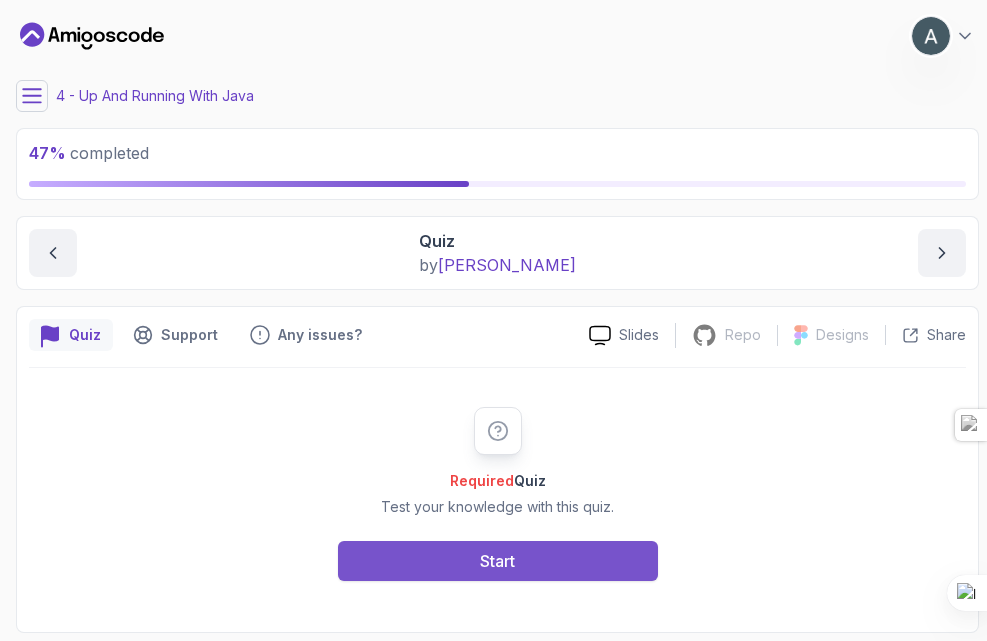 click on "Start" at bounding box center (498, 561) 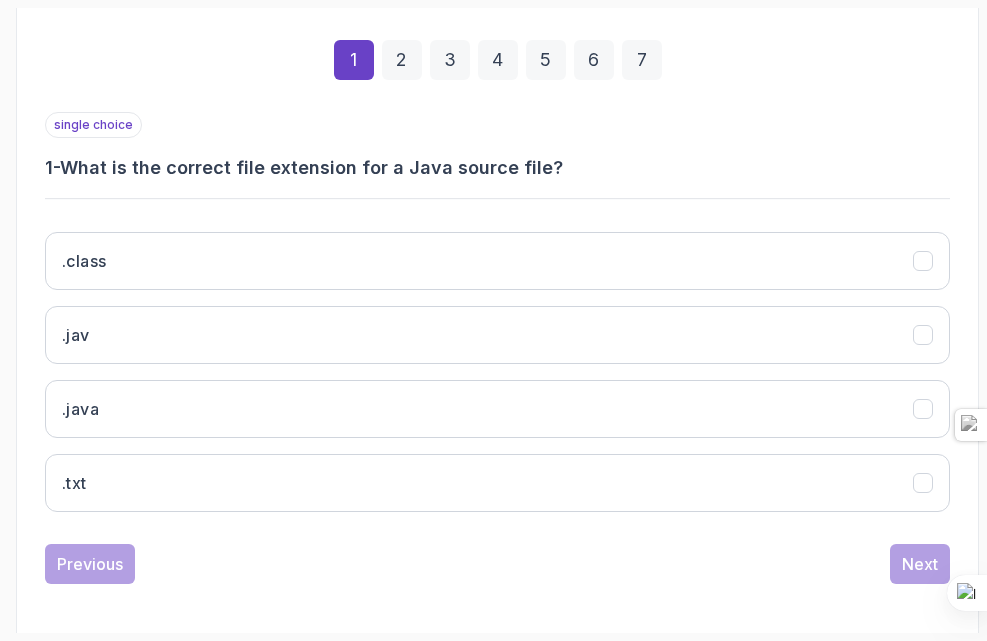 scroll, scrollTop: 412, scrollLeft: 0, axis: vertical 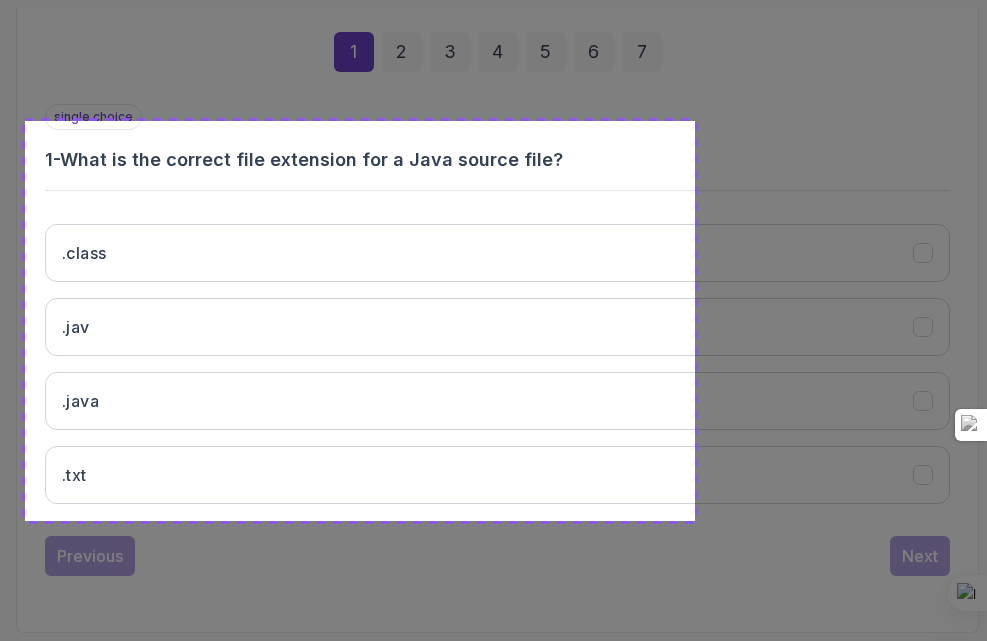drag, startPoint x: 25, startPoint y: 121, endPoint x: 696, endPoint y: 522, distance: 781.6918 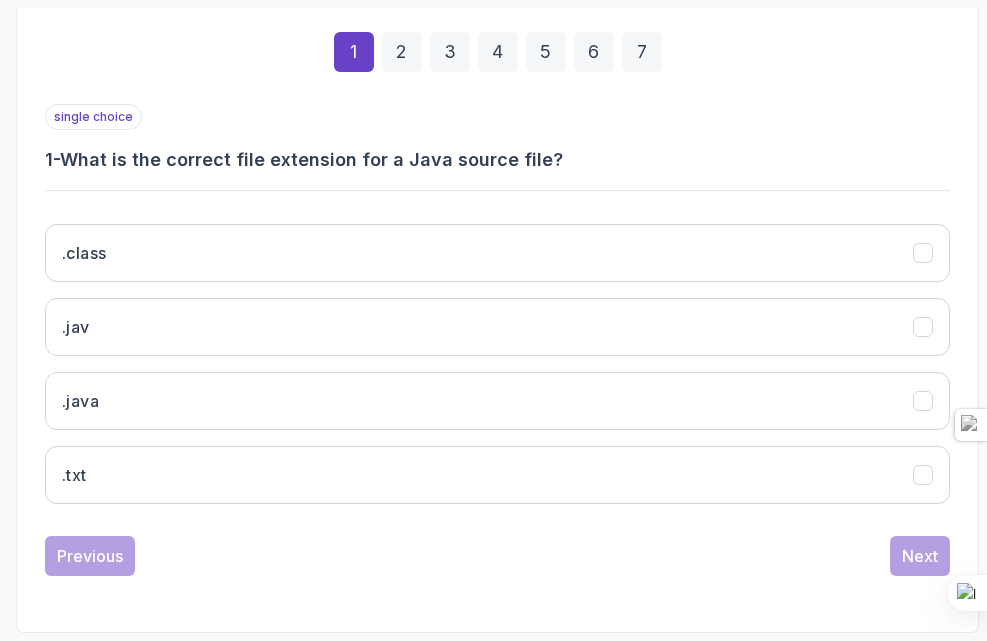 click on "2" at bounding box center (402, 52) 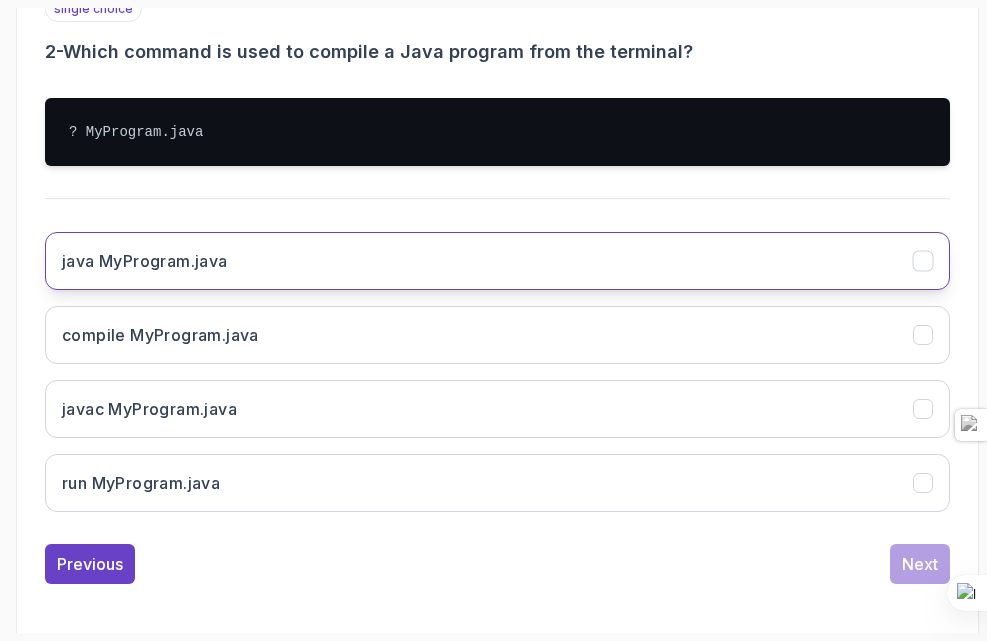 scroll, scrollTop: 481, scrollLeft: 0, axis: vertical 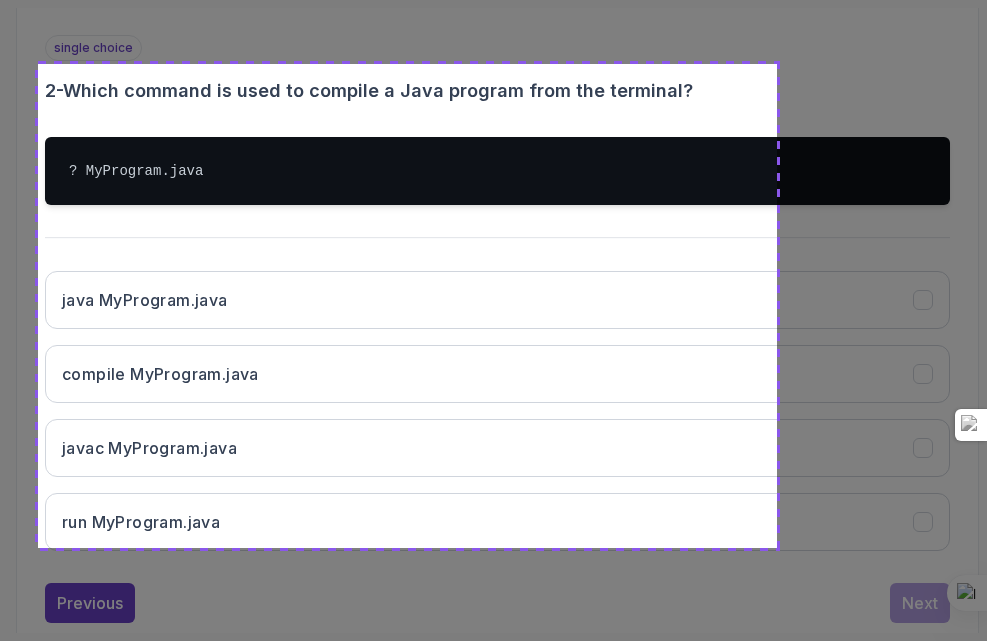 drag, startPoint x: 38, startPoint y: 64, endPoint x: 777, endPoint y: 548, distance: 883.38947 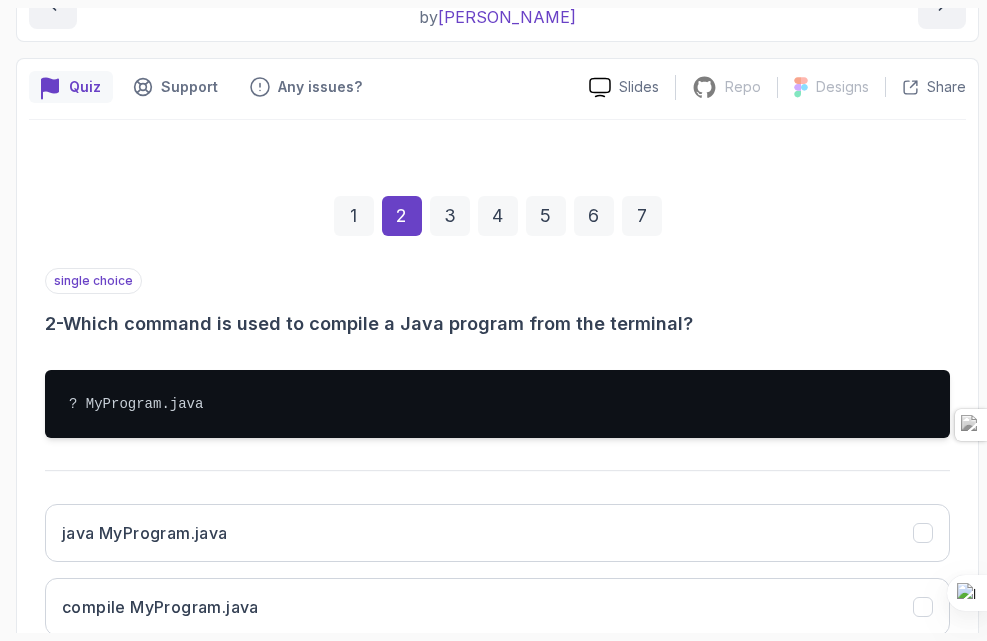scroll, scrollTop: 232, scrollLeft: 0, axis: vertical 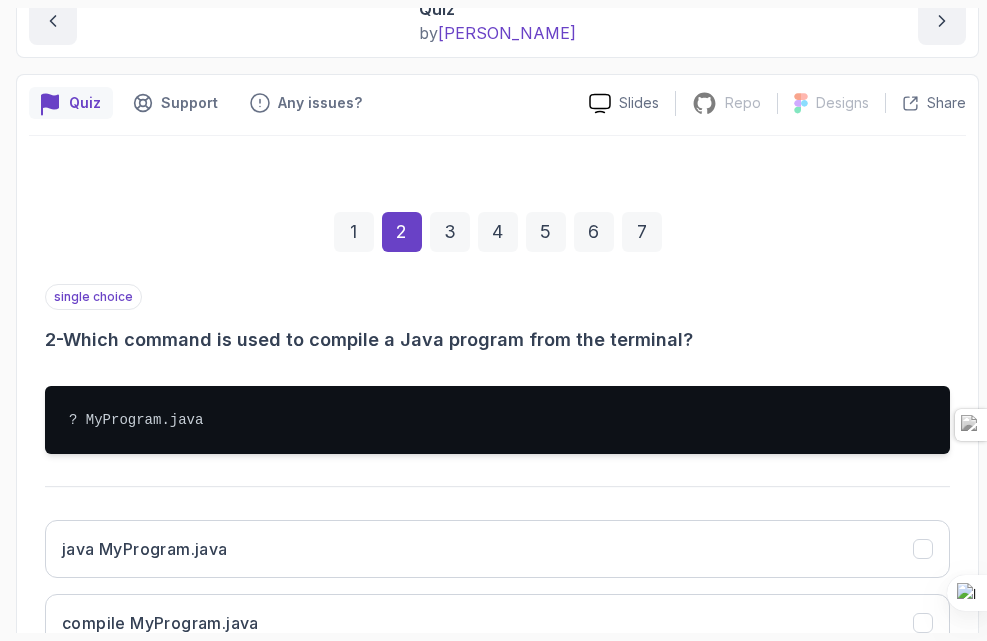 click on "3" at bounding box center [450, 232] 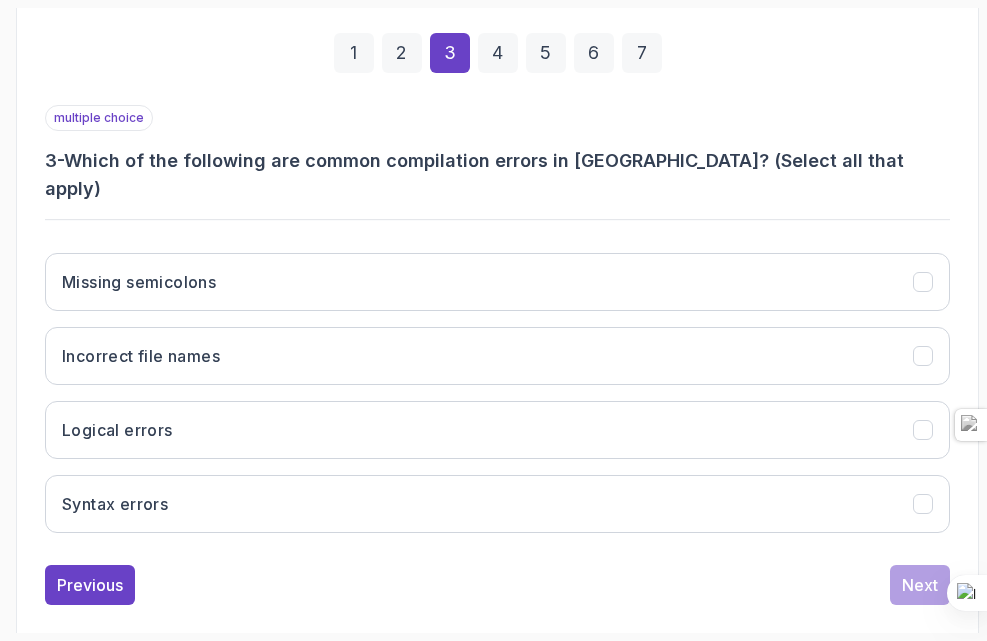 scroll, scrollTop: 412, scrollLeft: 0, axis: vertical 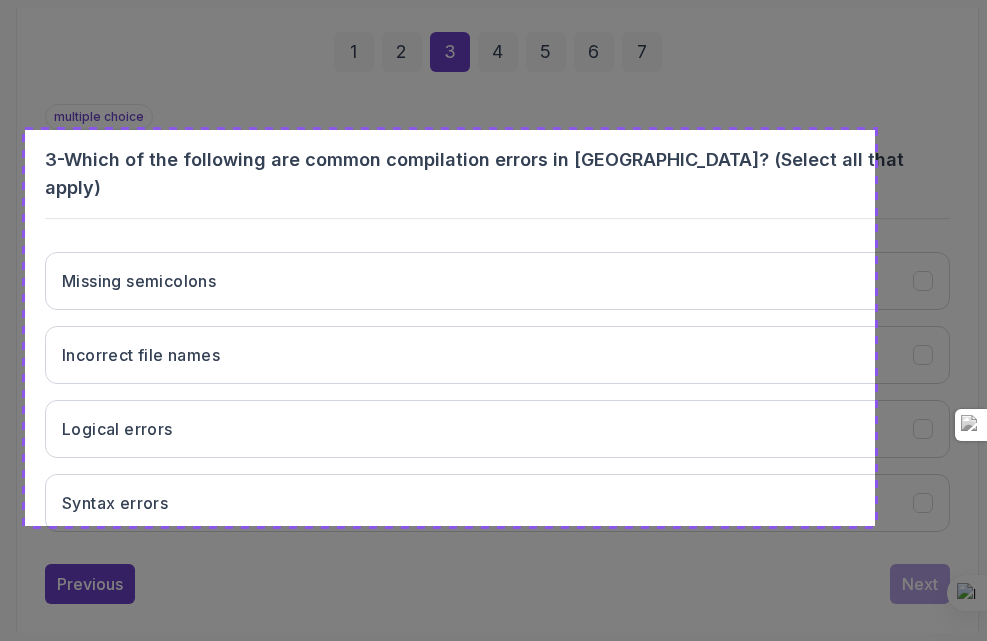 drag, startPoint x: 25, startPoint y: 130, endPoint x: 875, endPoint y: 526, distance: 937.7185 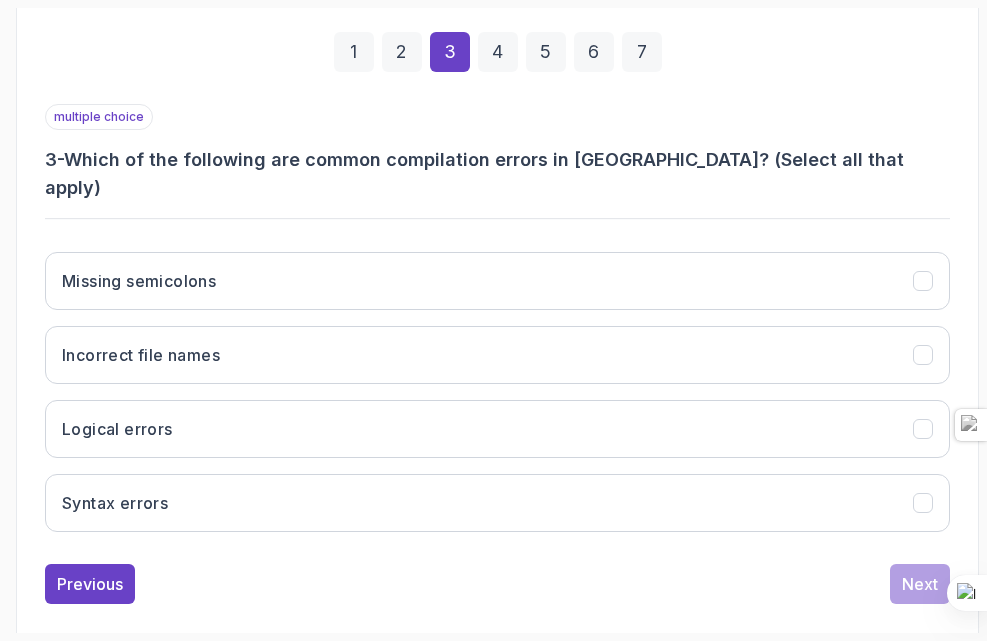 click on "4" at bounding box center [498, 52] 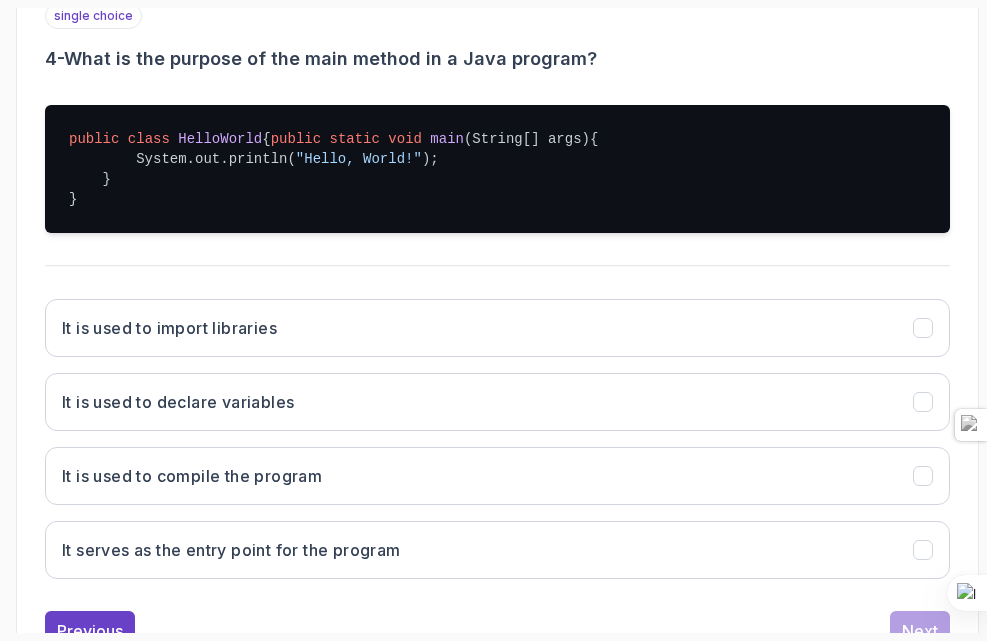 scroll, scrollTop: 521, scrollLeft: 0, axis: vertical 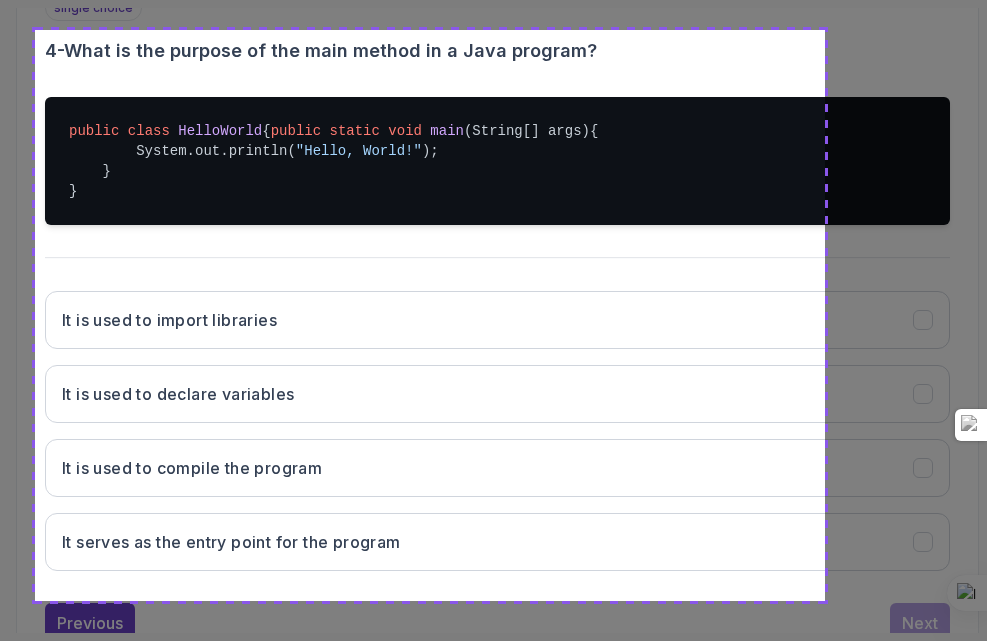 drag, startPoint x: 35, startPoint y: 30, endPoint x: 829, endPoint y: 602, distance: 978.5806 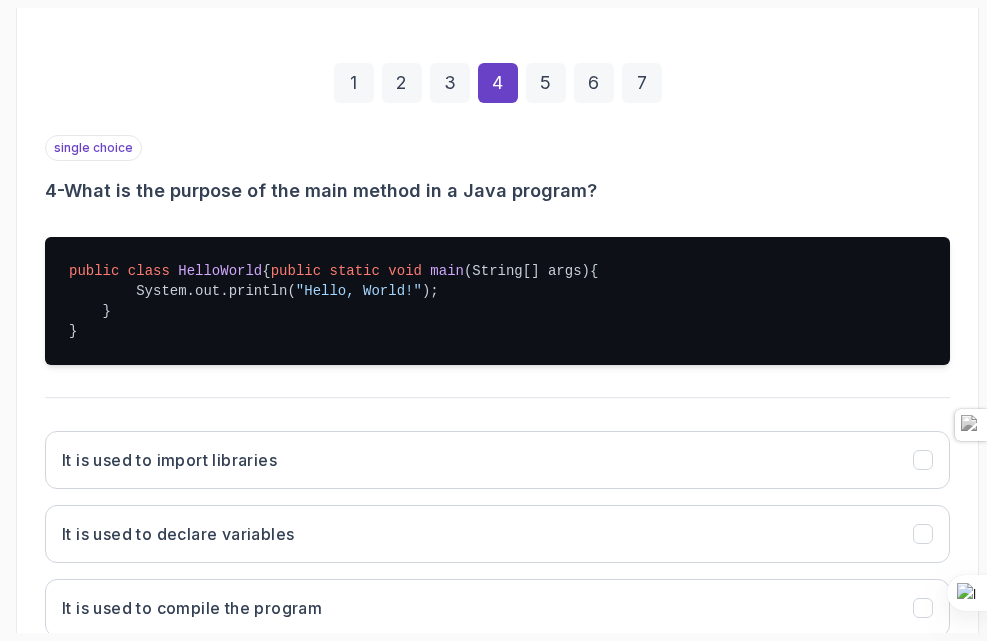 scroll, scrollTop: 373, scrollLeft: 0, axis: vertical 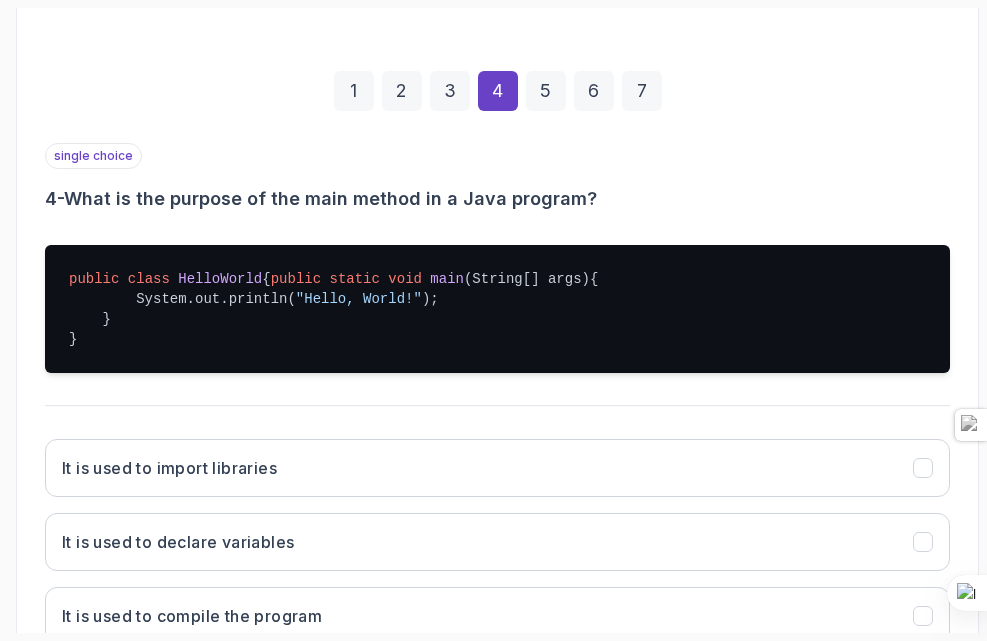click on "5" at bounding box center [546, 91] 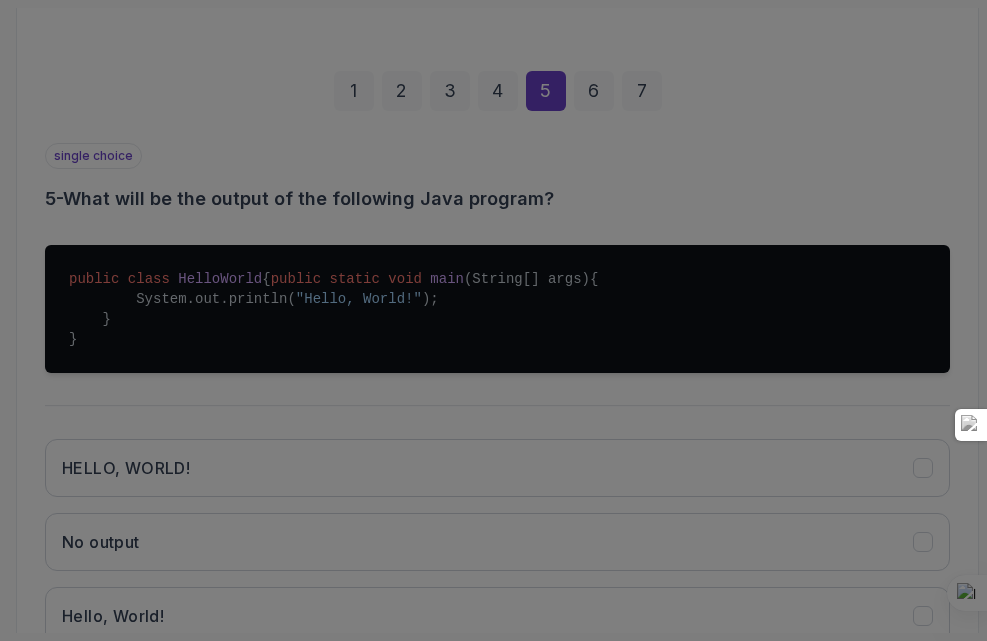 click 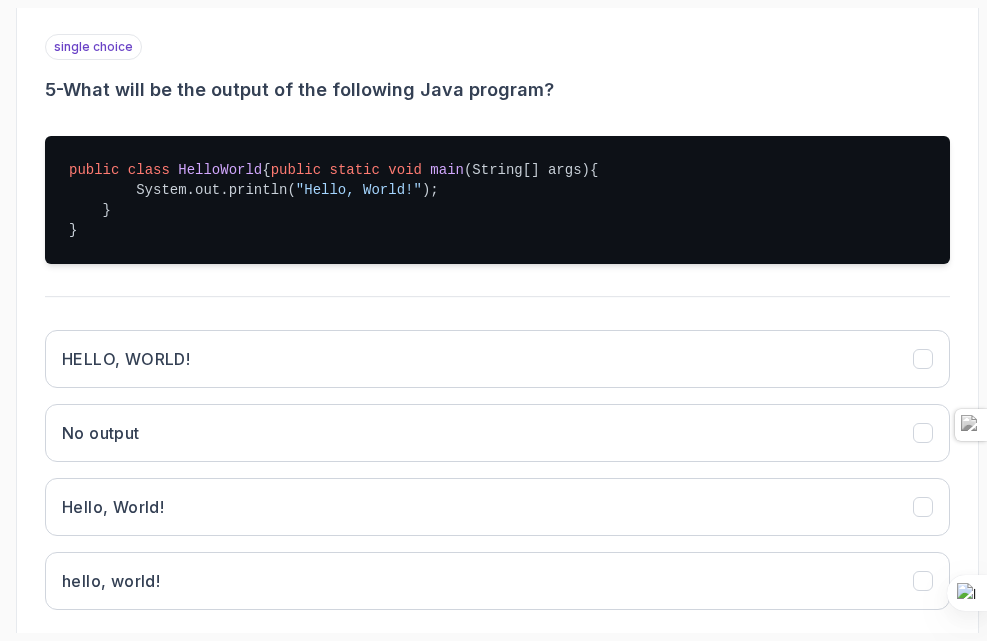 scroll, scrollTop: 490, scrollLeft: 0, axis: vertical 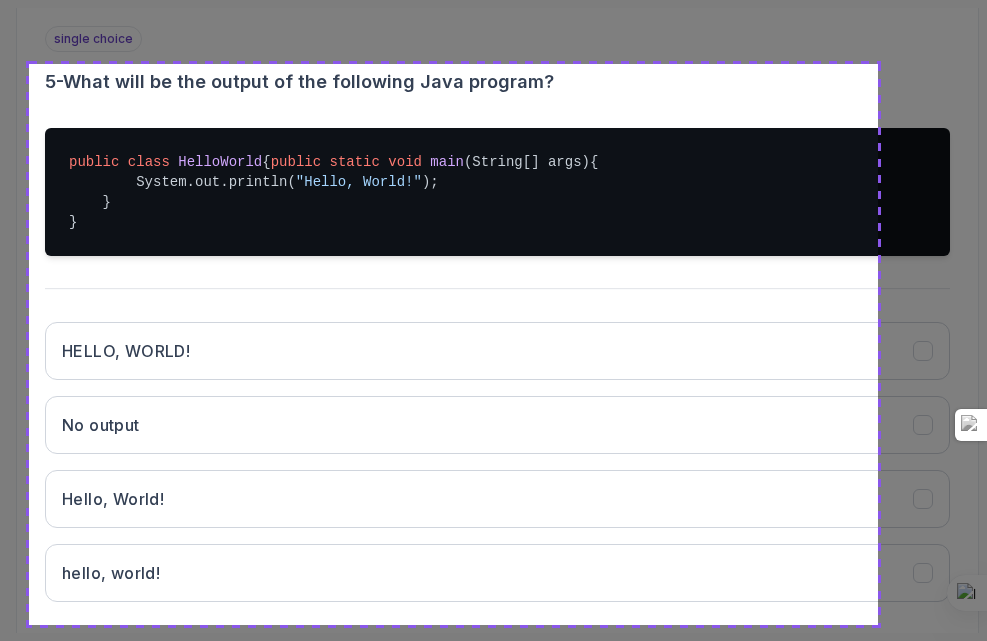 drag, startPoint x: 29, startPoint y: 64, endPoint x: 878, endPoint y: 625, distance: 1017.606 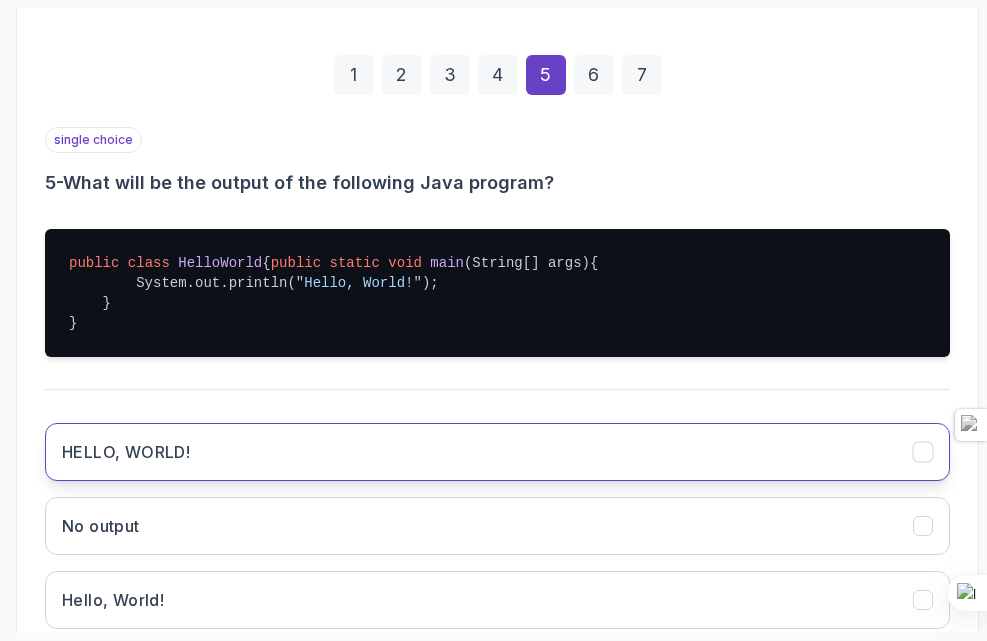 scroll, scrollTop: 342, scrollLeft: 0, axis: vertical 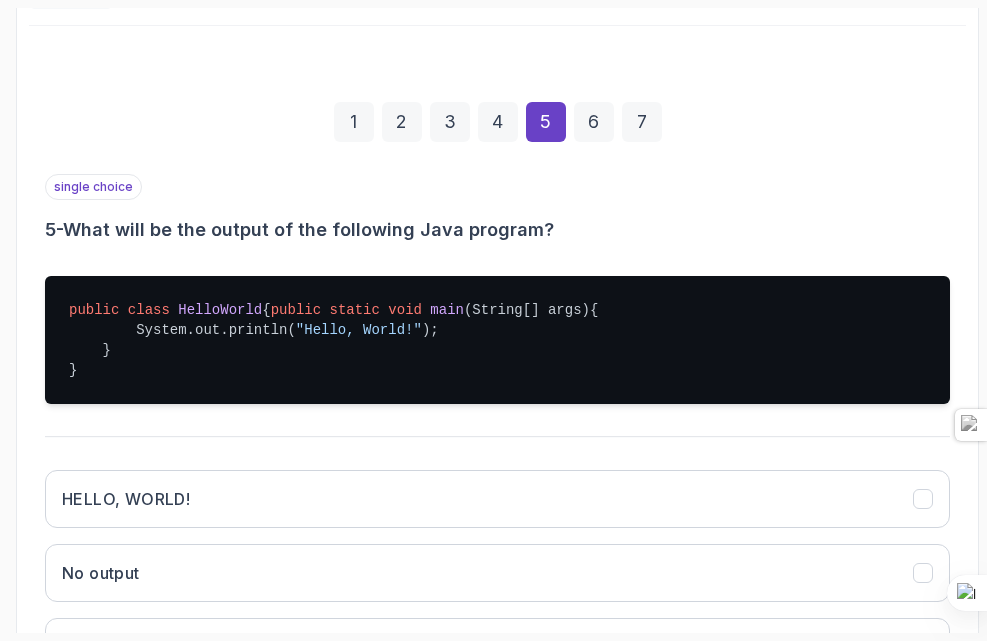 click on "6" at bounding box center (594, 122) 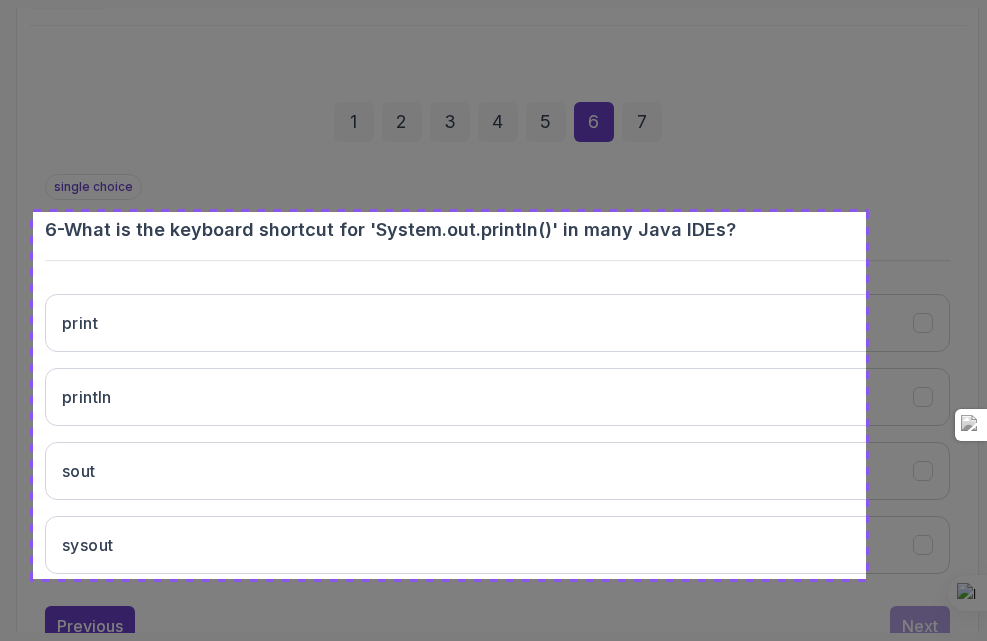drag, startPoint x: 33, startPoint y: 212, endPoint x: 866, endPoint y: 579, distance: 910.2626 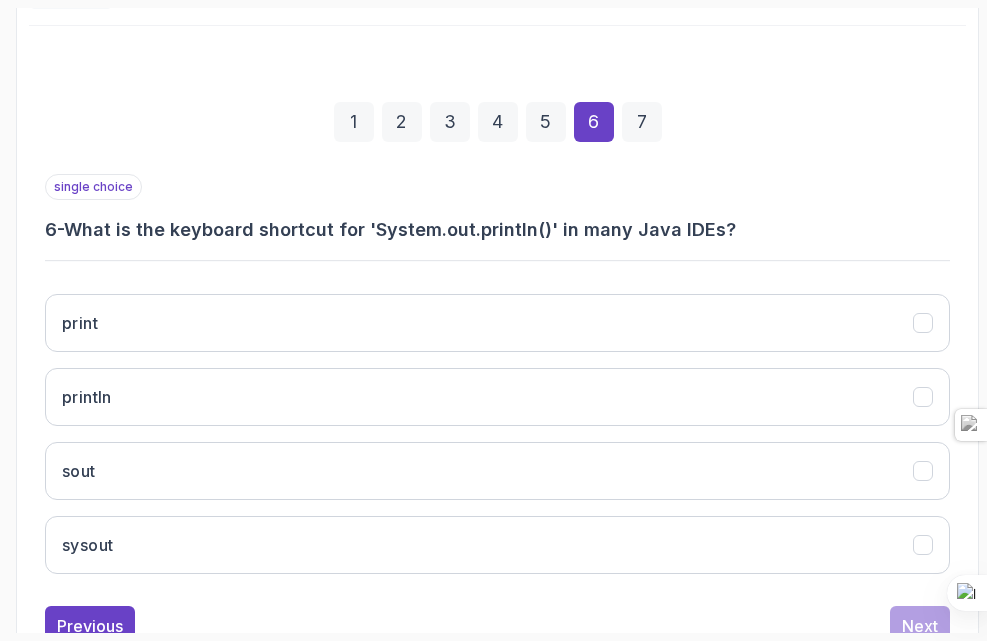 click on "1" at bounding box center (354, 122) 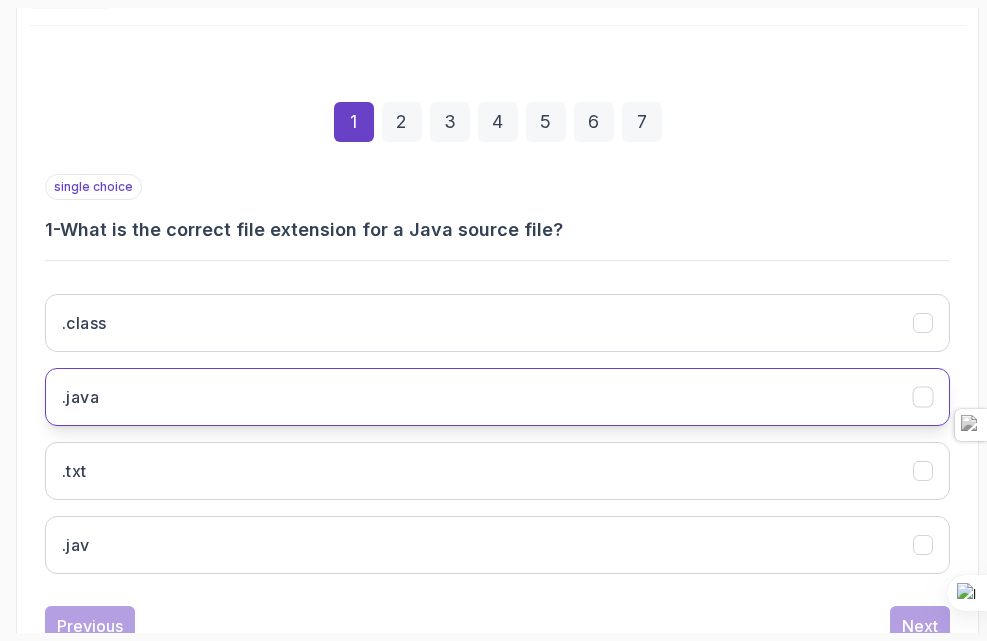 click on ".java" at bounding box center [80, 397] 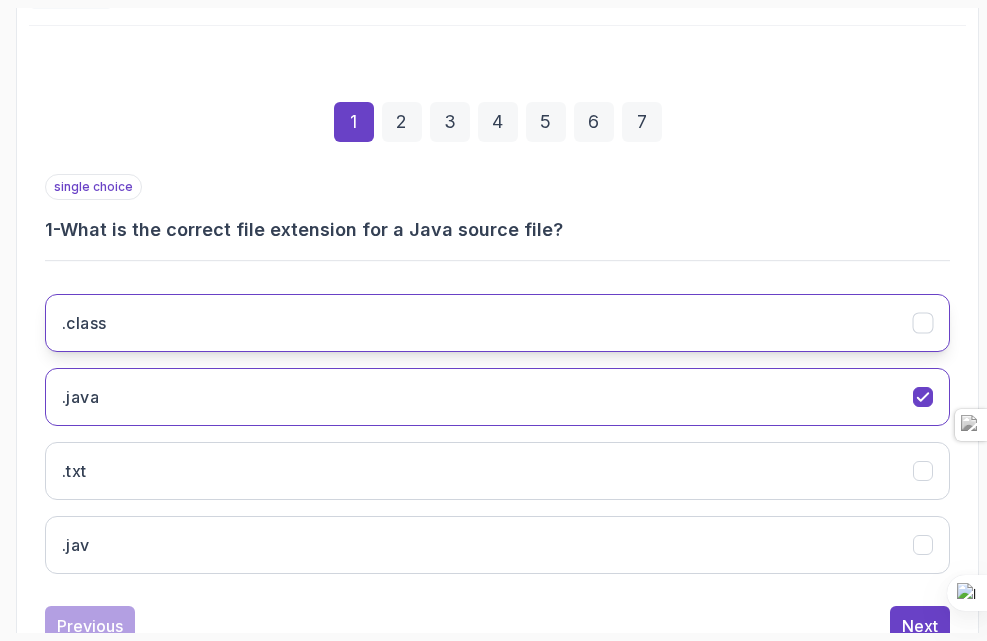 scroll, scrollTop: 412, scrollLeft: 0, axis: vertical 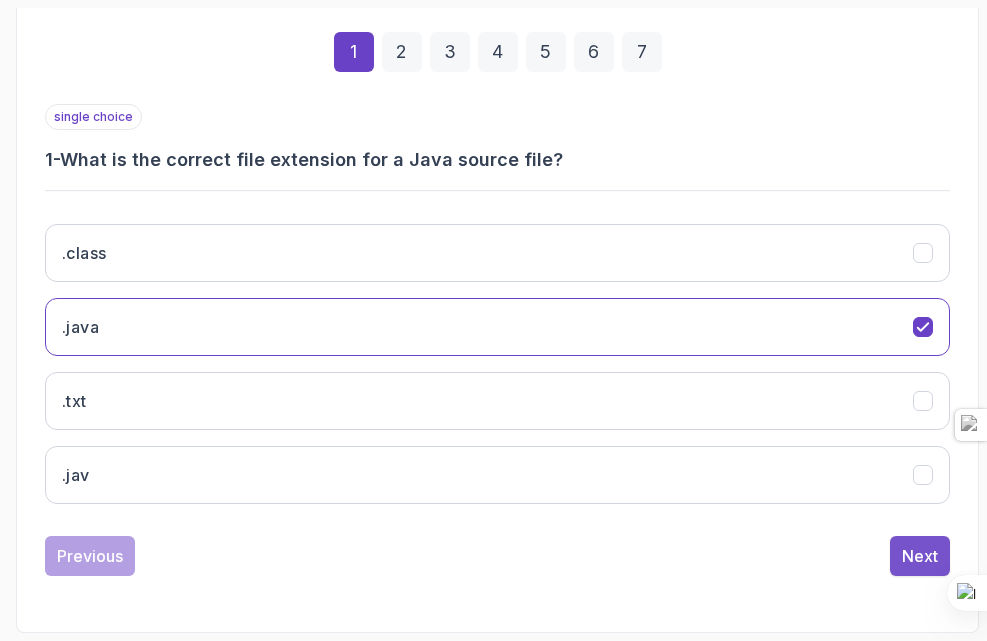 click on "Next" at bounding box center [920, 556] 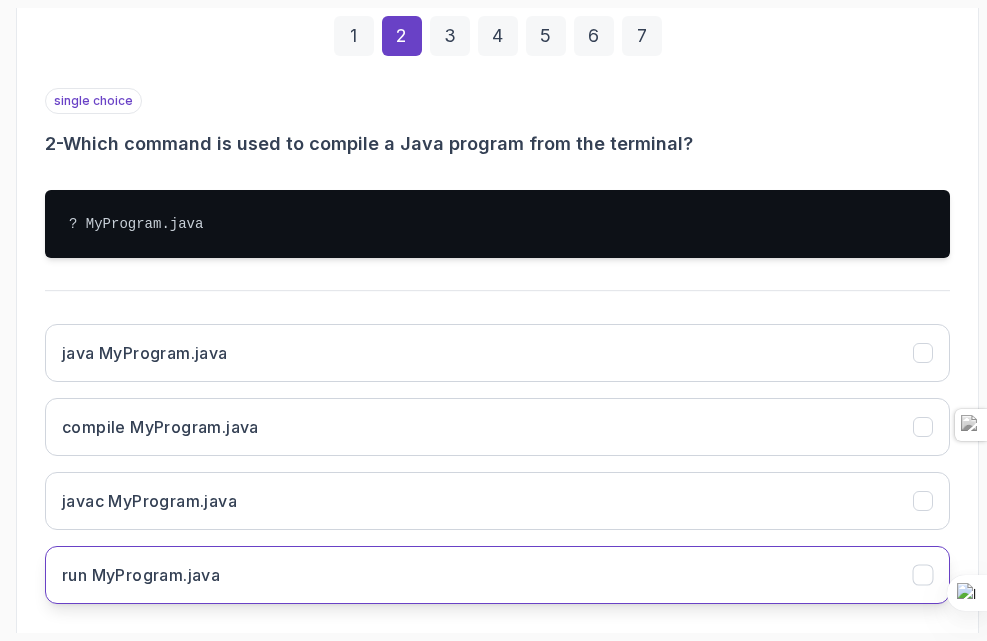 scroll, scrollTop: 466, scrollLeft: 0, axis: vertical 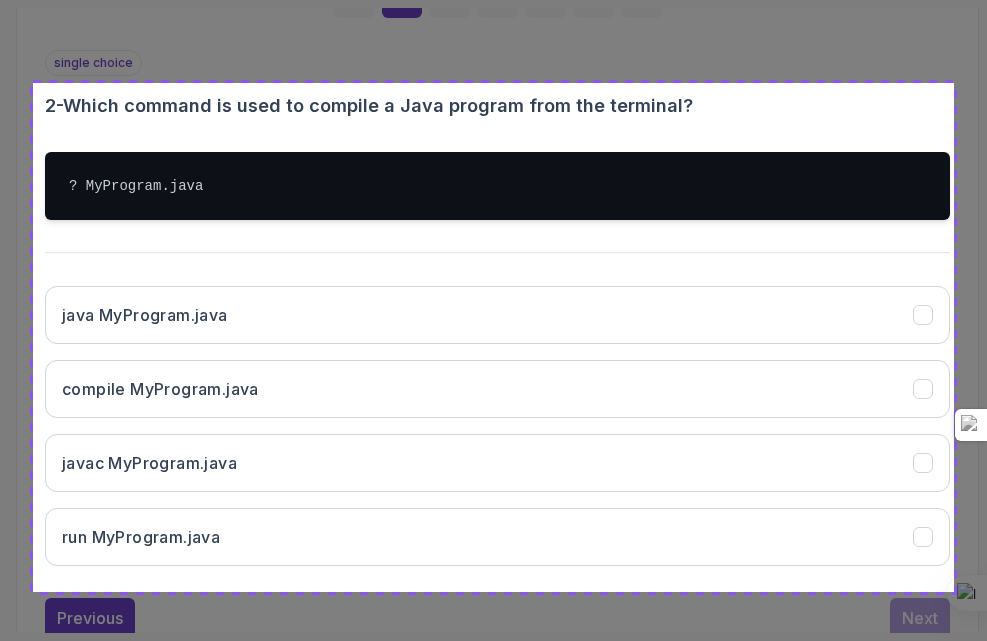 drag, startPoint x: 33, startPoint y: 83, endPoint x: 954, endPoint y: 592, distance: 1052.2937 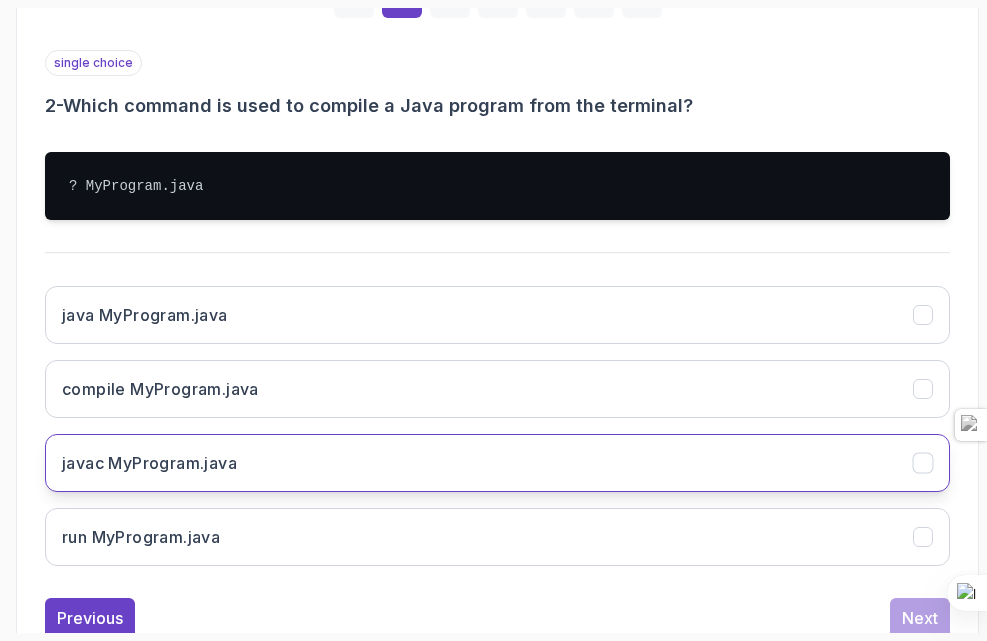 click on "javac MyProgram.java" at bounding box center [149, 463] 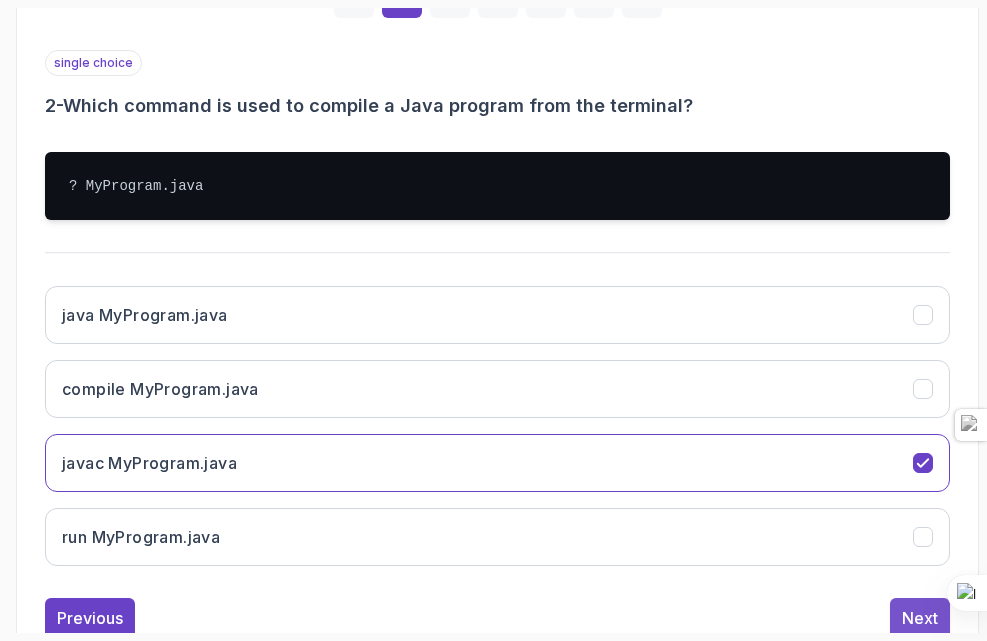 click on "Next" at bounding box center [920, 618] 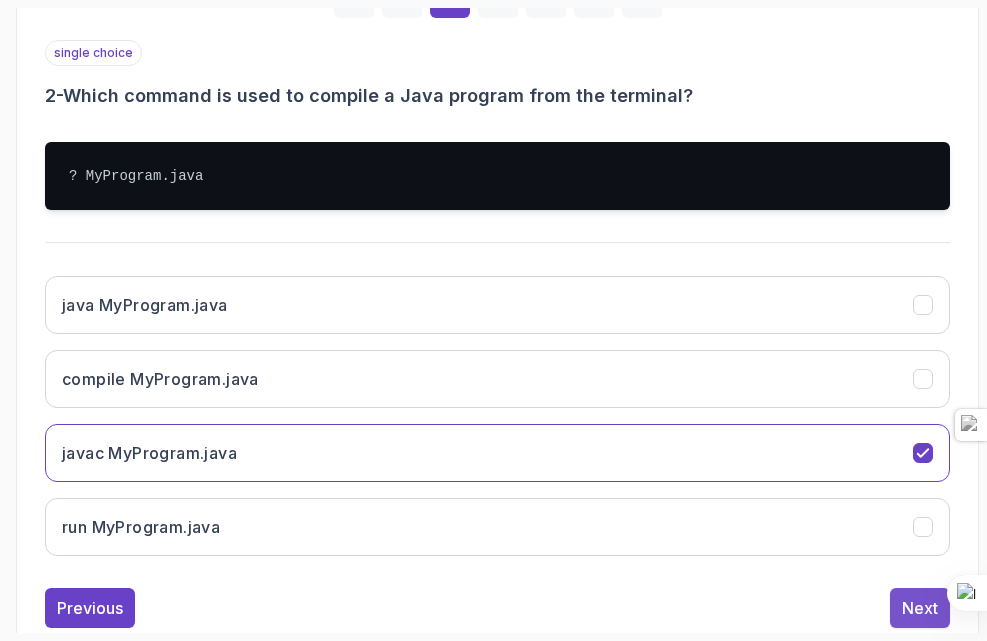 scroll, scrollTop: 412, scrollLeft: 0, axis: vertical 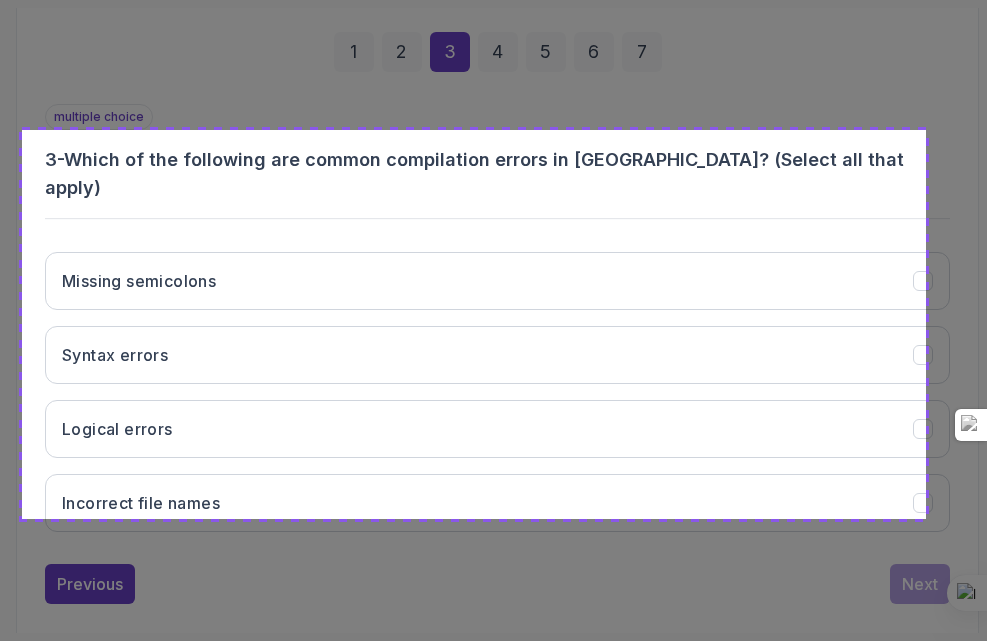 drag, startPoint x: 22, startPoint y: 130, endPoint x: 926, endPoint y: 520, distance: 984.53845 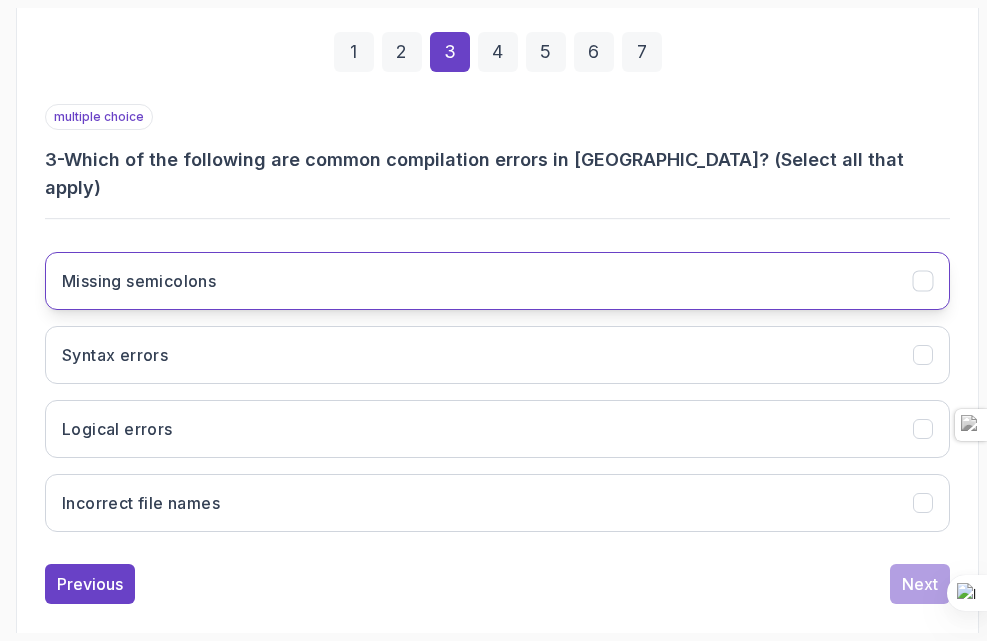click on "Missing semicolons" at bounding box center (497, 281) 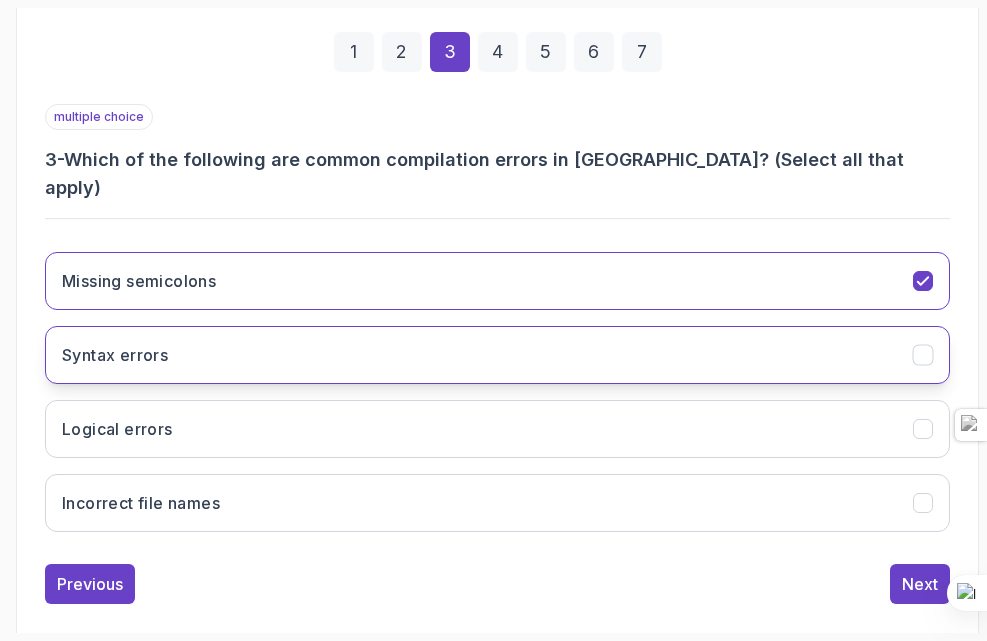 click on "Syntax errors" at bounding box center [497, 355] 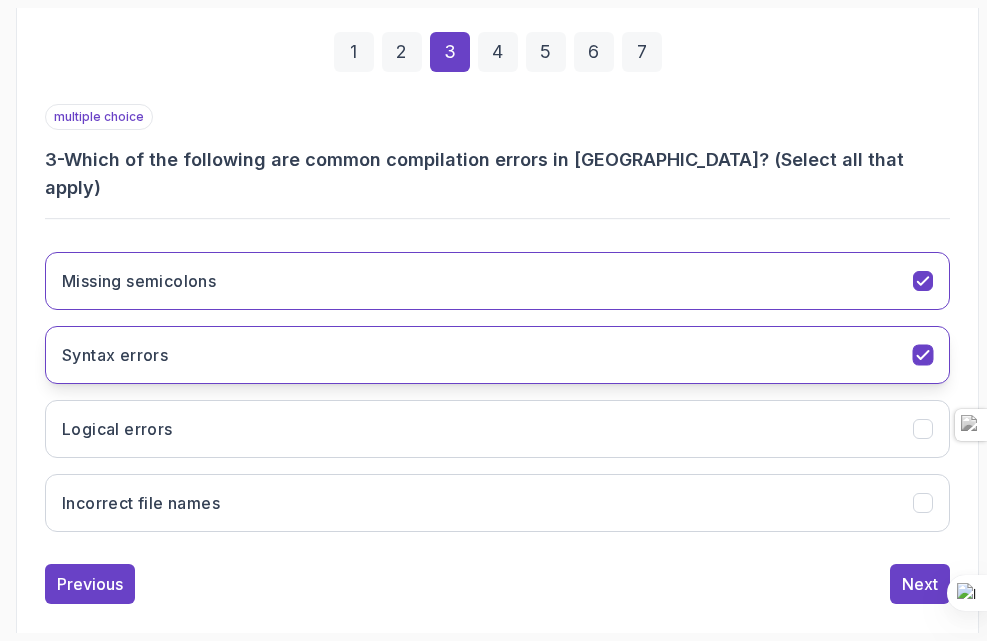 click on "Syntax errors" at bounding box center [497, 355] 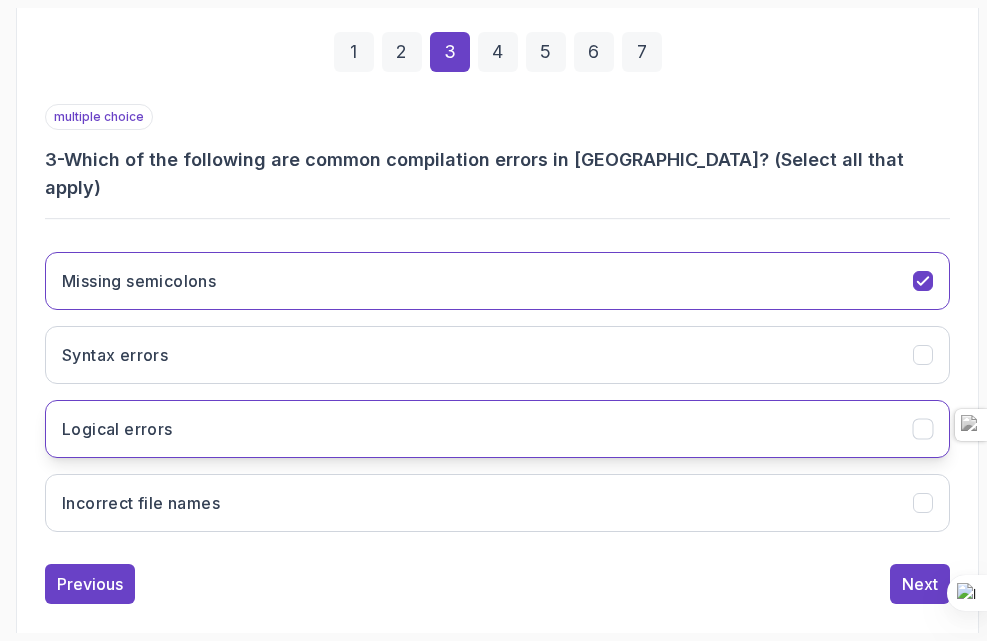 click on "Logical errors" at bounding box center (497, 429) 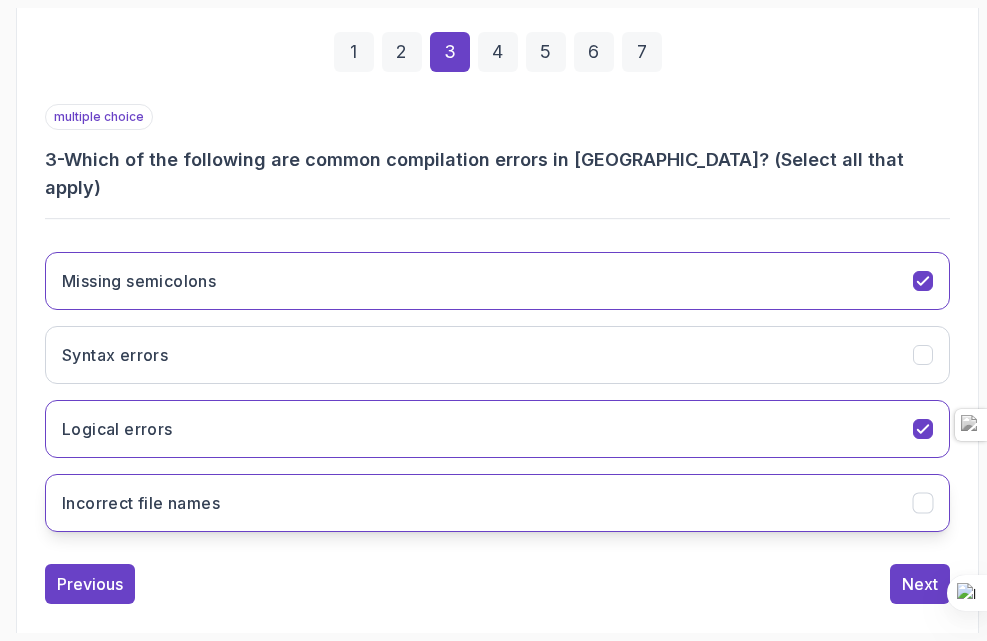 click on "Incorrect file names" at bounding box center [497, 503] 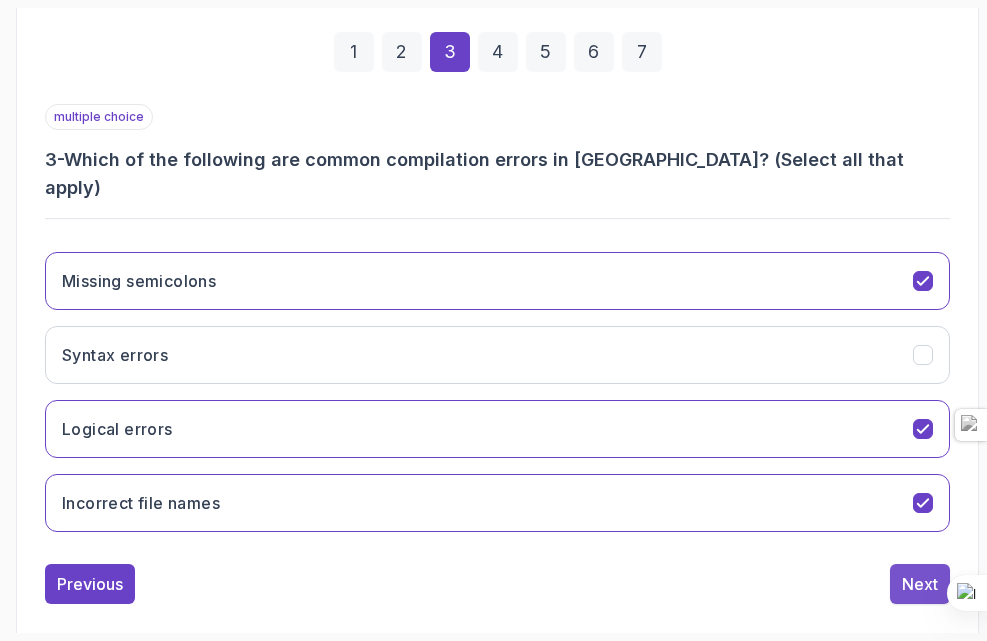 click on "Next" at bounding box center [920, 584] 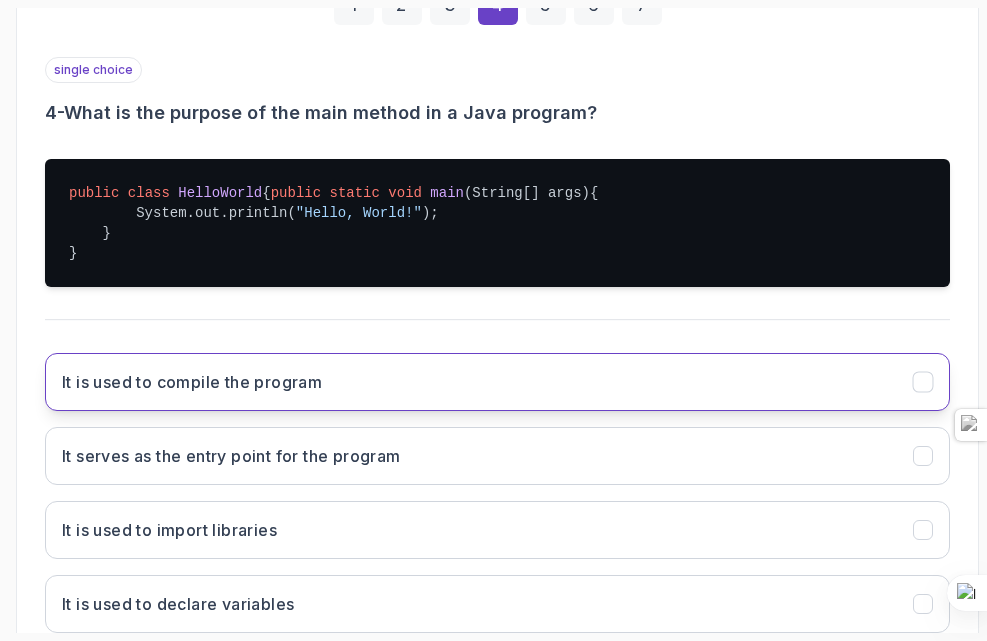 scroll, scrollTop: 521, scrollLeft: 0, axis: vertical 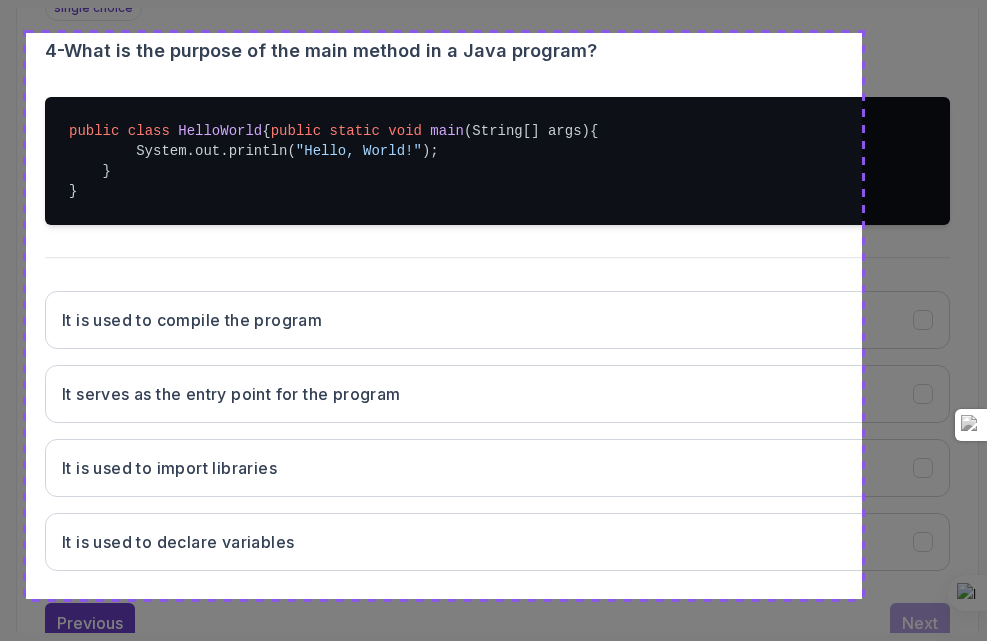 drag, startPoint x: 26, startPoint y: 33, endPoint x: 862, endPoint y: 599, distance: 1009.58014 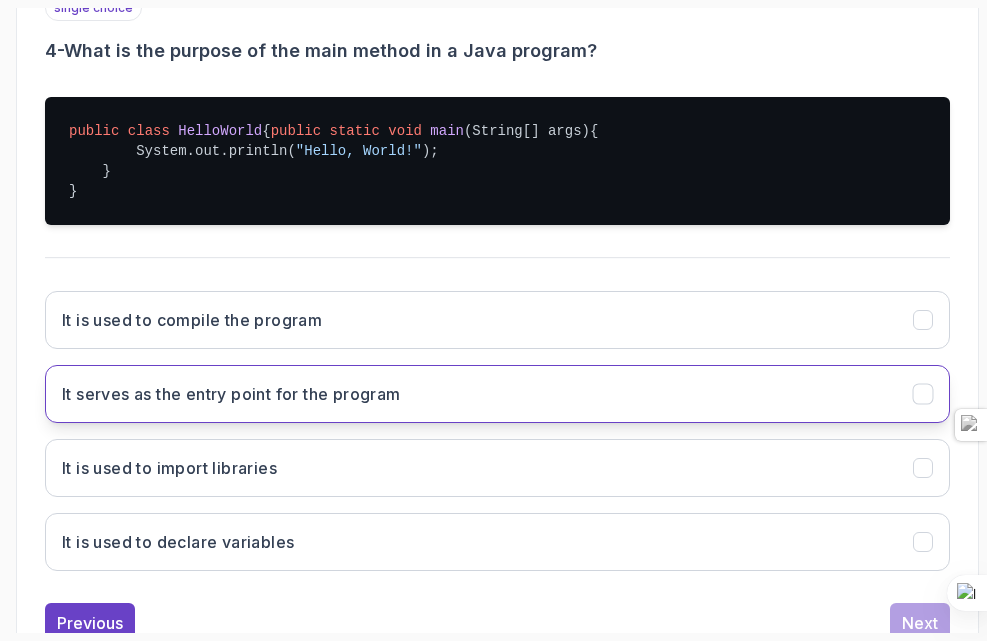 click on "It serves as the entry point for the program" at bounding box center [497, 394] 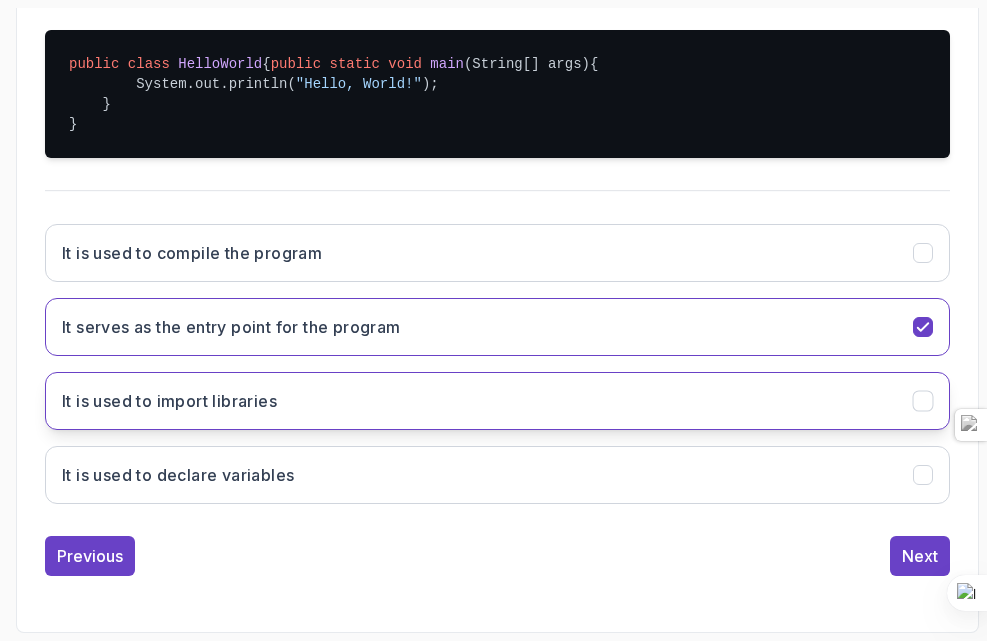 scroll, scrollTop: 607, scrollLeft: 0, axis: vertical 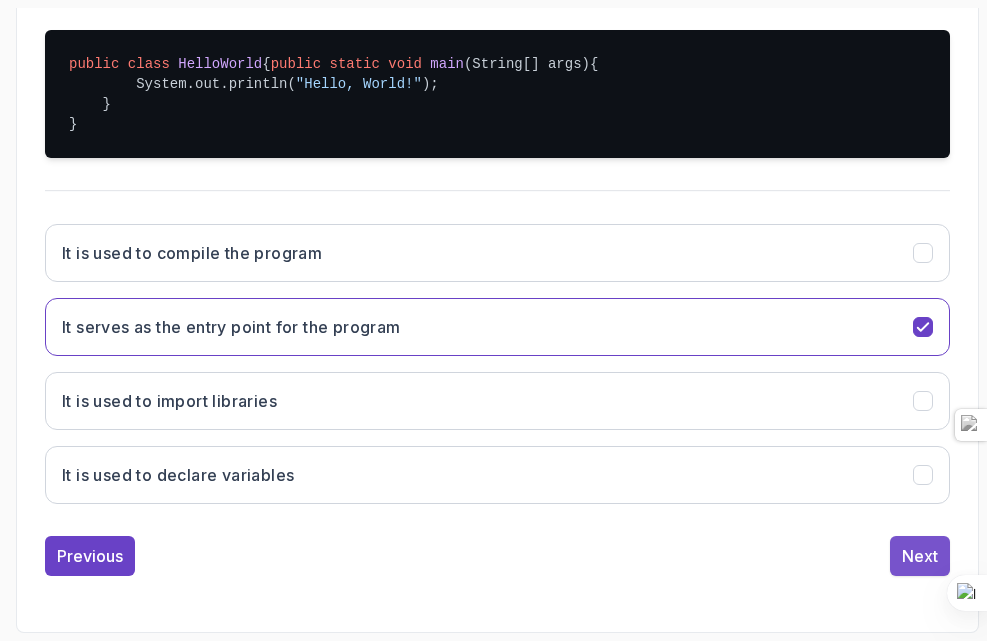 click on "Next" at bounding box center (920, 556) 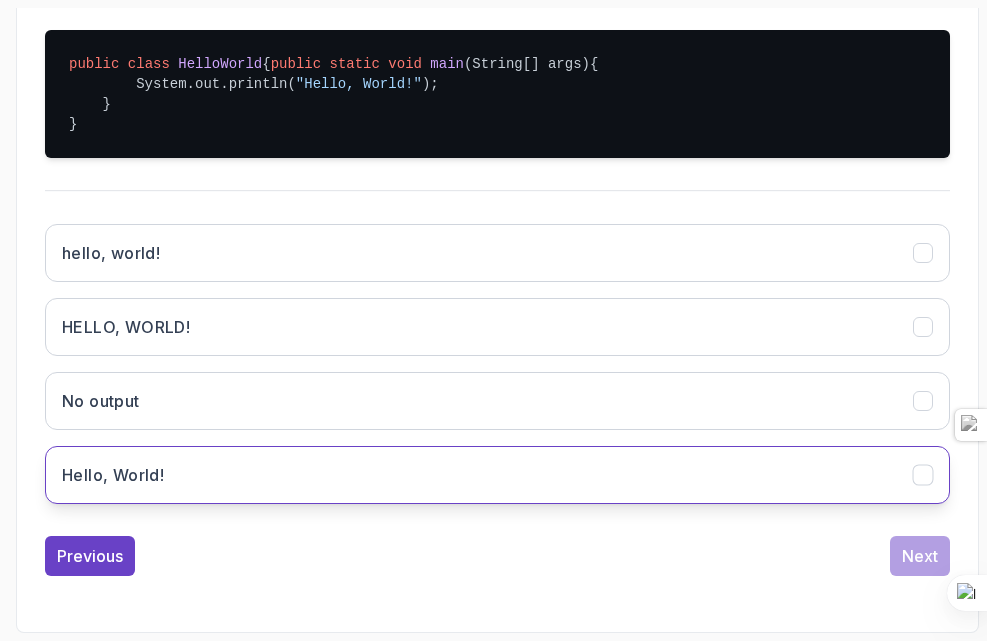 click on "Hello, World!" at bounding box center [497, 475] 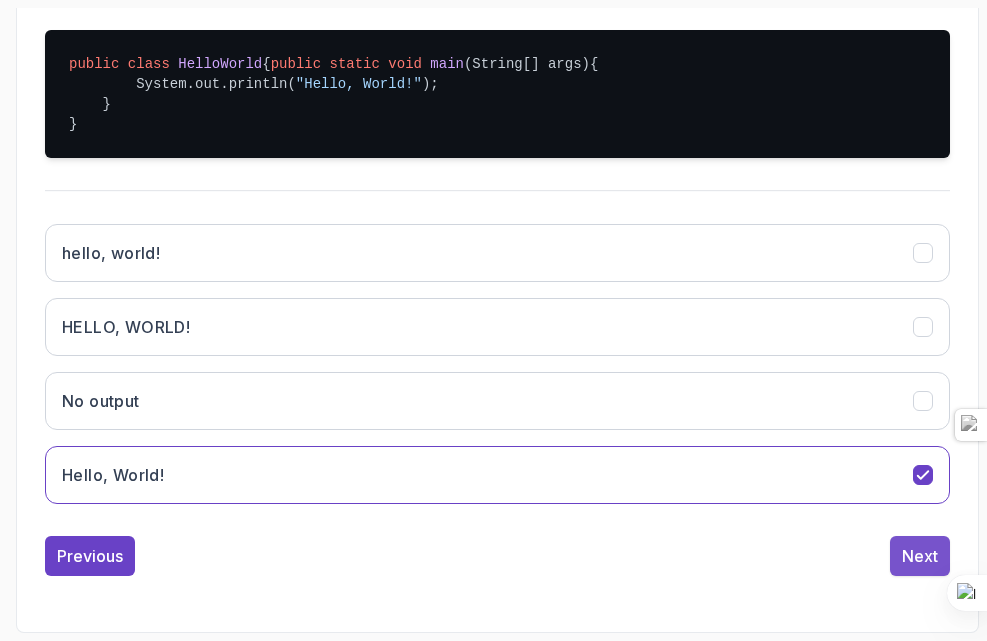 click on "Next" at bounding box center (920, 556) 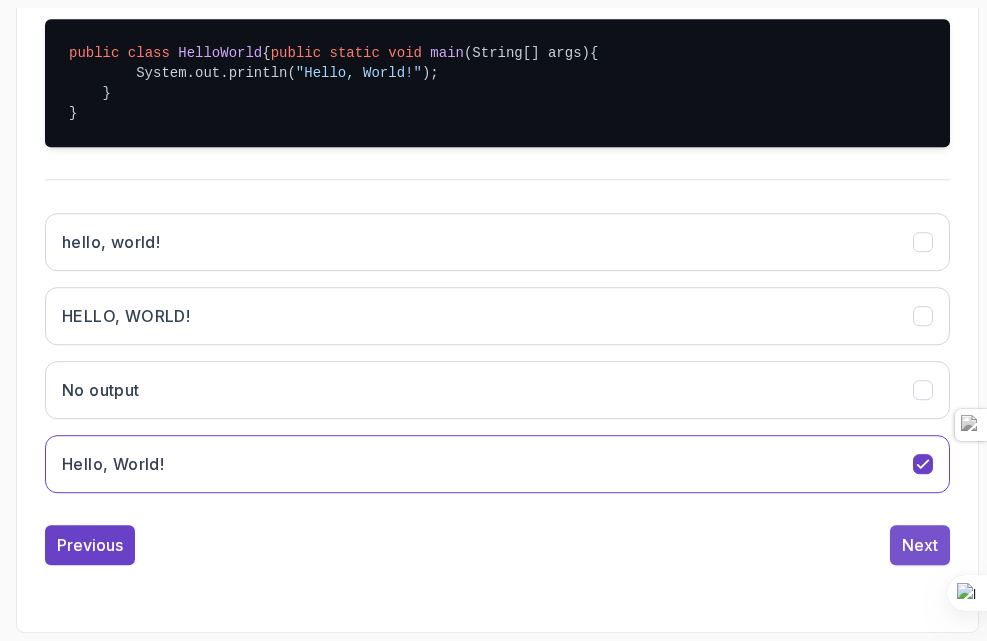 scroll, scrollTop: 412, scrollLeft: 0, axis: vertical 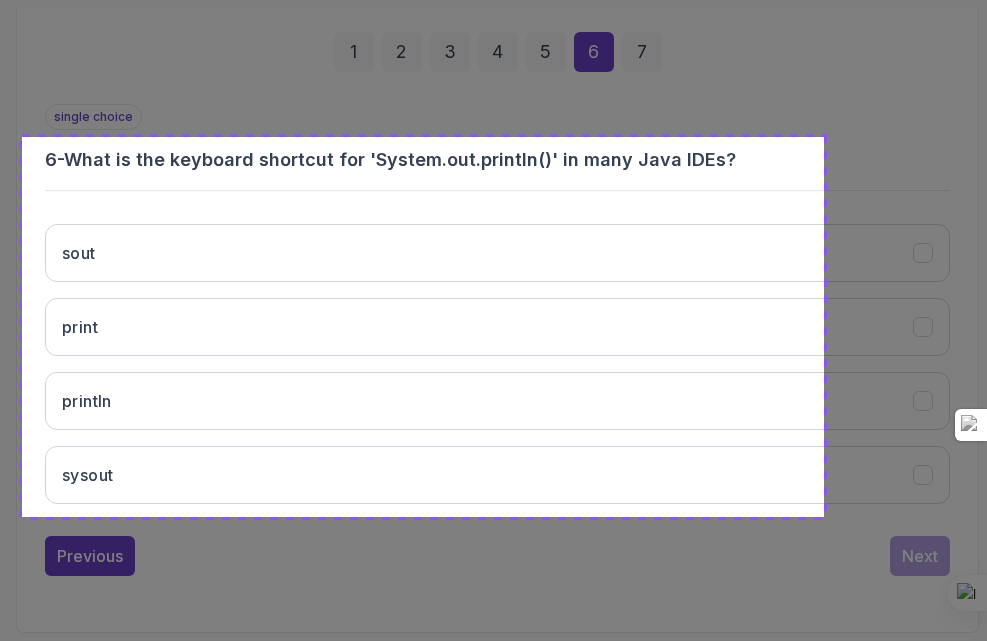 drag, startPoint x: 22, startPoint y: 137, endPoint x: 829, endPoint y: 516, distance: 891.56604 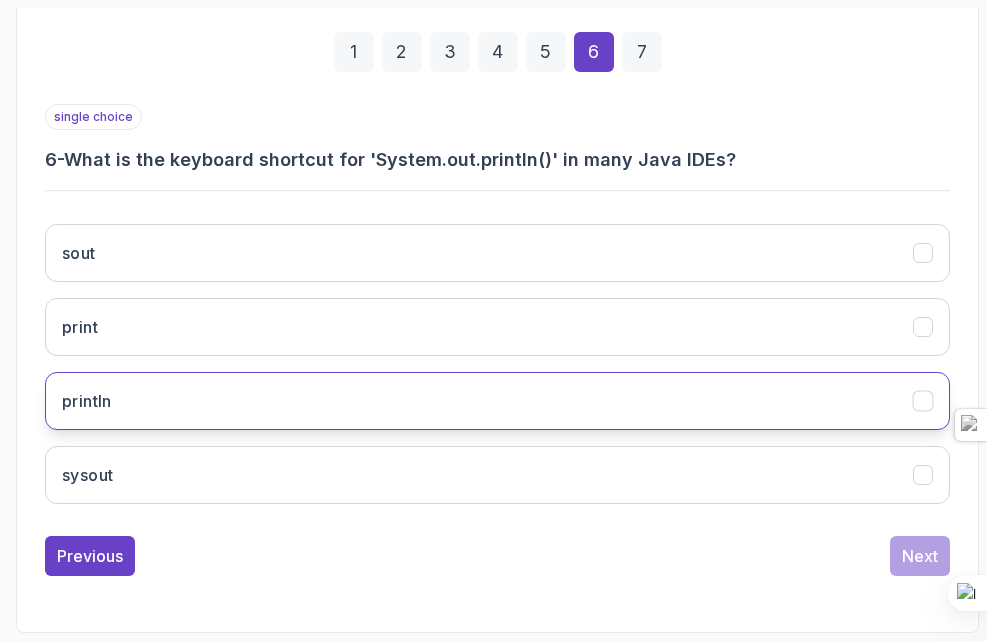 click on "println" at bounding box center (497, 401) 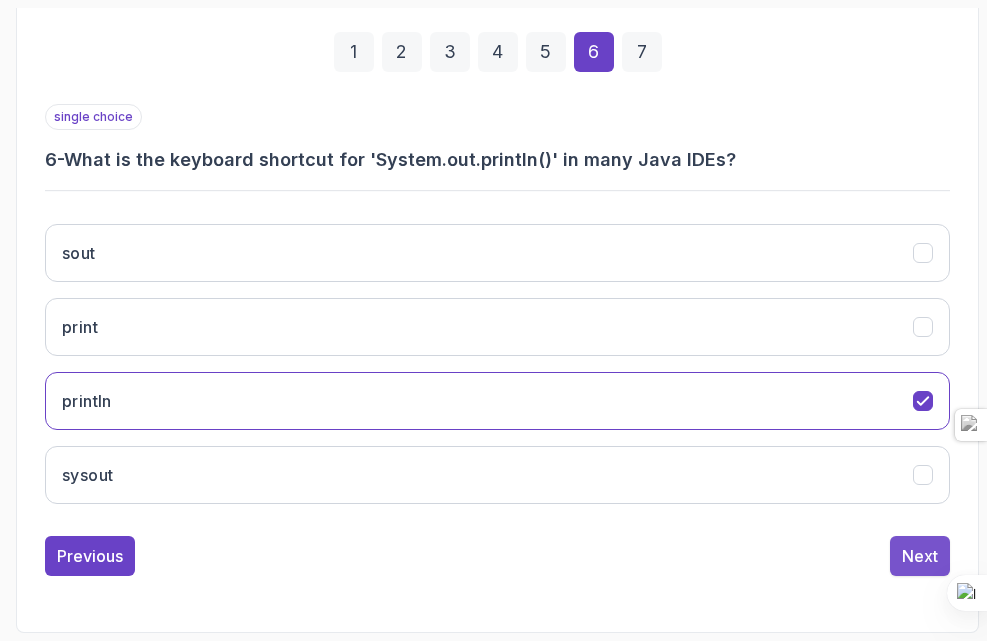 click on "Next" at bounding box center (920, 556) 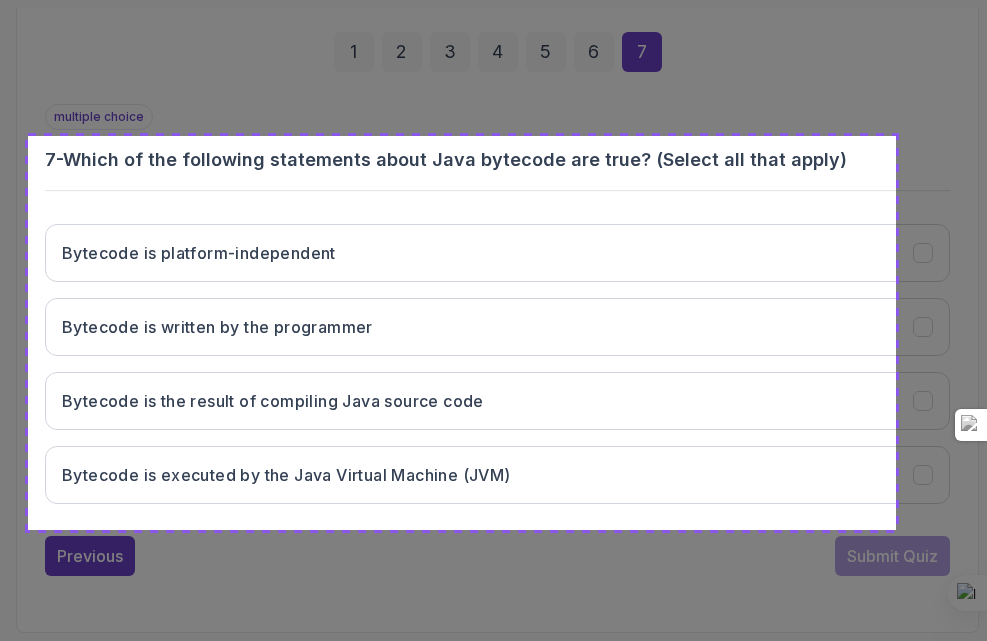 drag, startPoint x: 28, startPoint y: 136, endPoint x: 896, endPoint y: 530, distance: 953.2366 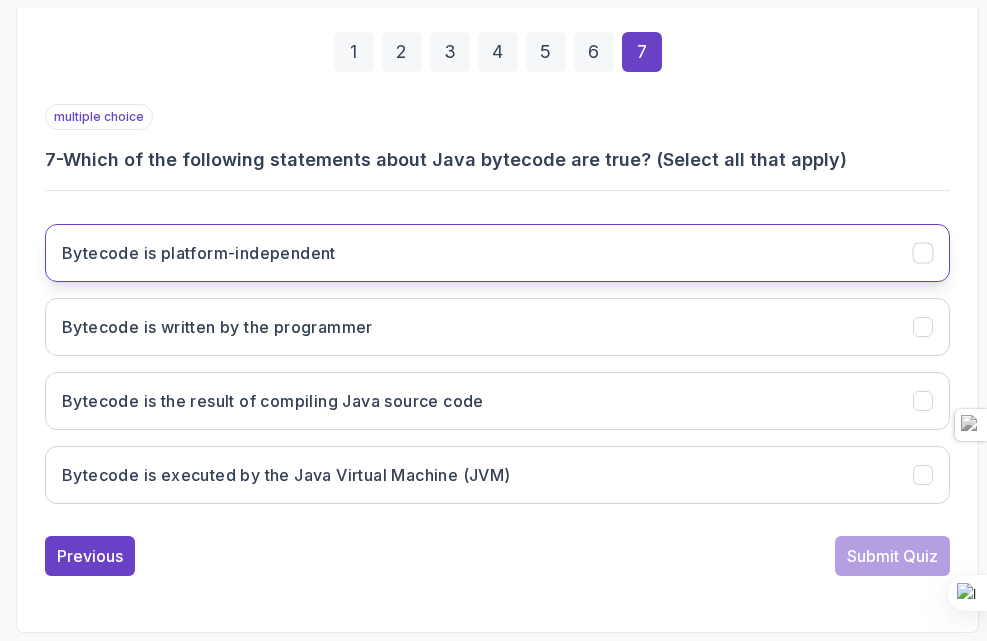 click on "Bytecode is platform-independent" at bounding box center (199, 253) 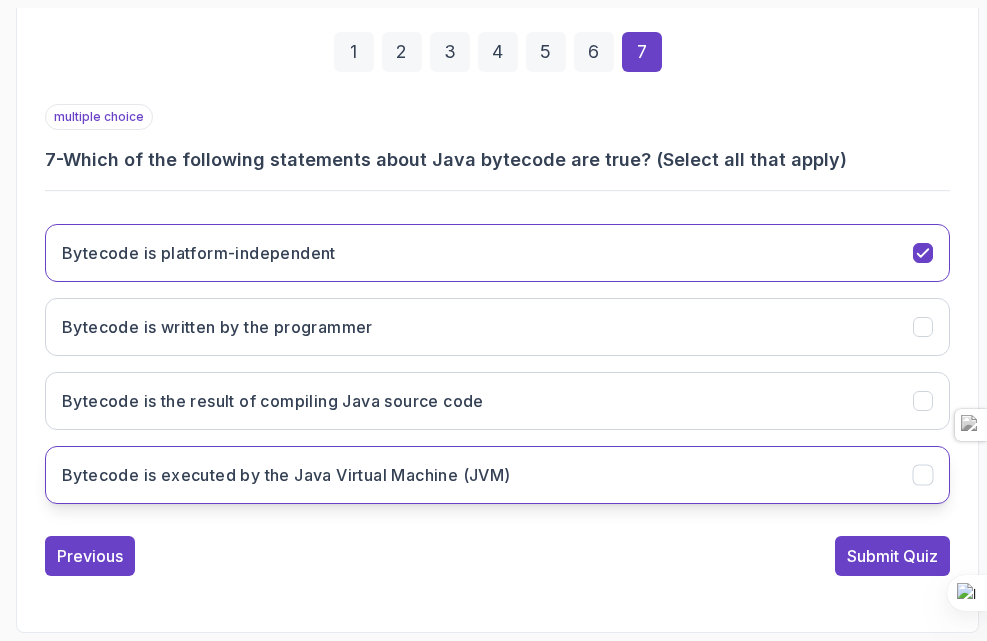 click on "Bytecode is executed by the Java Virtual Machine (JVM)" at bounding box center (497, 475) 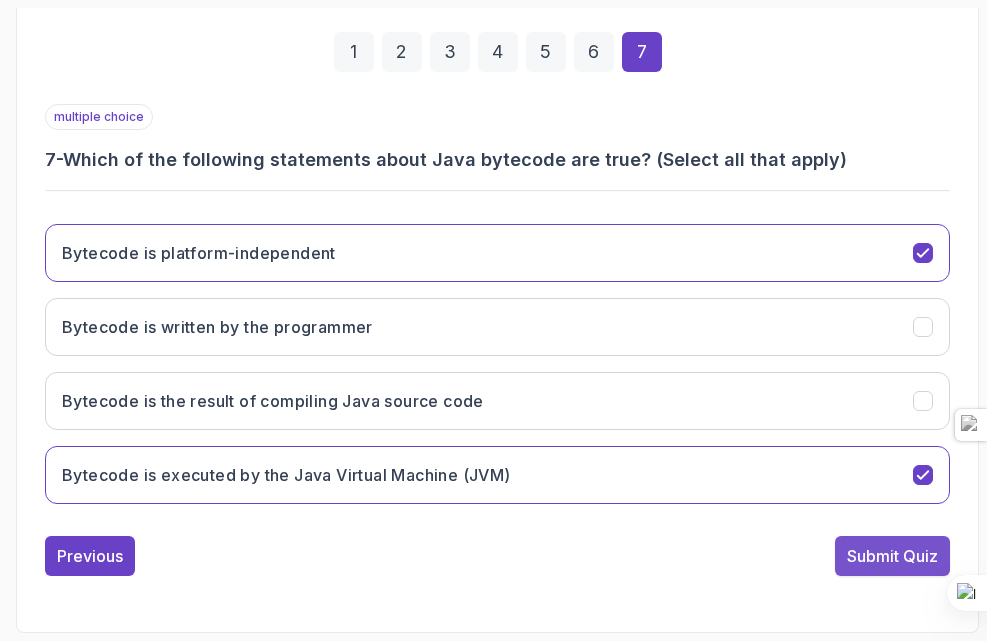 click on "Submit Quiz" at bounding box center (892, 556) 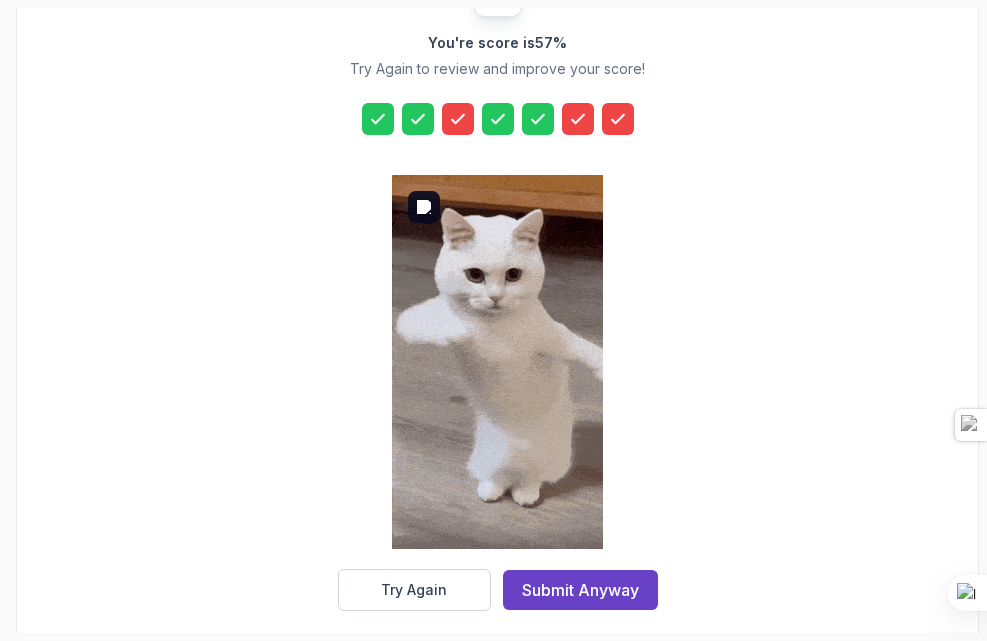 scroll, scrollTop: 435, scrollLeft: 0, axis: vertical 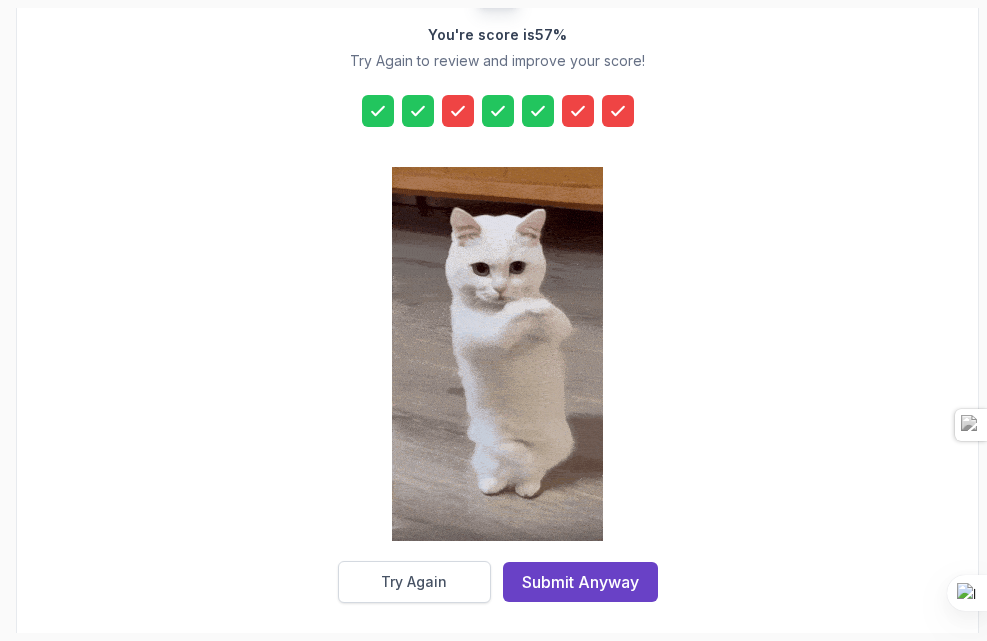 click on "Try Again" at bounding box center [414, 582] 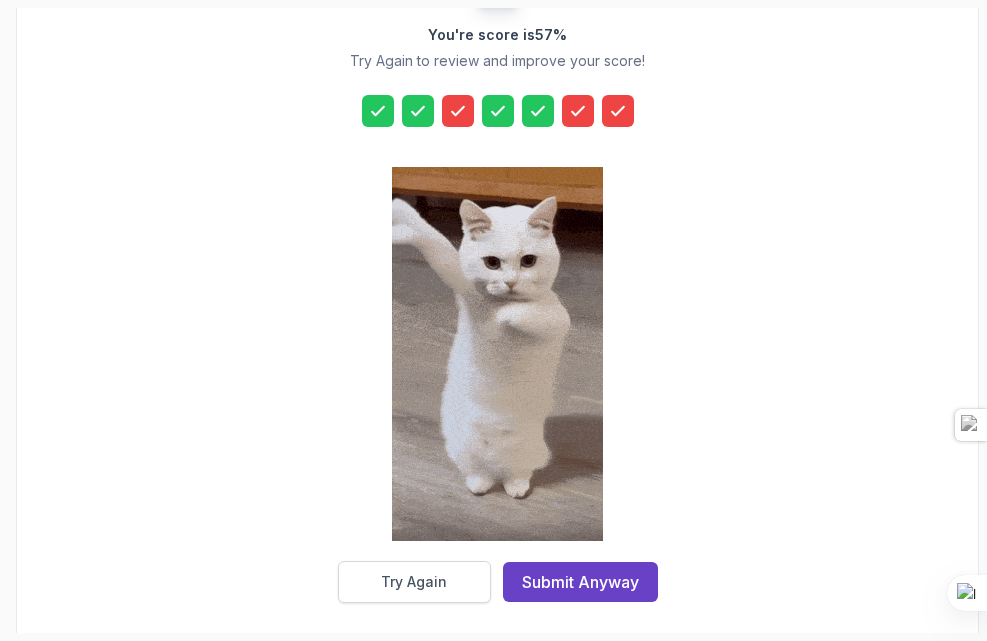 scroll, scrollTop: 412, scrollLeft: 0, axis: vertical 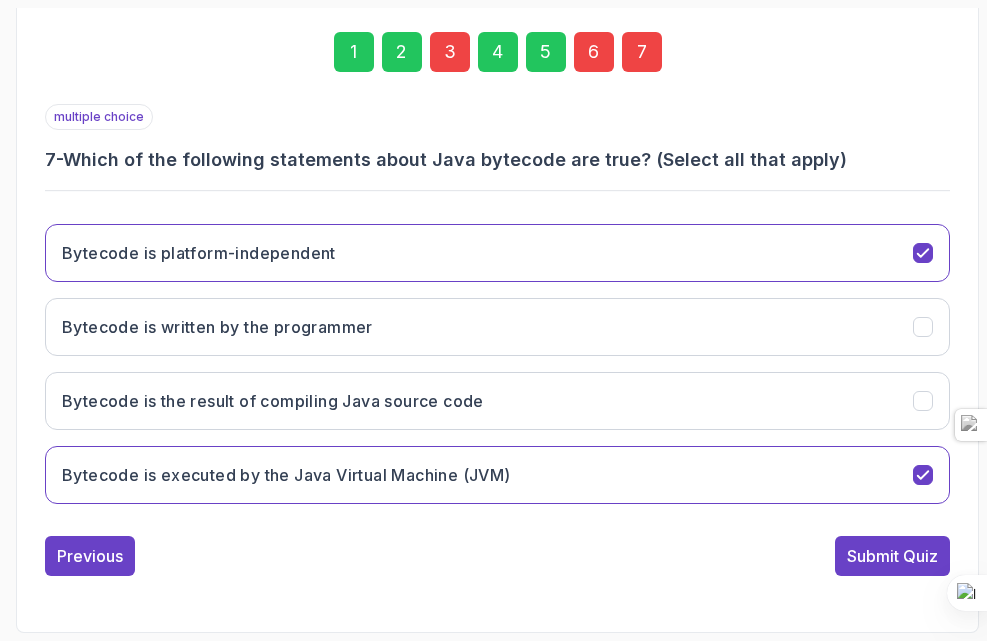 click on "3" at bounding box center (450, 52) 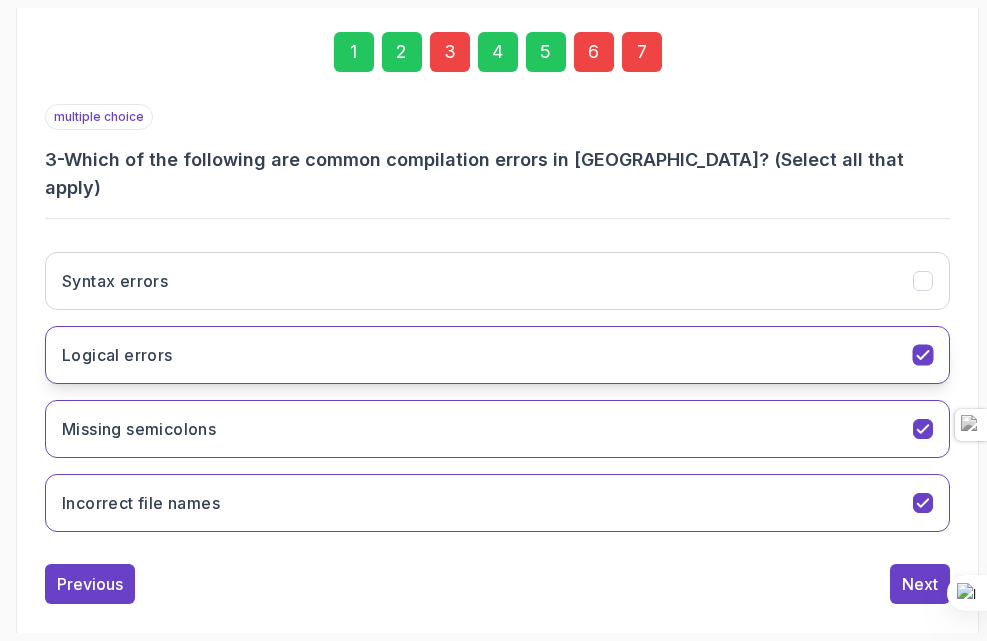 click 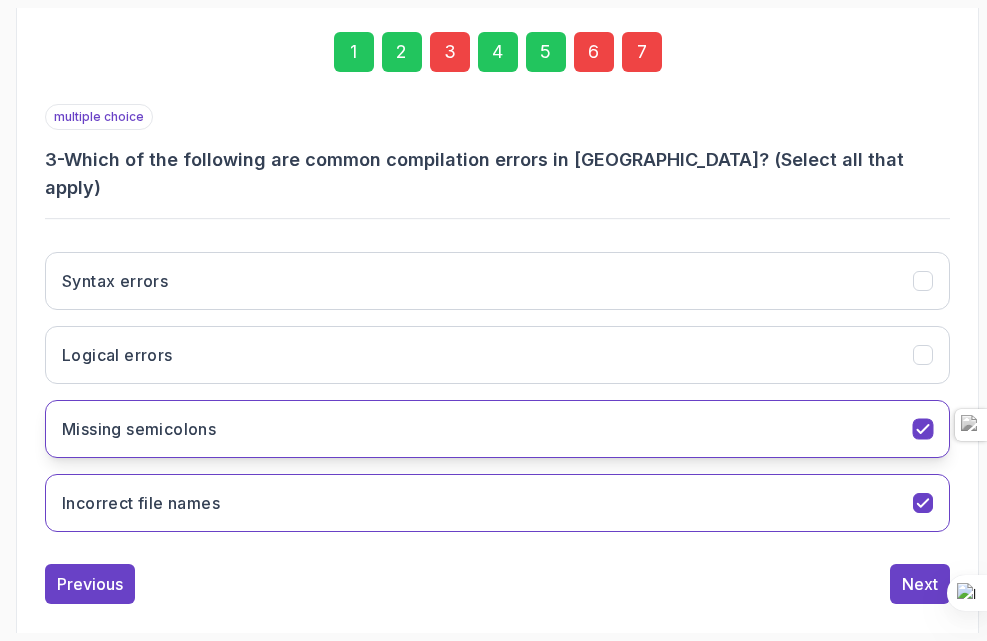 click 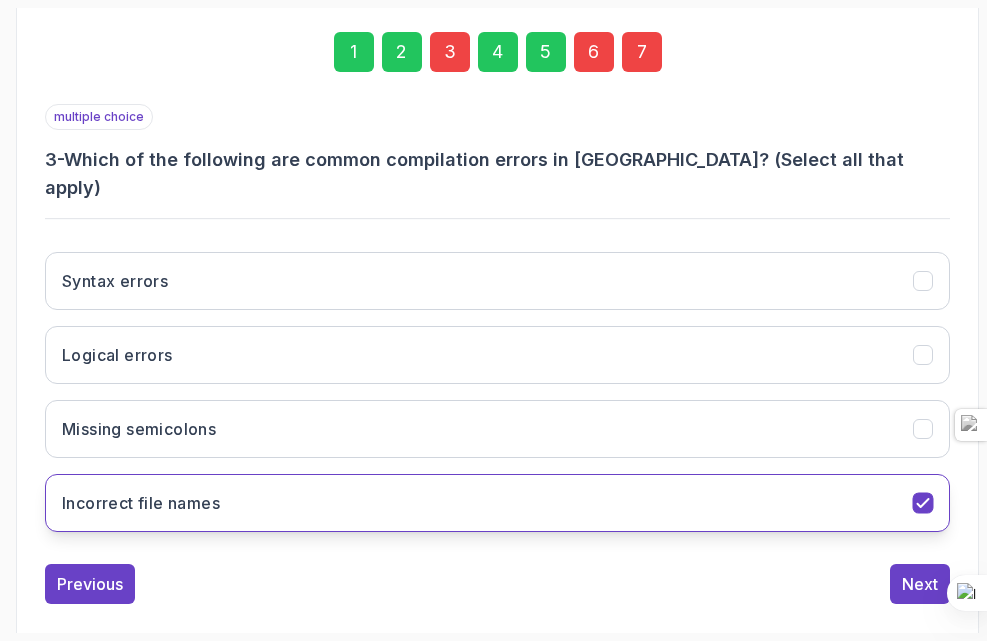 click 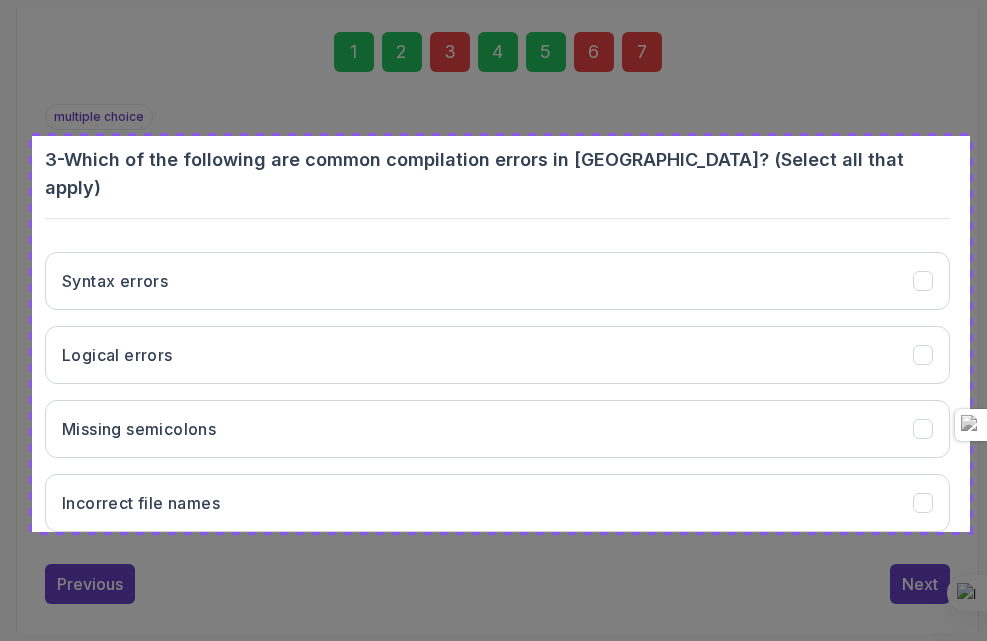 drag, startPoint x: 32, startPoint y: 136, endPoint x: 970, endPoint y: 532, distance: 1018.16504 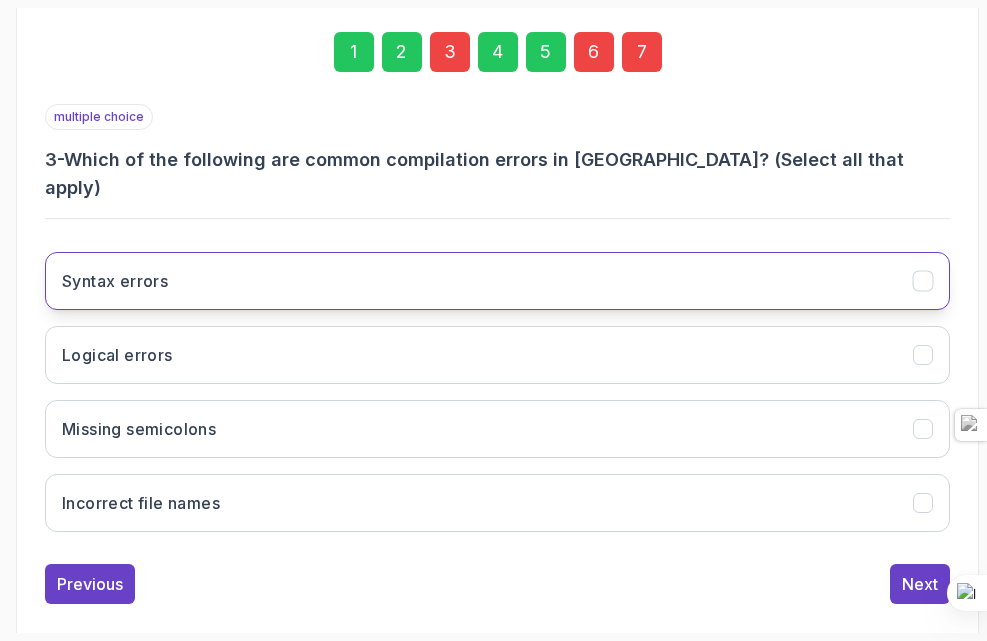click on "Syntax errors" at bounding box center [497, 281] 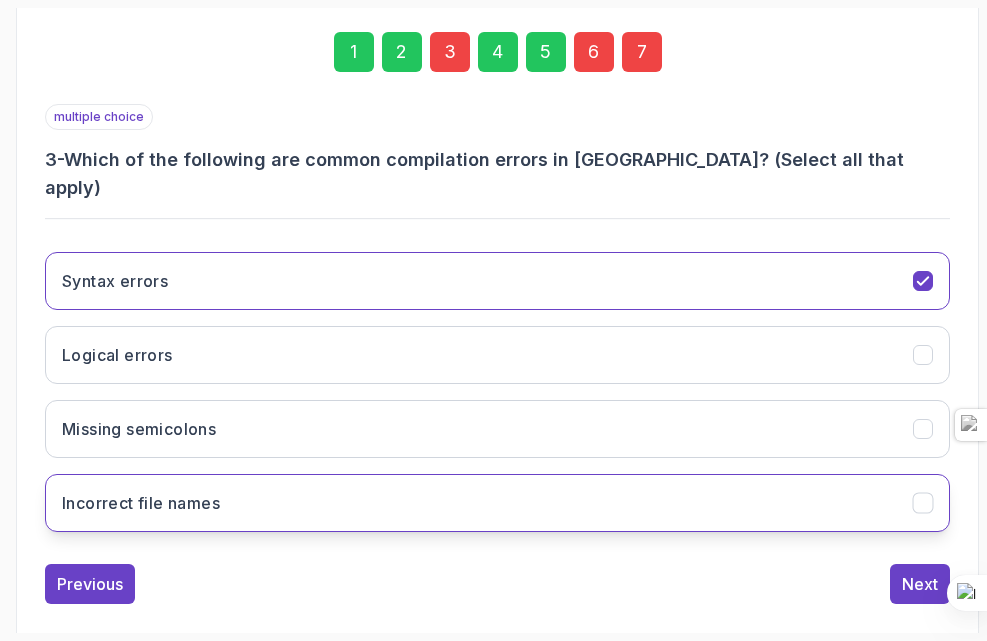 click on "Incorrect file names" at bounding box center (497, 503) 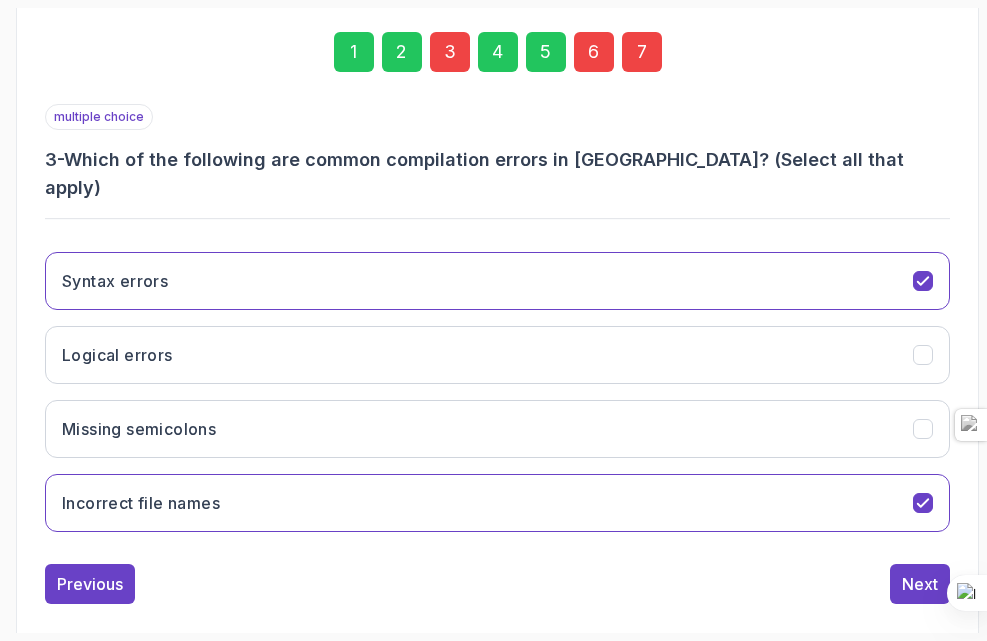 click on "6" at bounding box center (594, 52) 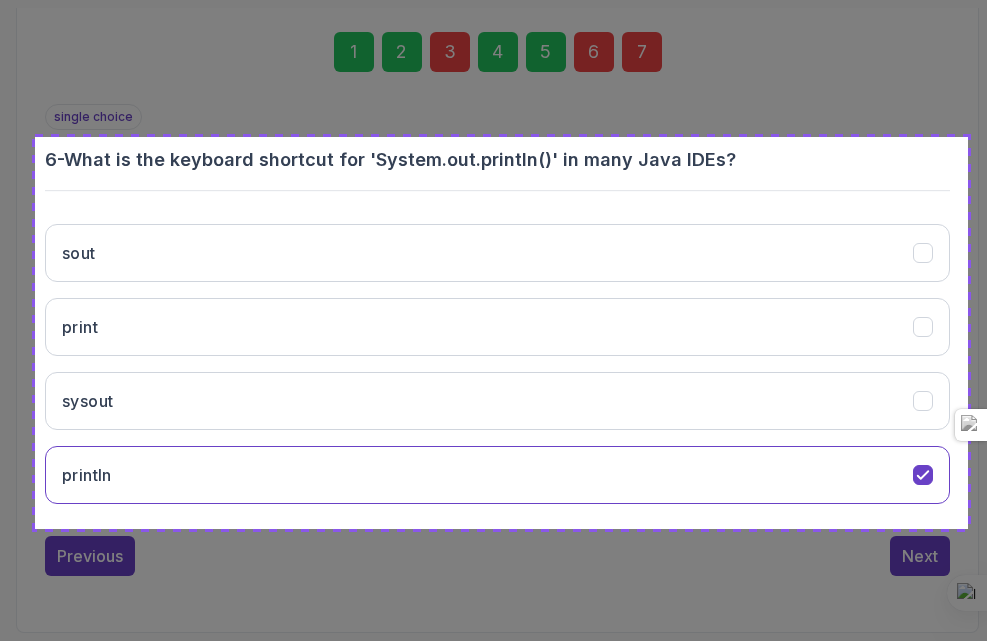 drag, startPoint x: 35, startPoint y: 137, endPoint x: 968, endPoint y: 529, distance: 1012.00446 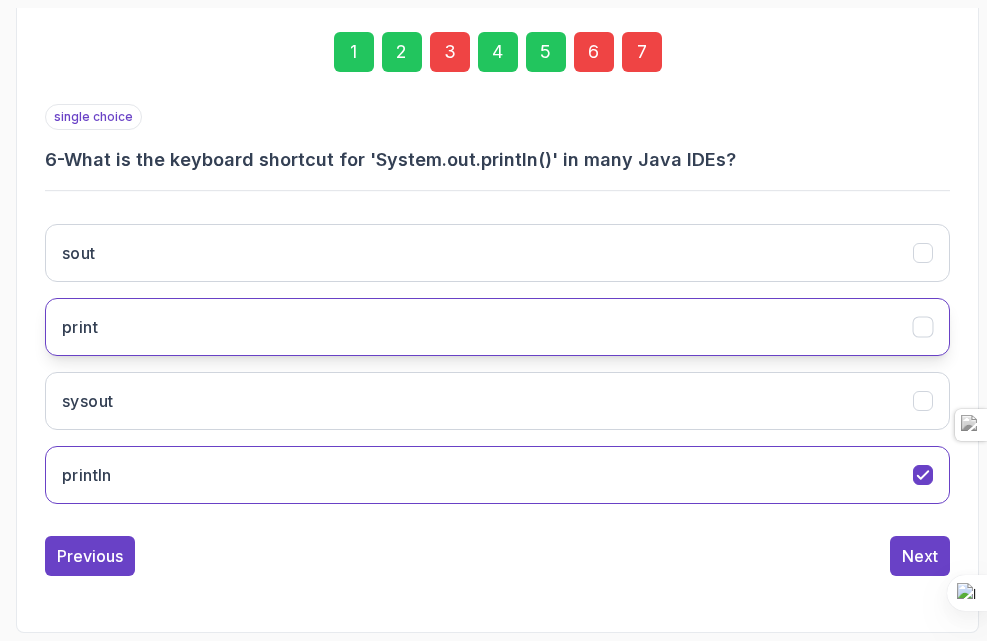click on "print" at bounding box center (497, 327) 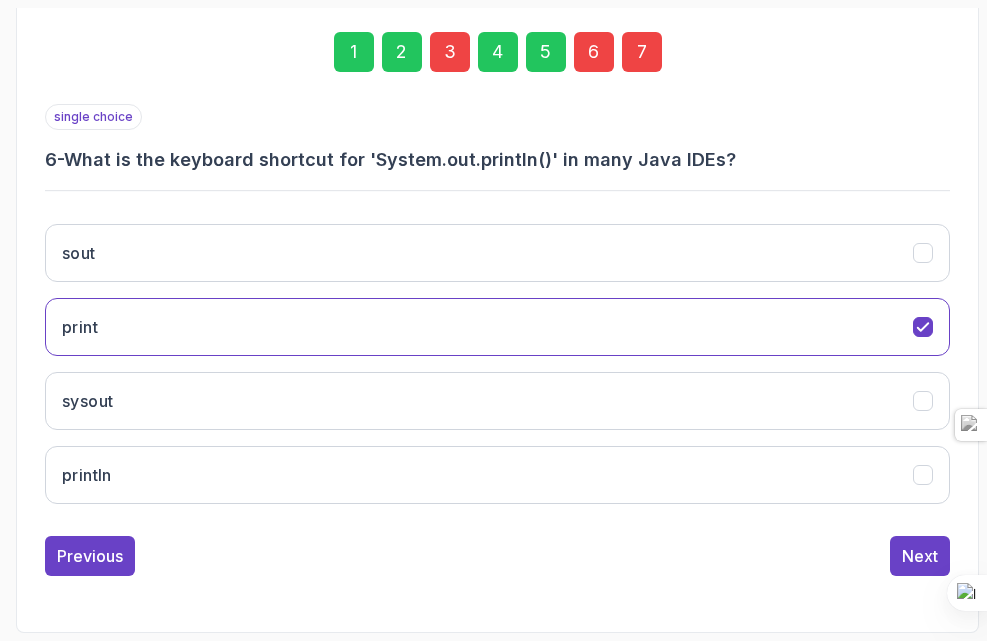 click on "7" at bounding box center [642, 52] 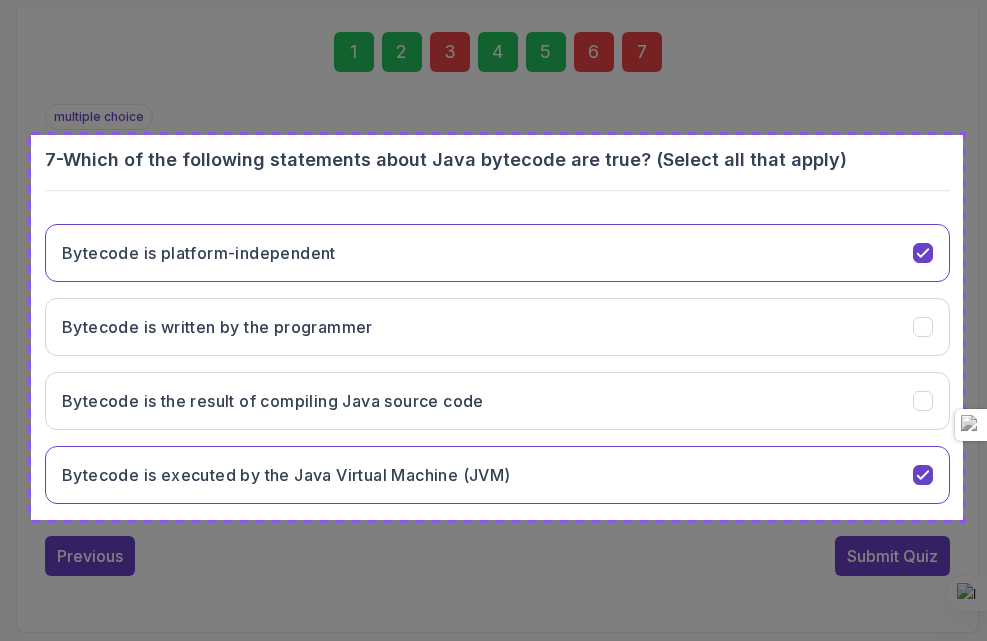 drag, startPoint x: 31, startPoint y: 135, endPoint x: 963, endPoint y: 520, distance: 1008.3893 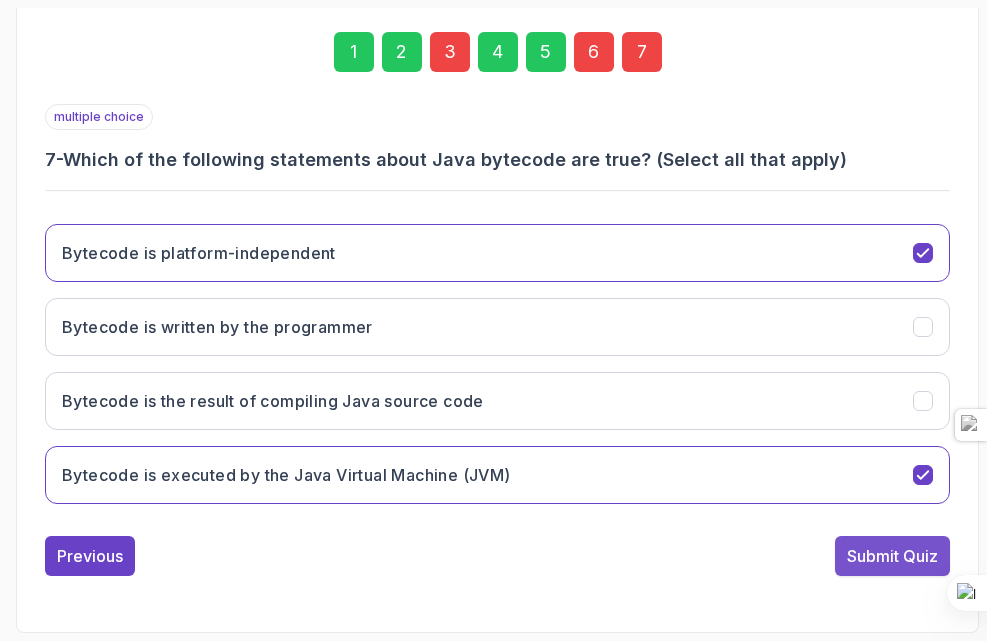 click on "Submit Quiz" at bounding box center (892, 556) 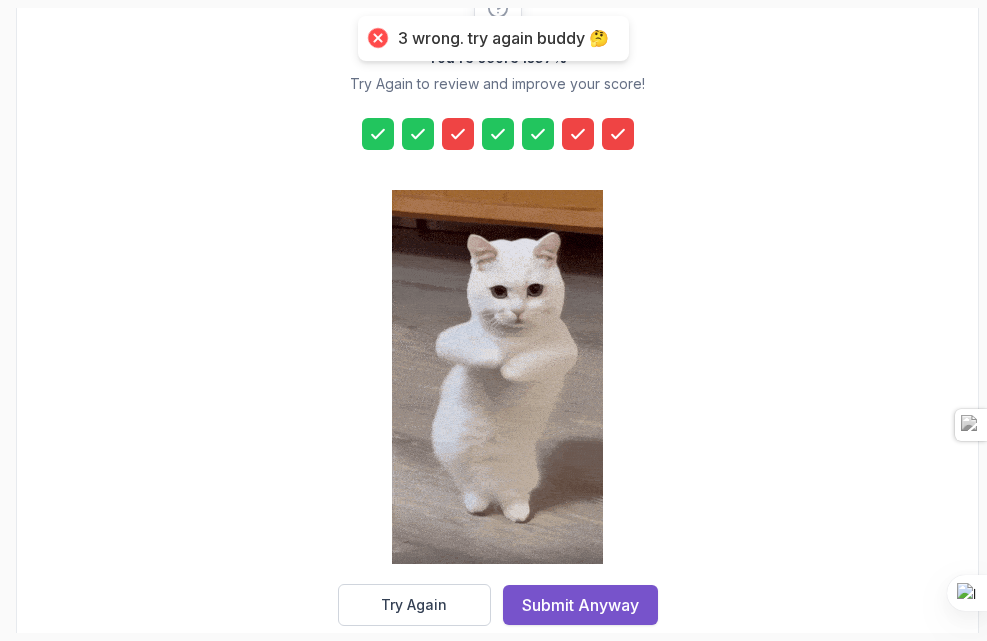 click on "Submit Anyway" at bounding box center [580, 605] 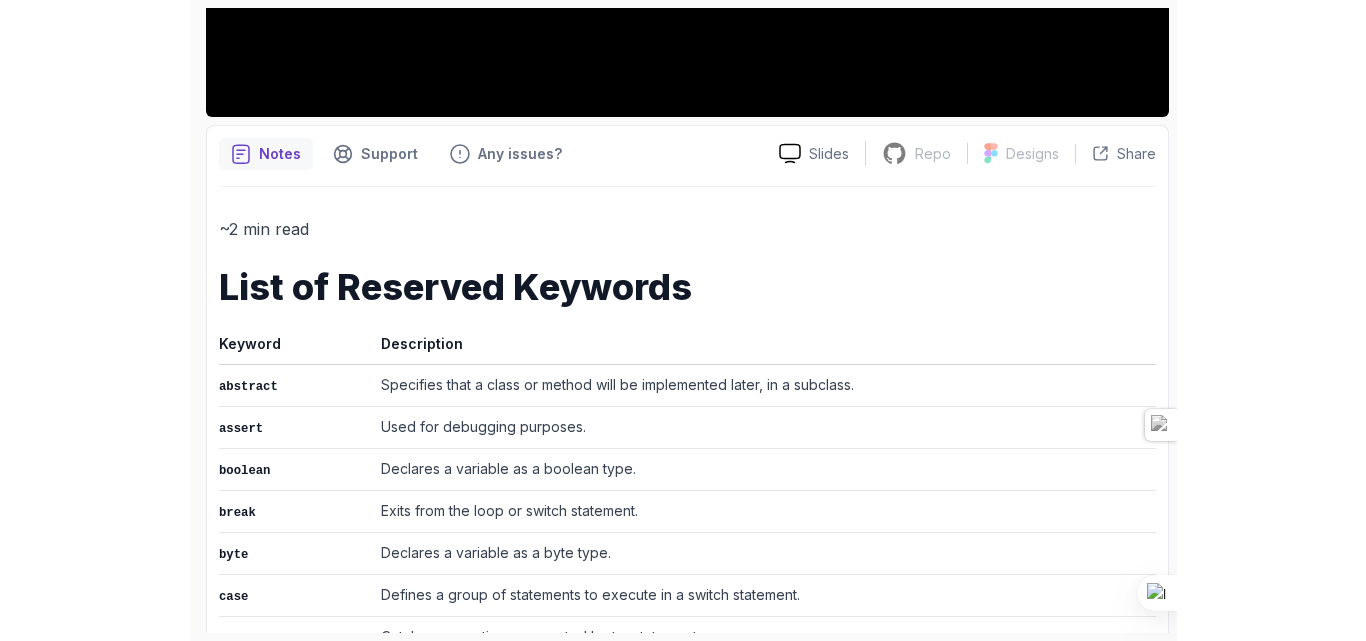 scroll, scrollTop: 603, scrollLeft: 0, axis: vertical 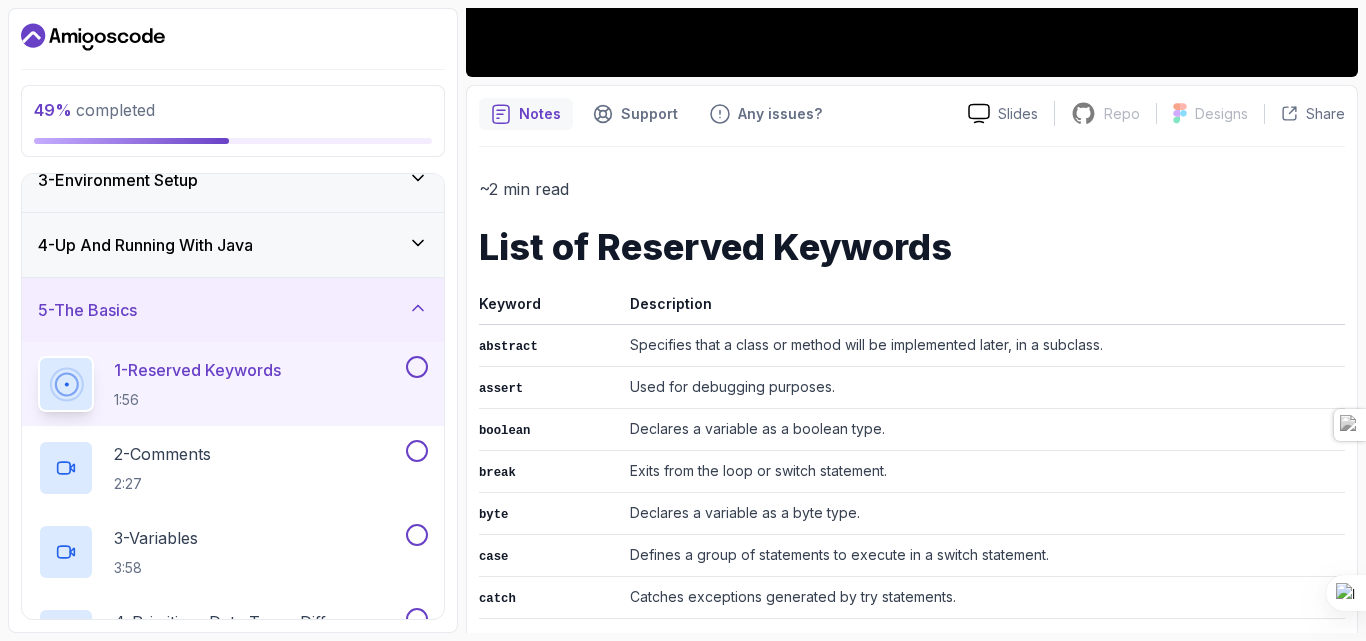click at bounding box center [417, 367] 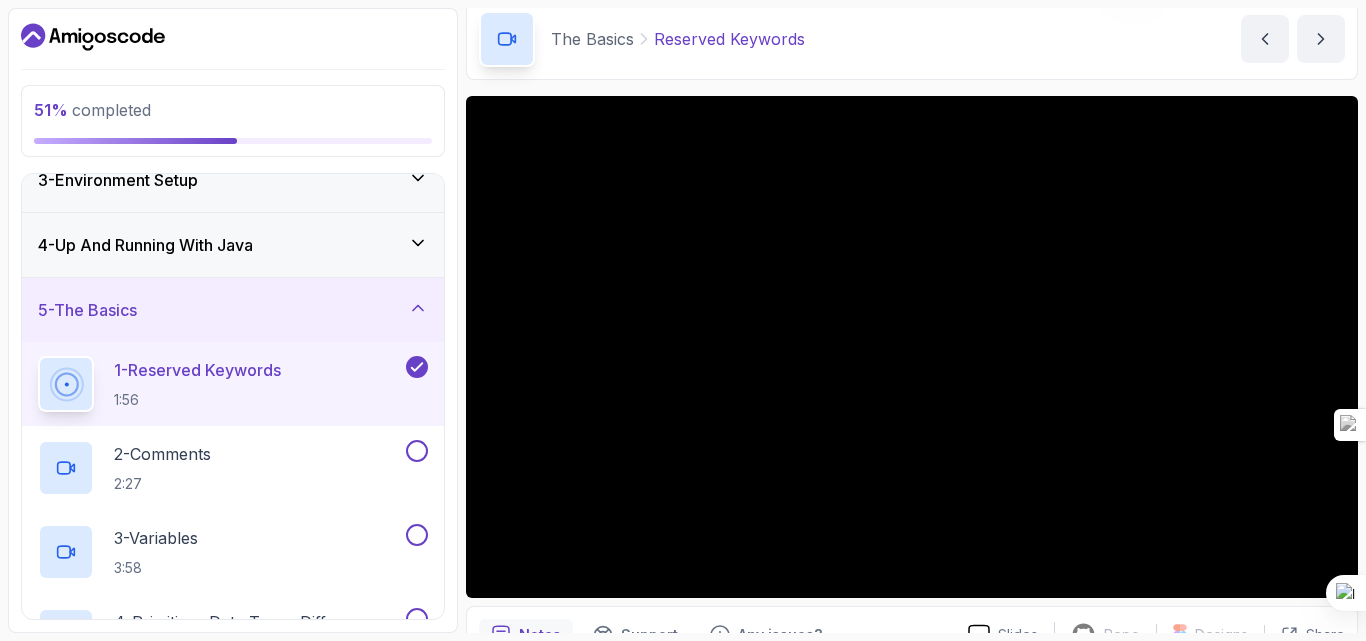 scroll, scrollTop: 74, scrollLeft: 0, axis: vertical 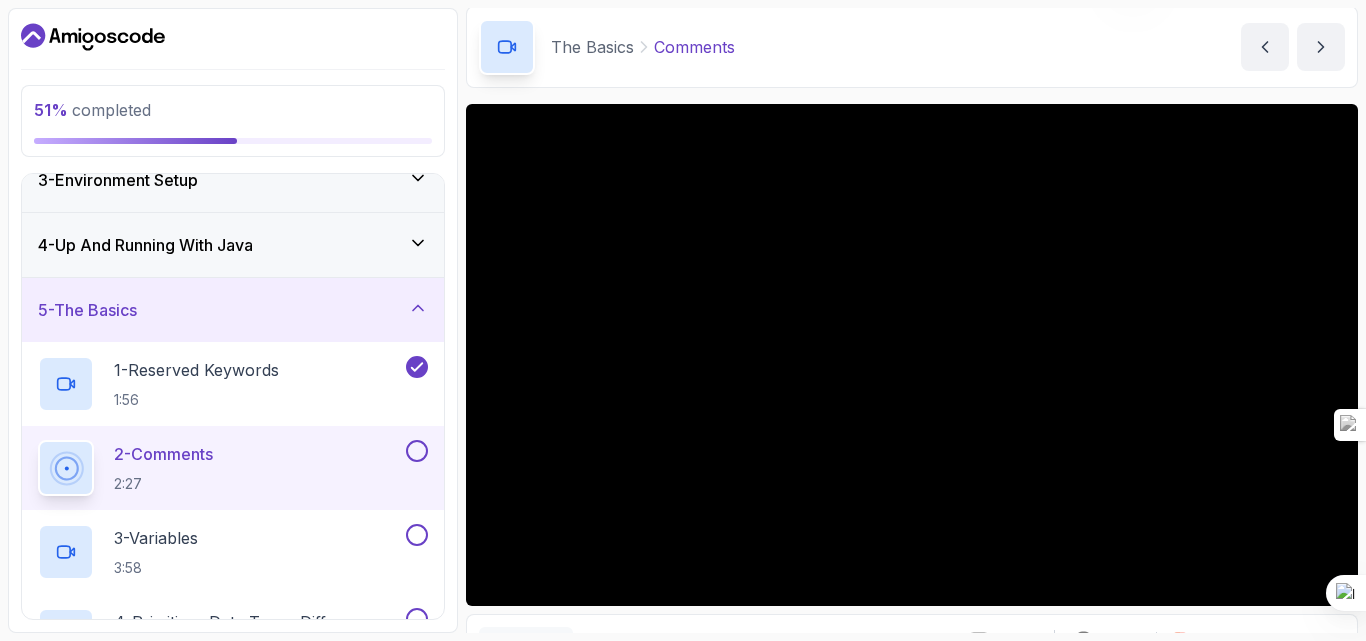 click on "The Basics Comments Comments by  nelson" at bounding box center [912, 47] 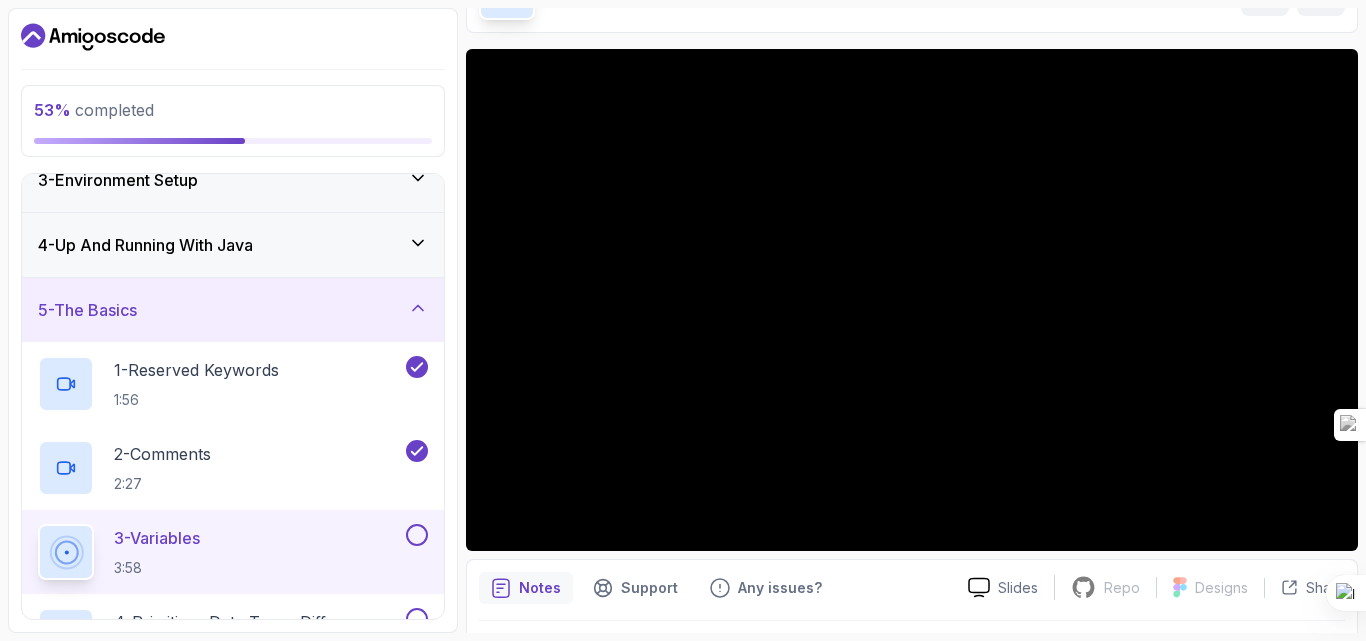 scroll, scrollTop: 186, scrollLeft: 0, axis: vertical 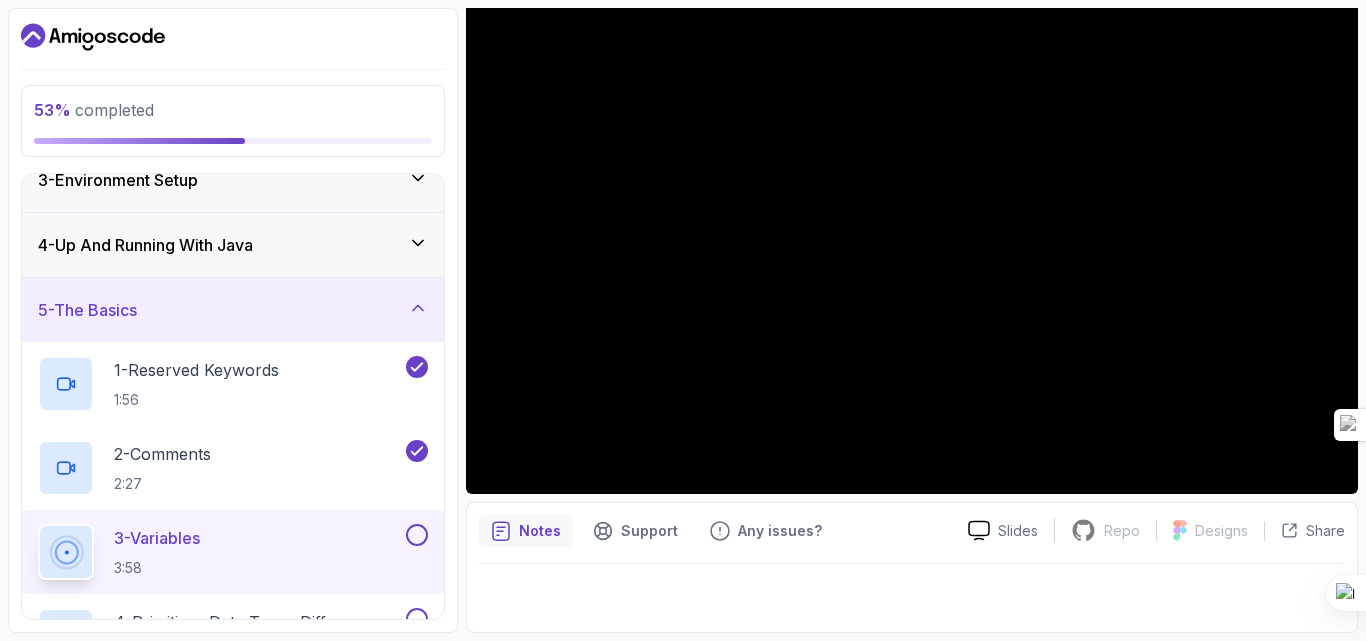 click at bounding box center (417, 535) 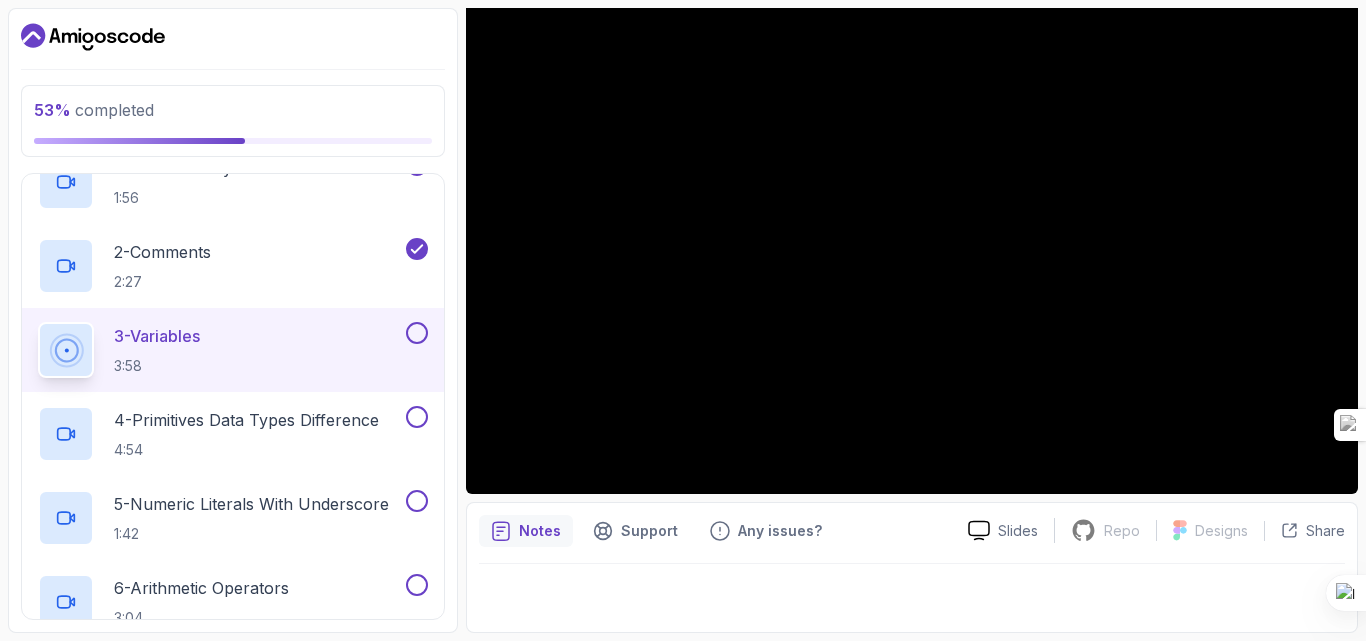 scroll, scrollTop: 381, scrollLeft: 0, axis: vertical 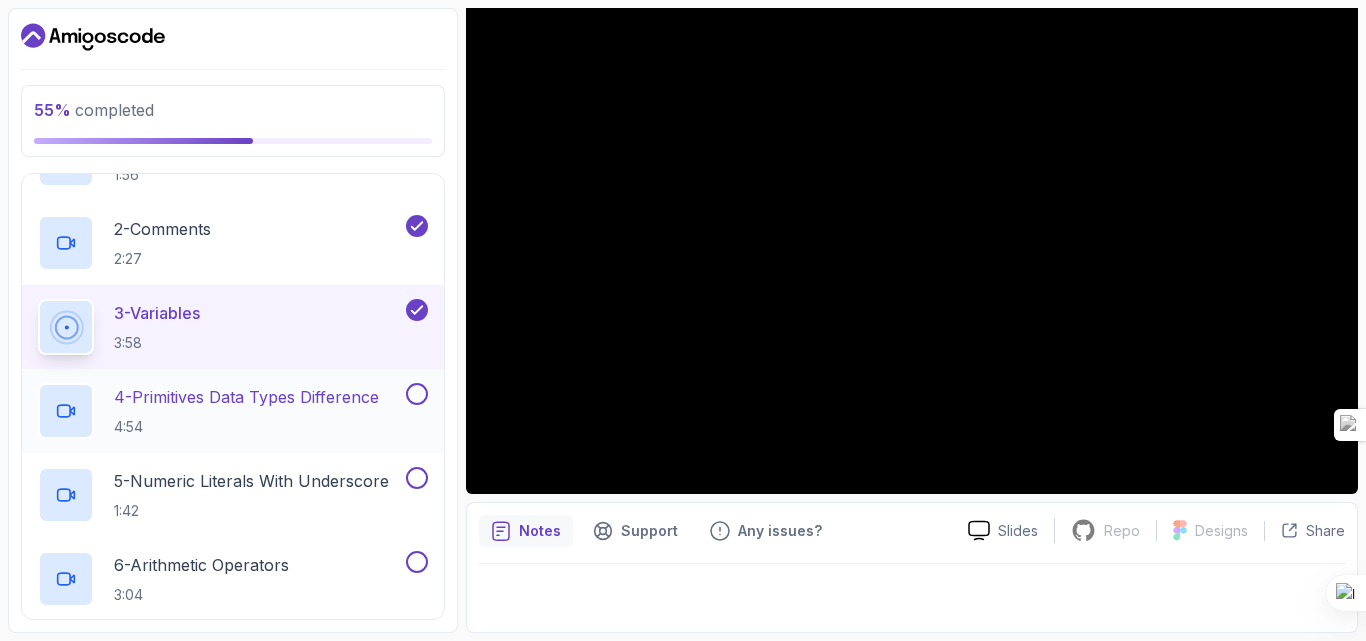 click at bounding box center [417, 394] 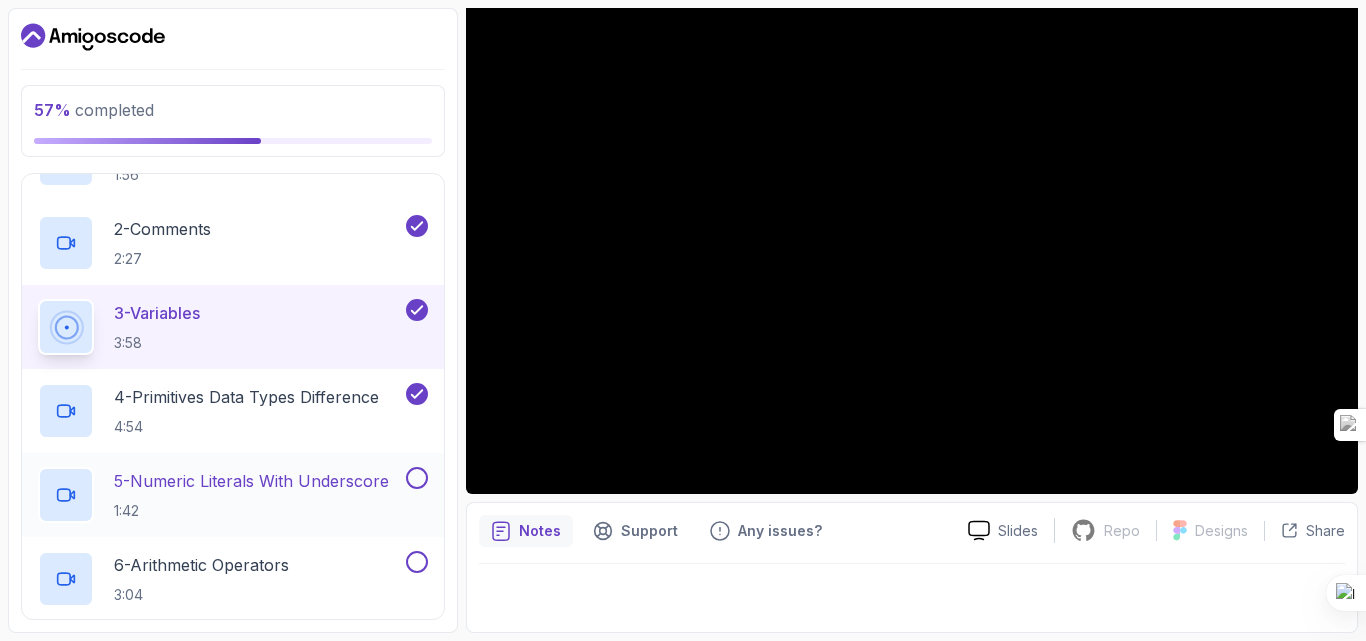 click at bounding box center (417, 478) 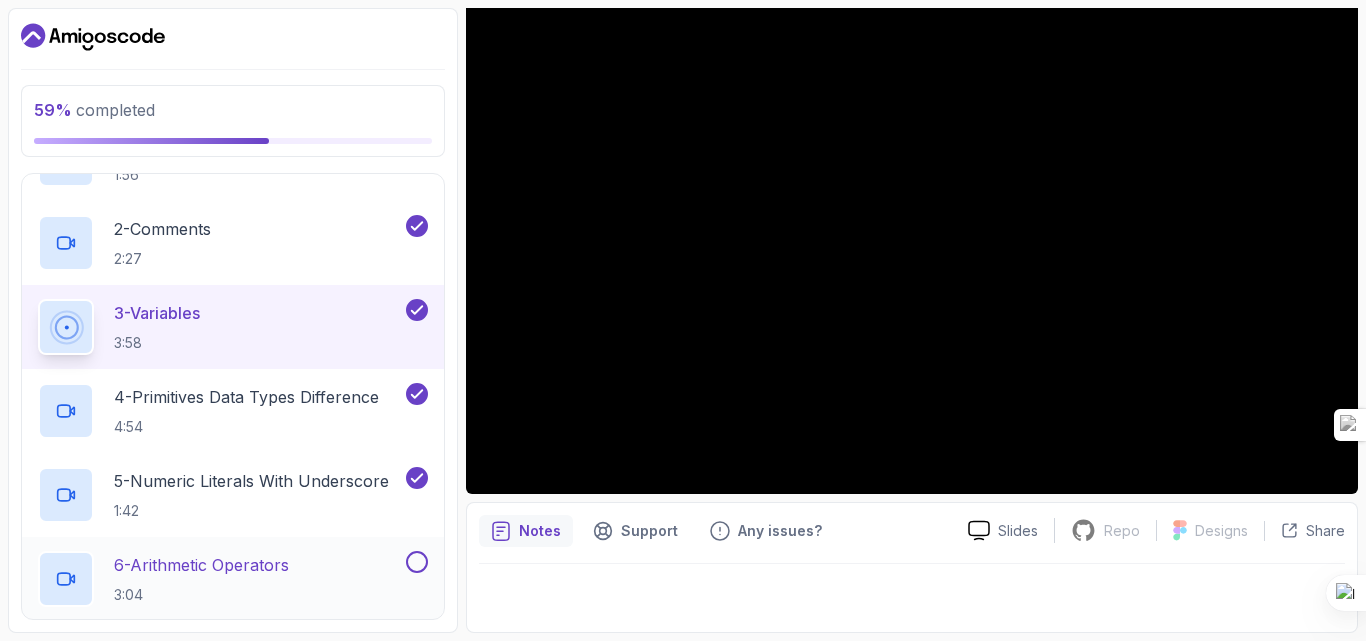 click at bounding box center (417, 562) 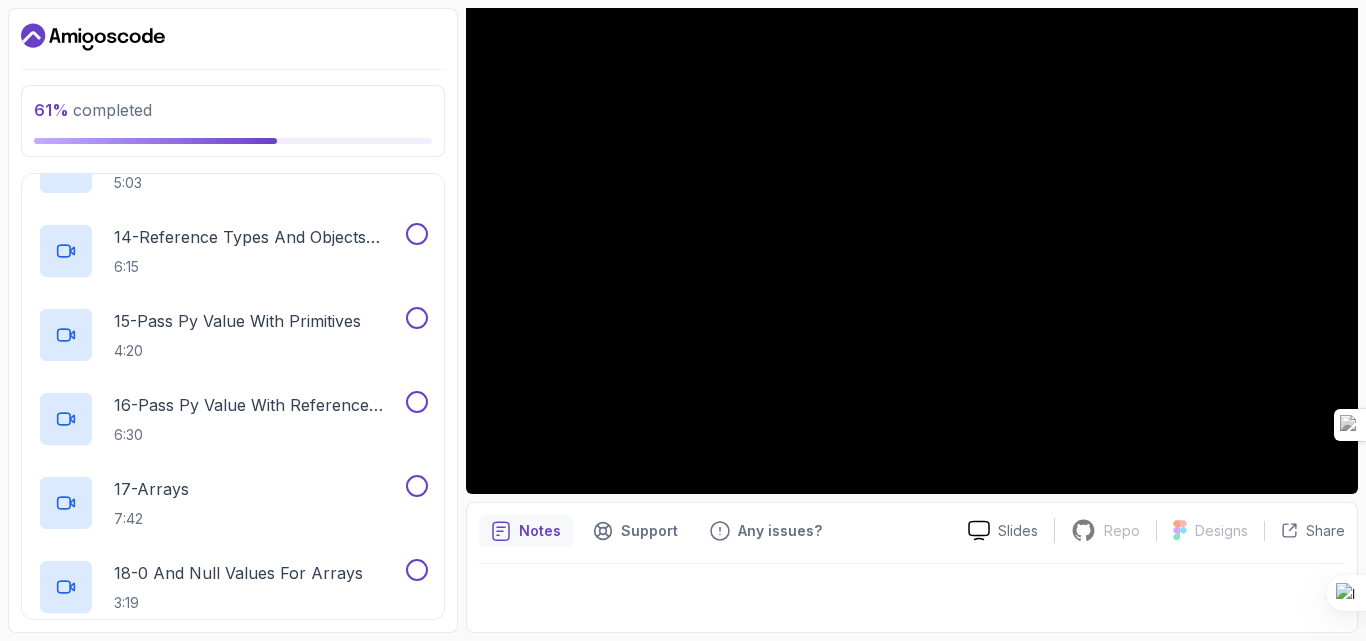 scroll, scrollTop: 1689, scrollLeft: 0, axis: vertical 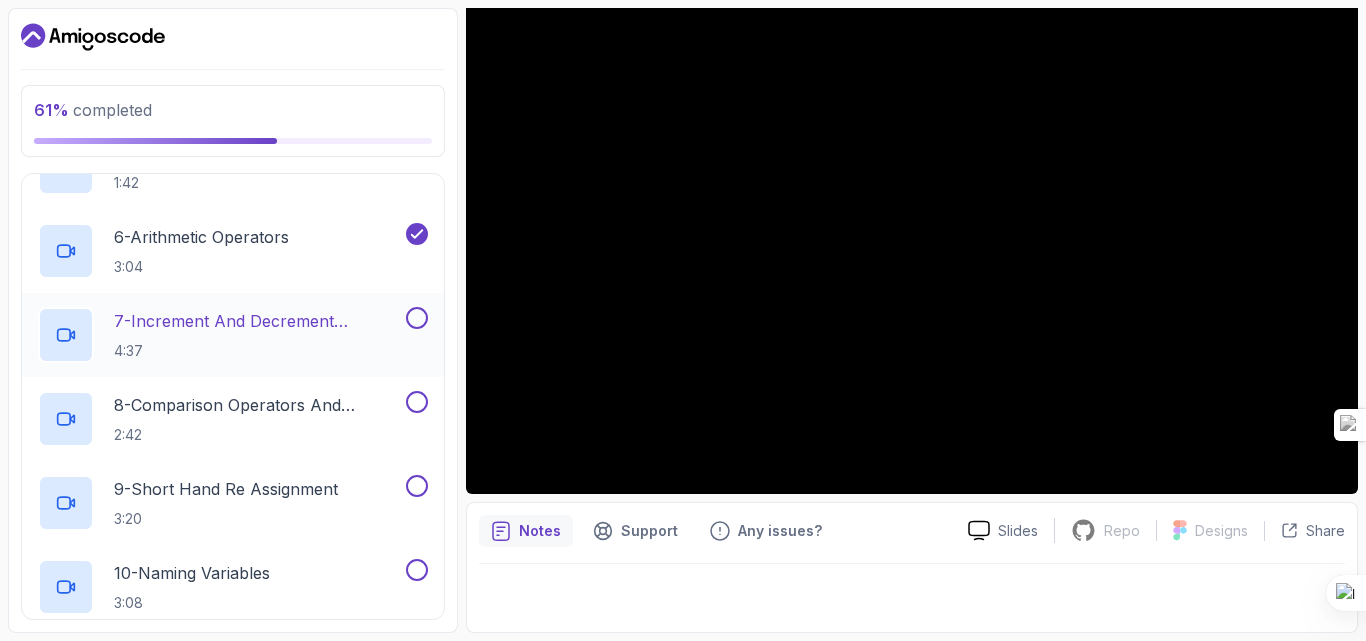click at bounding box center [417, 318] 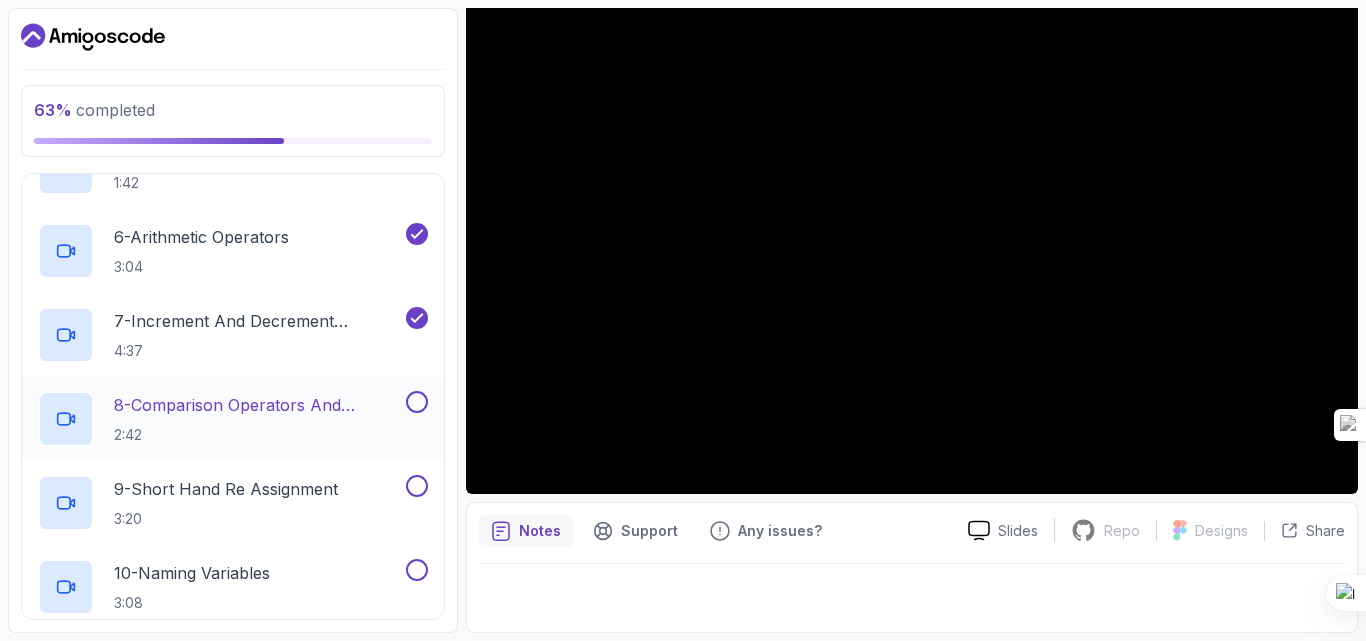 click at bounding box center [417, 402] 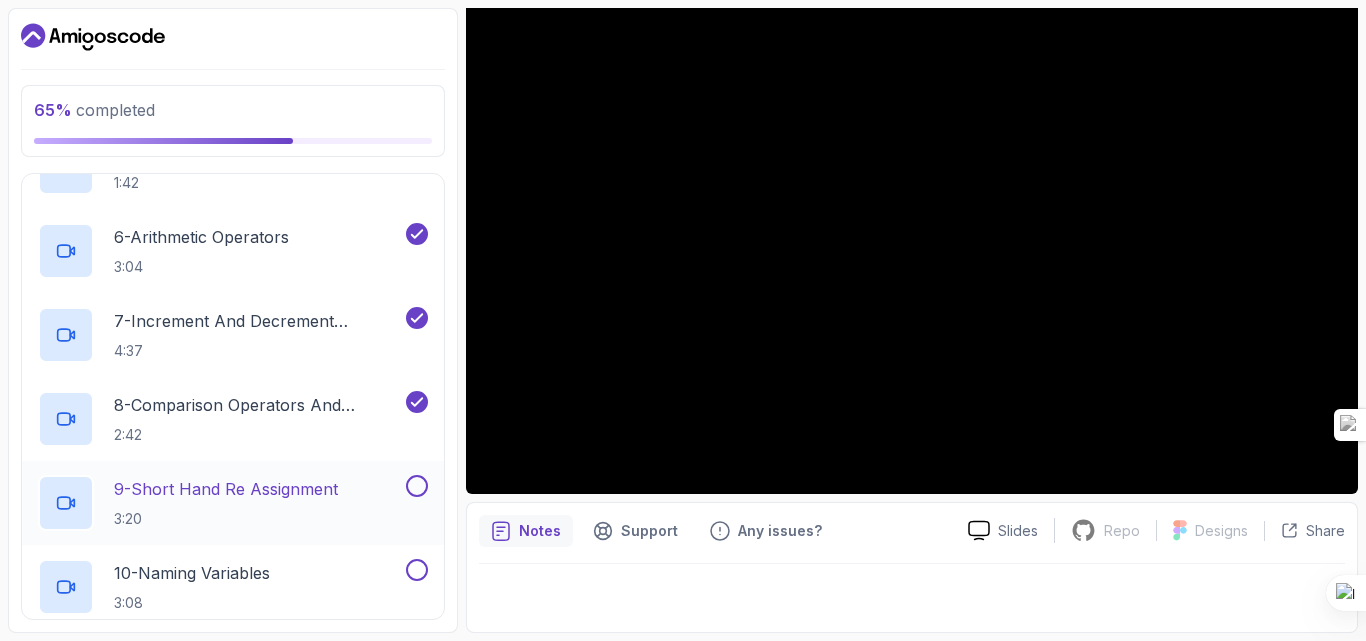 click at bounding box center (417, 486) 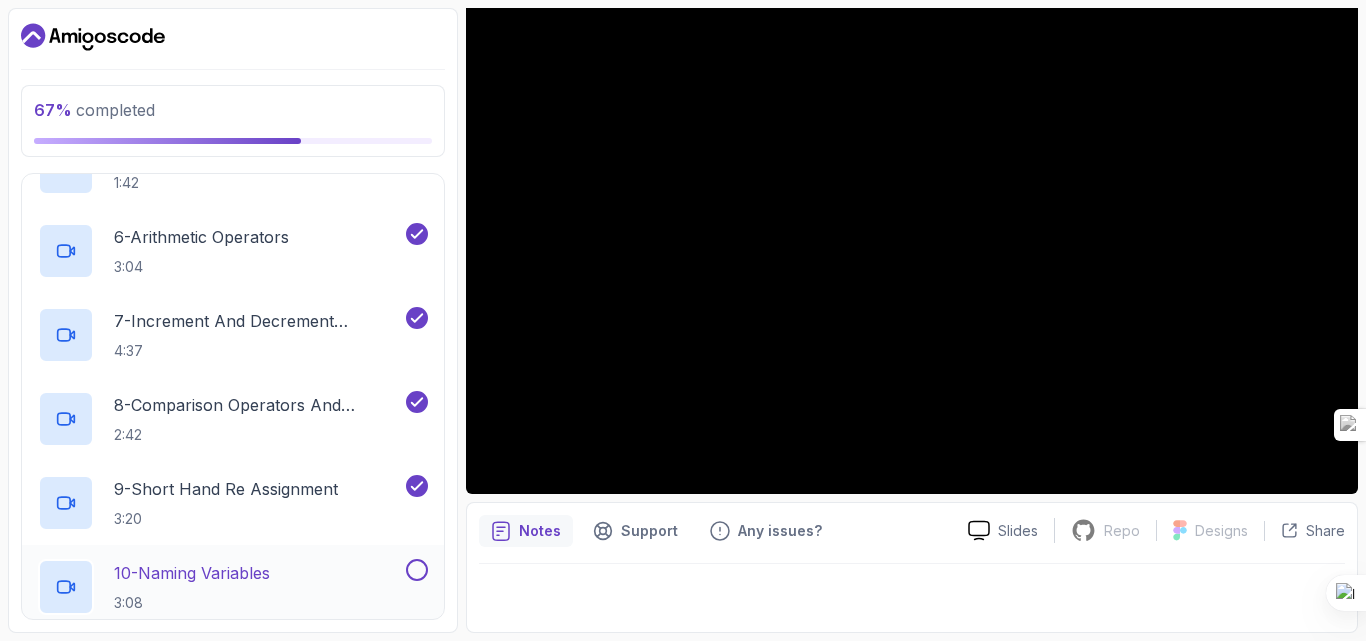 click at bounding box center [417, 570] 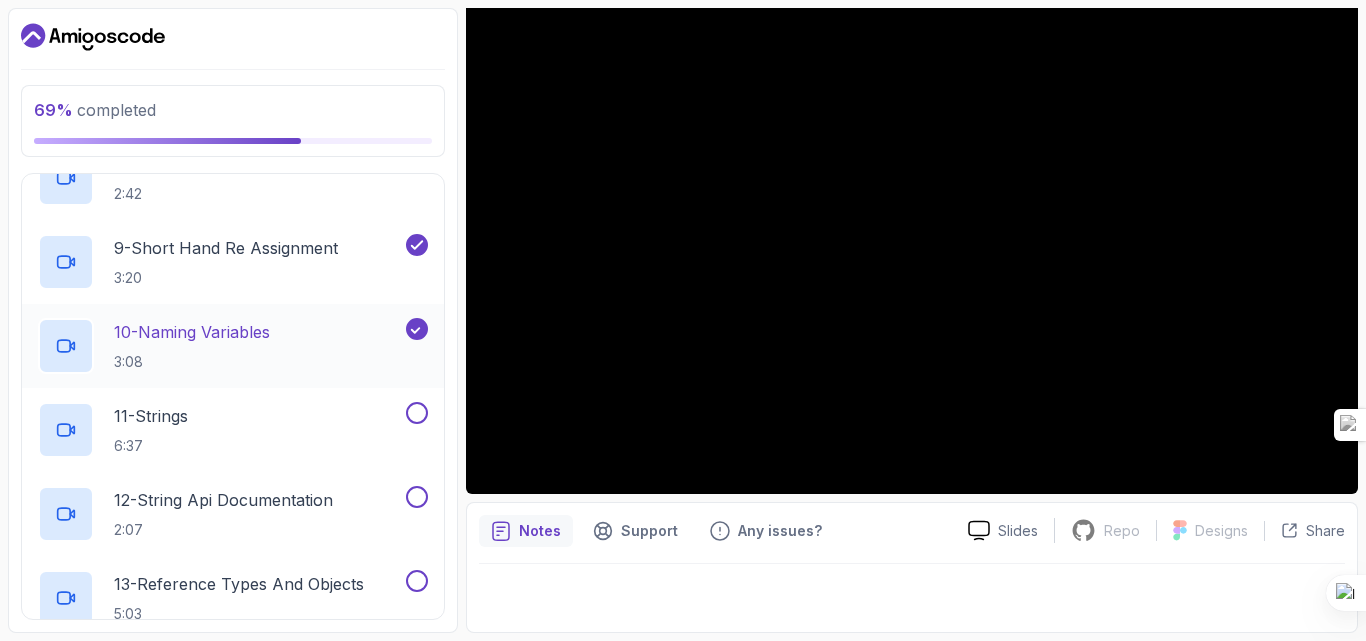 scroll, scrollTop: 1137, scrollLeft: 0, axis: vertical 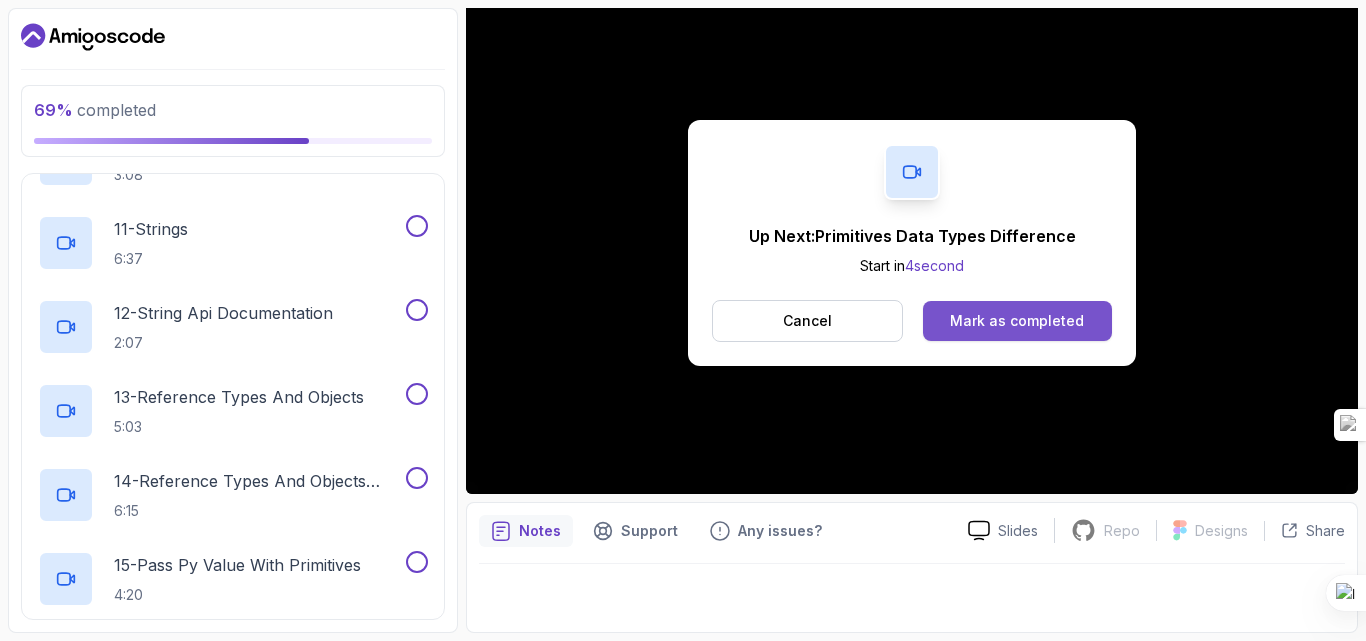 click on "Mark as completed" at bounding box center [1017, 321] 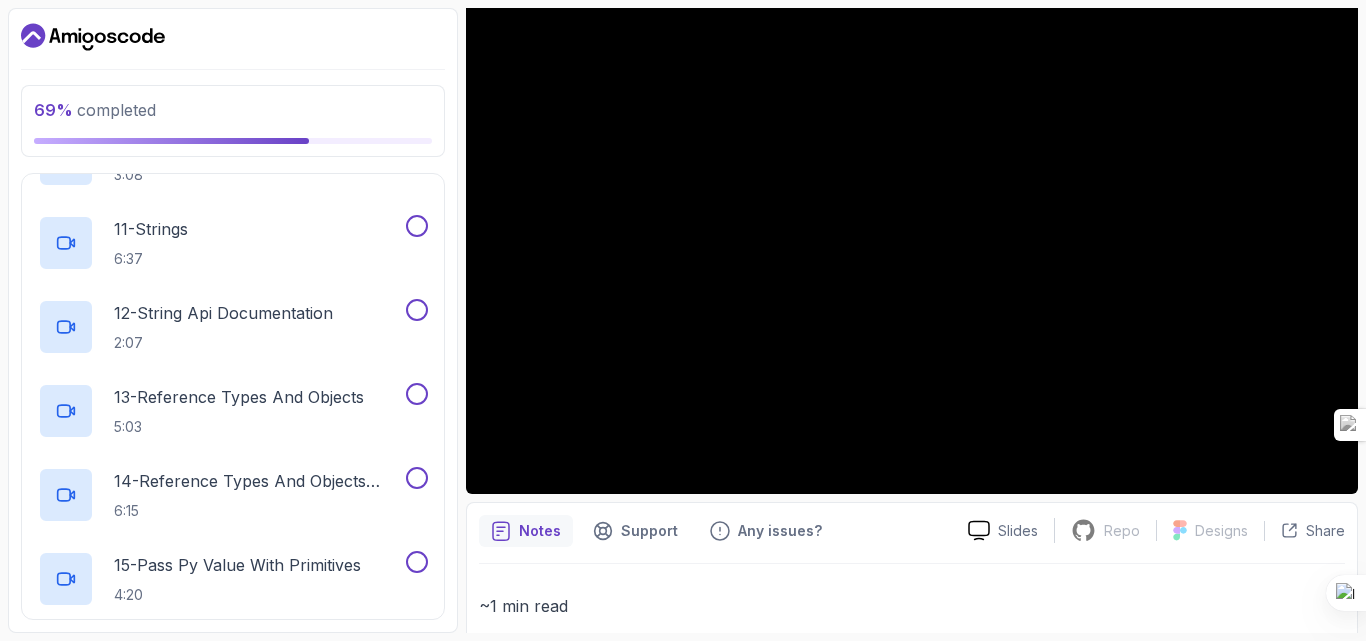scroll, scrollTop: 599, scrollLeft: 0, axis: vertical 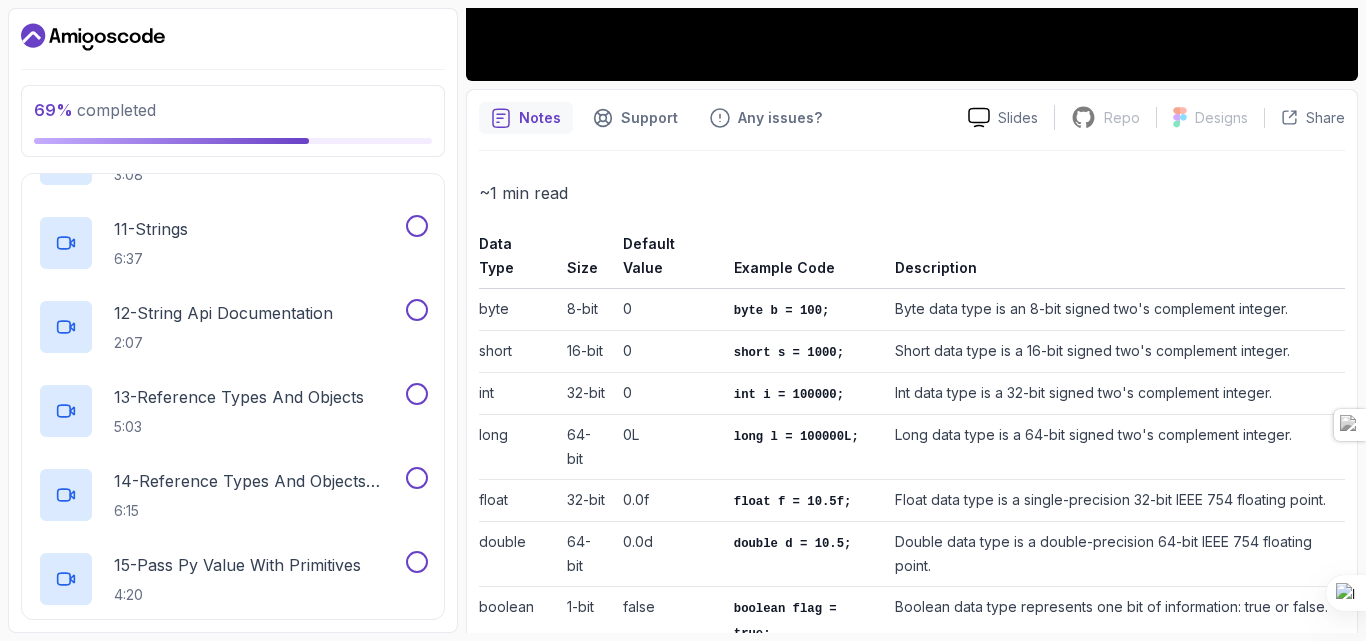 click on "long l = 100000L;" at bounding box center (796, 437) 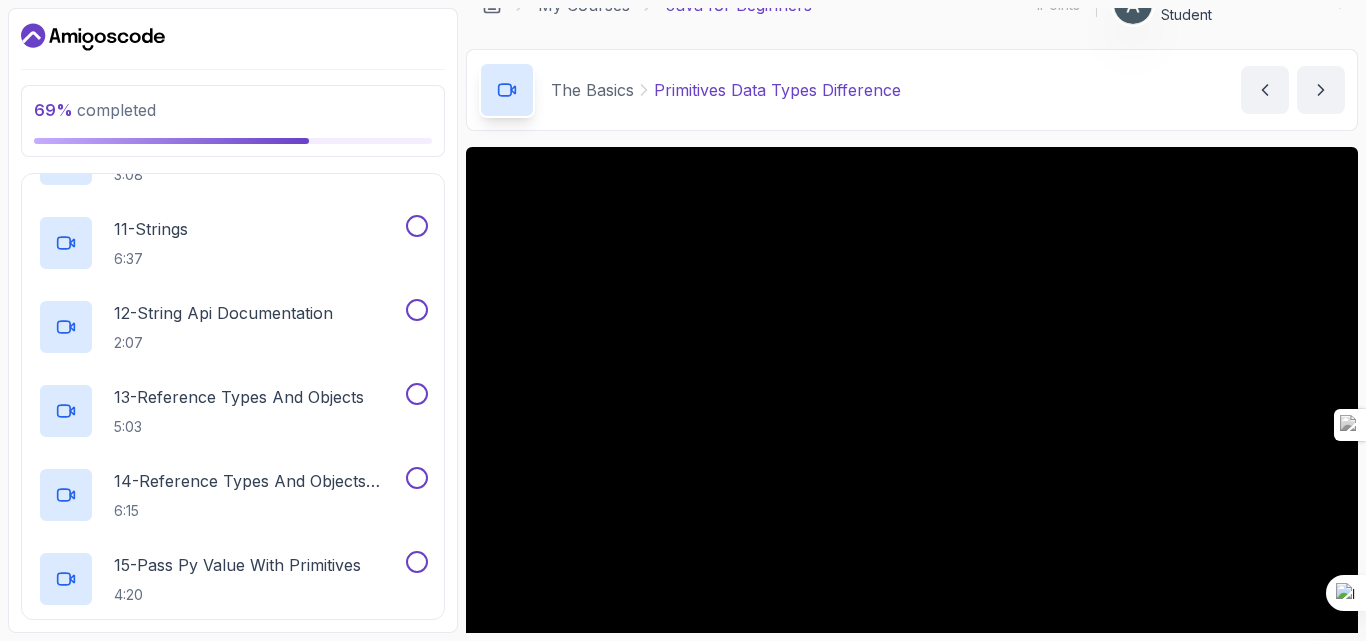 scroll, scrollTop: 47, scrollLeft: 0, axis: vertical 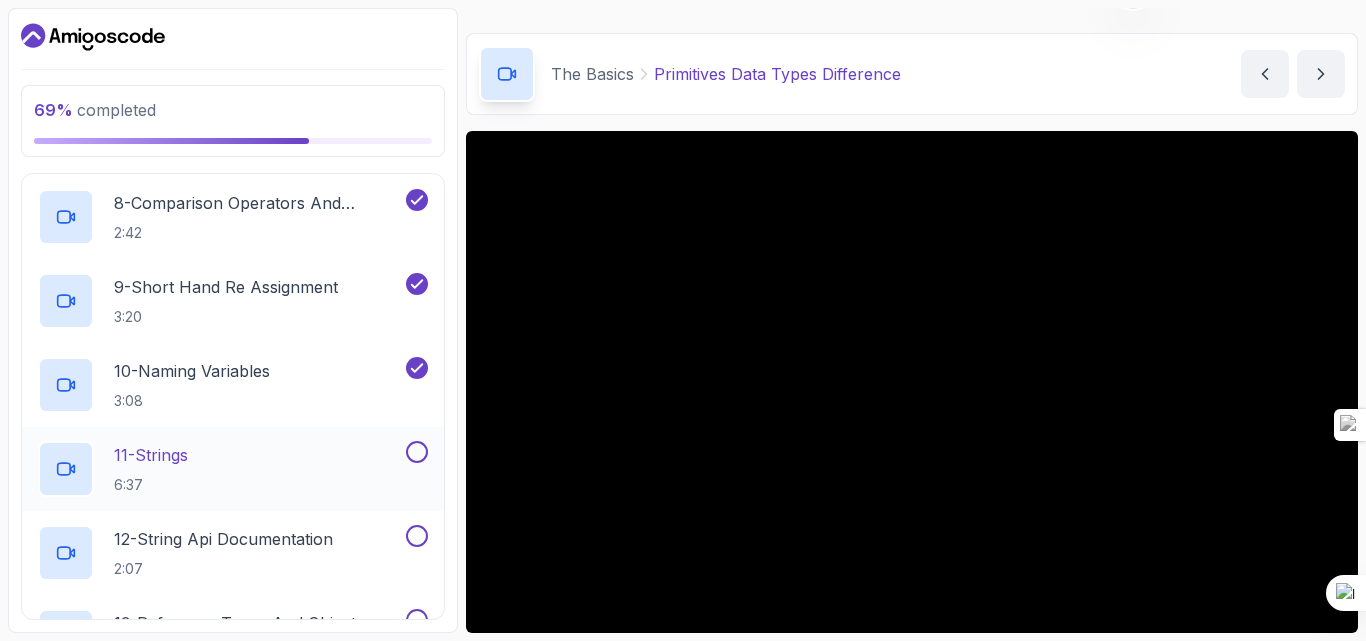 click at bounding box center (417, 452) 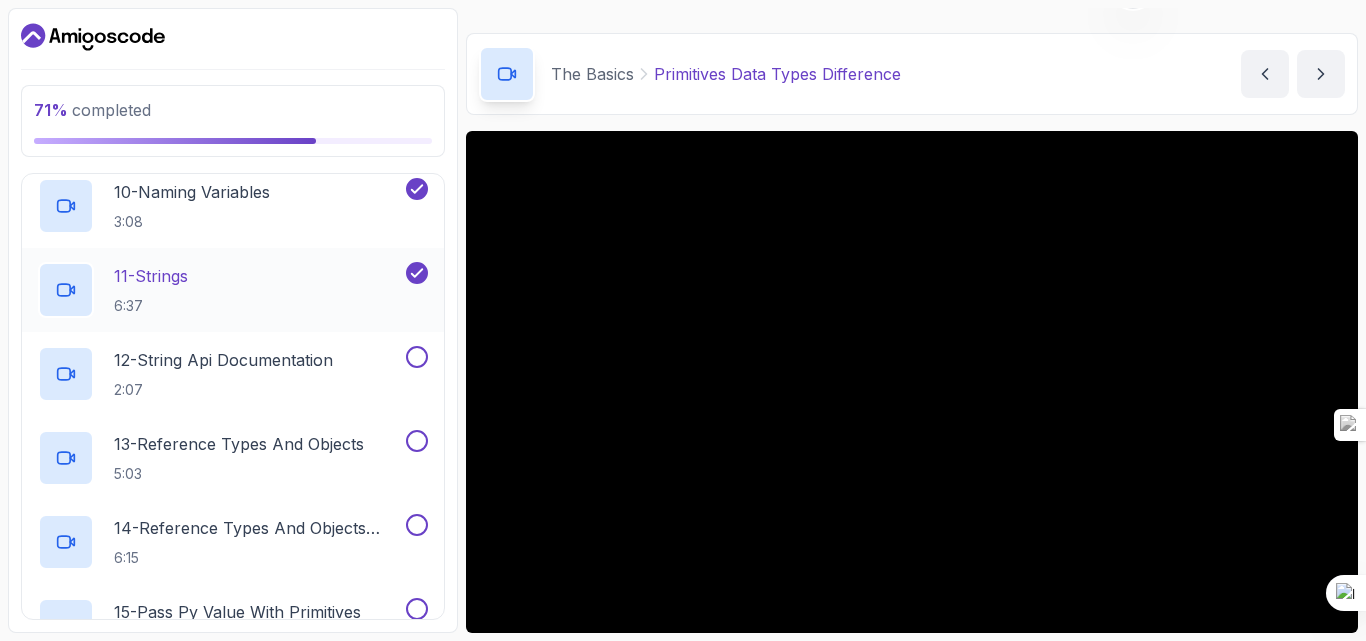 scroll, scrollTop: 1098, scrollLeft: 0, axis: vertical 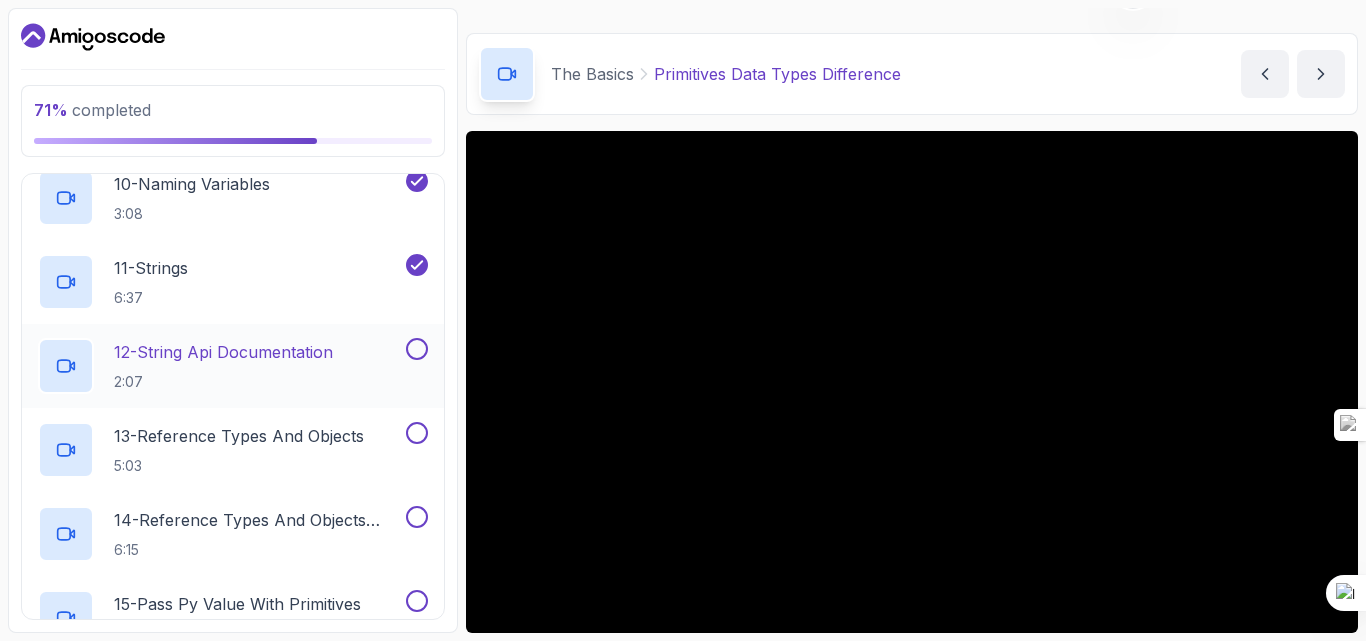 click at bounding box center (417, 349) 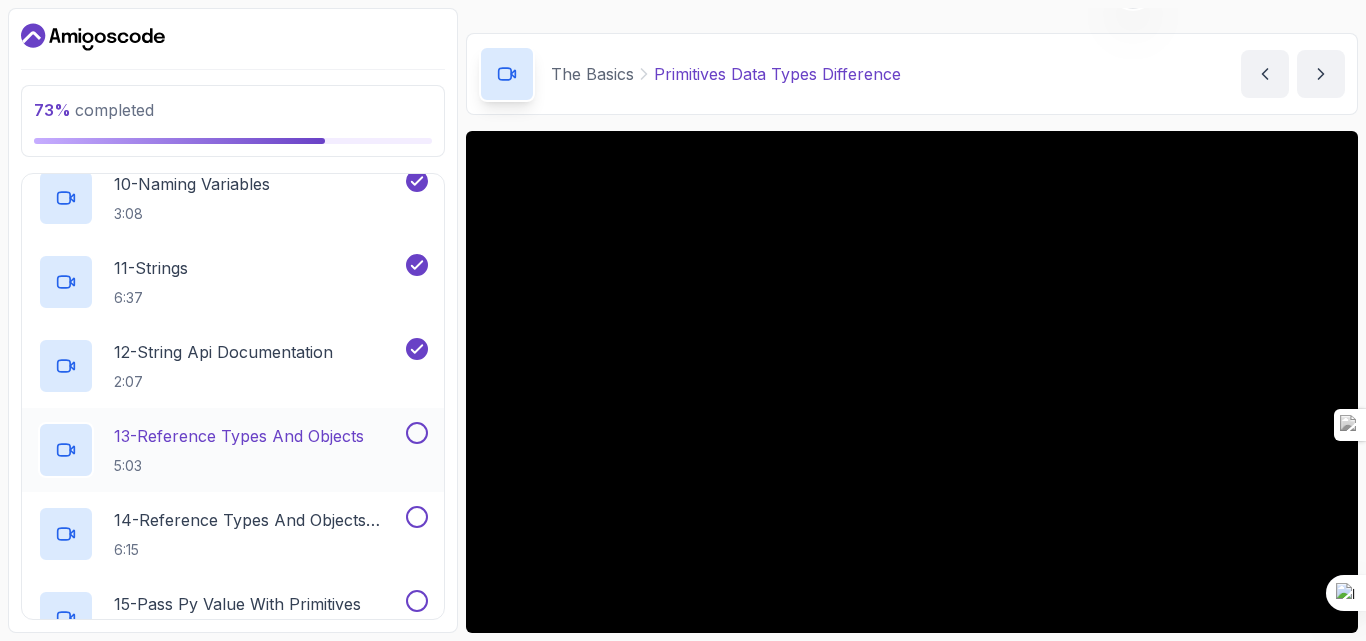 click at bounding box center (417, 433) 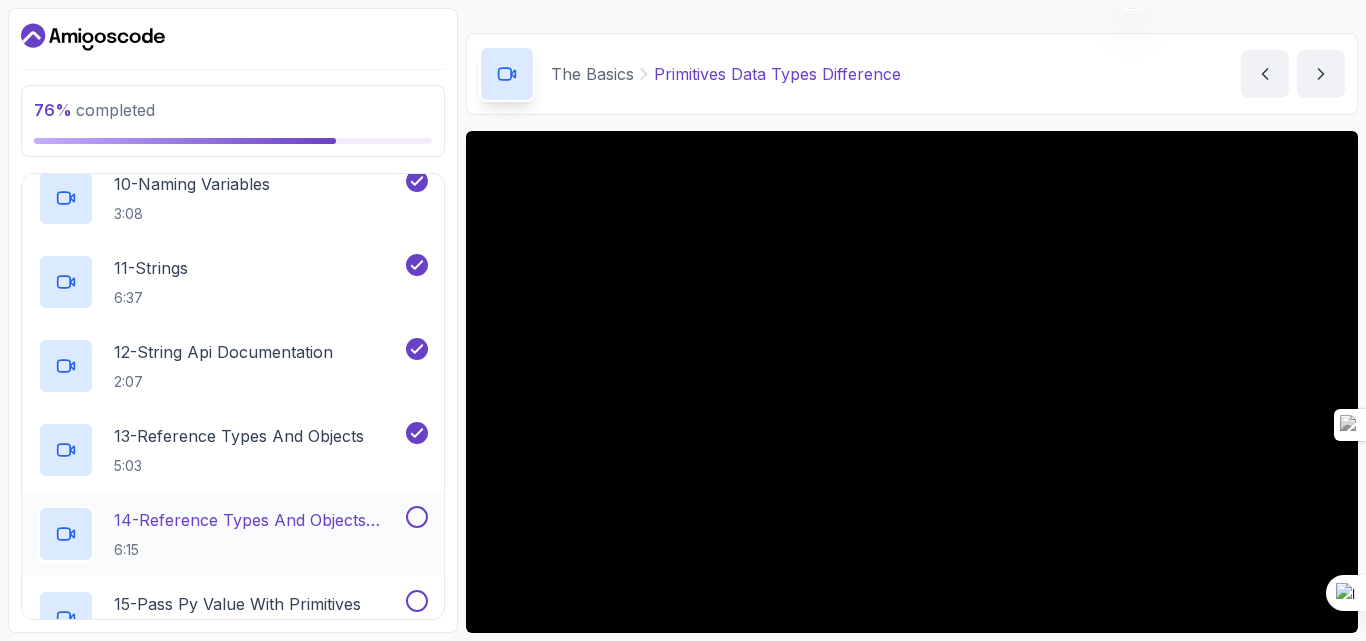 click at bounding box center (417, 517) 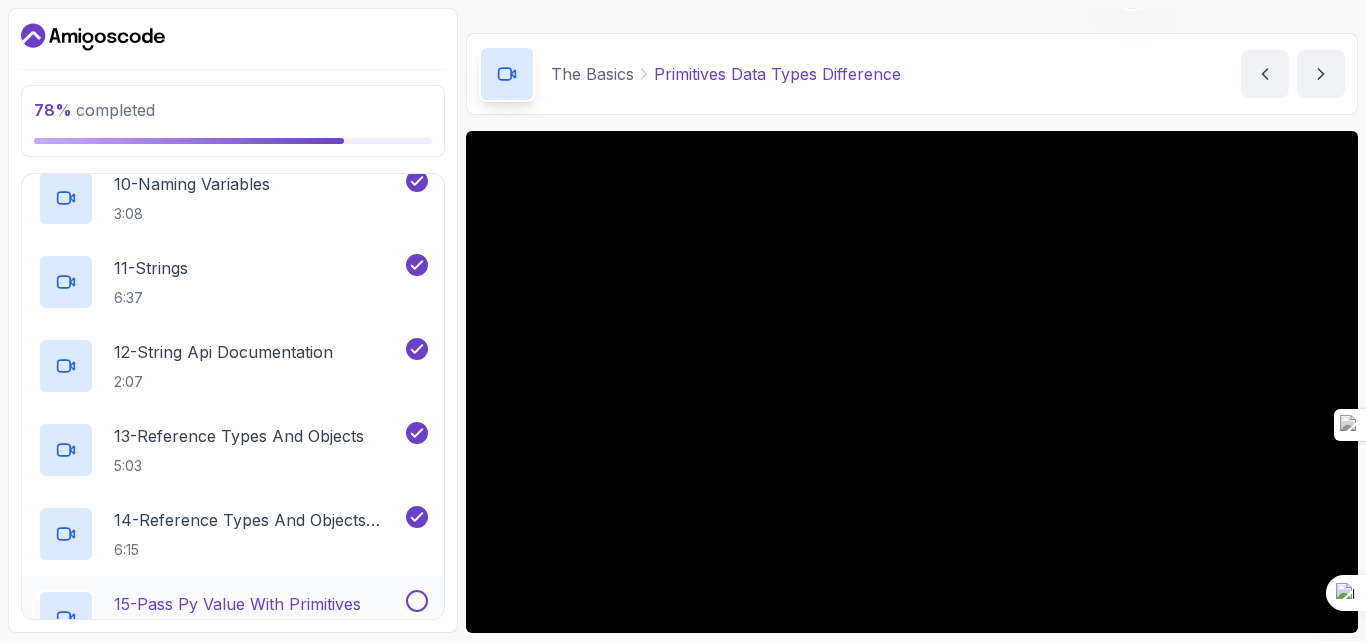 click at bounding box center [417, 601] 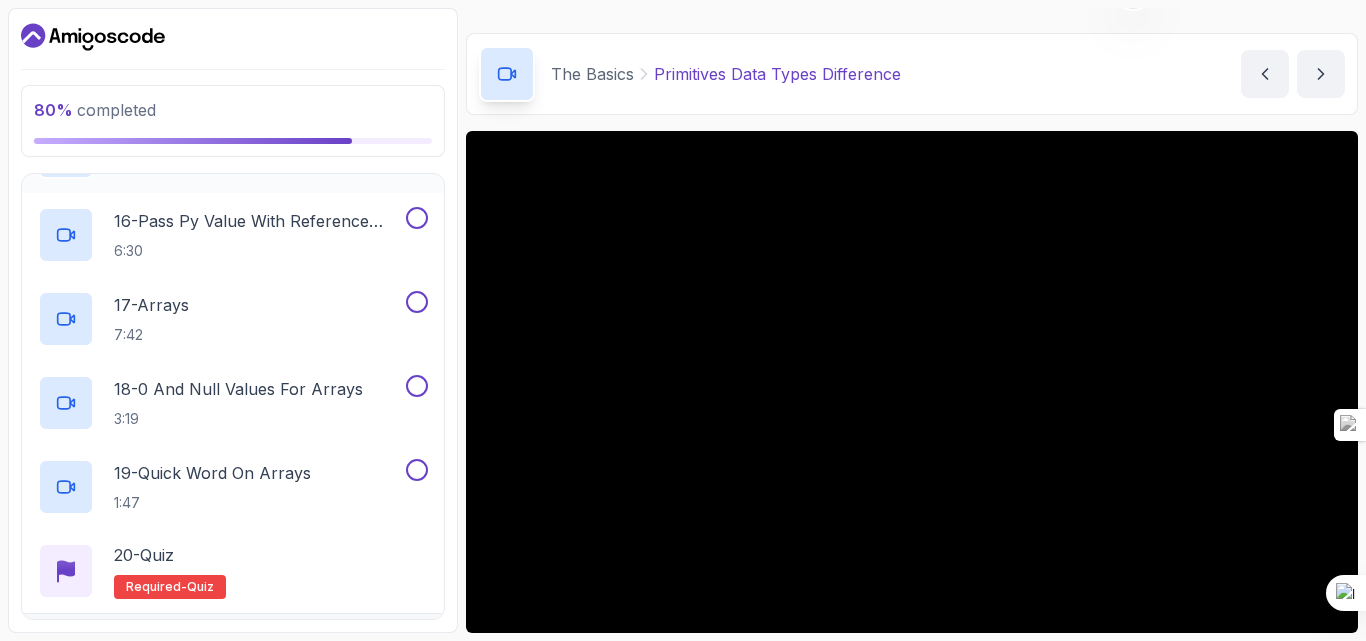 scroll, scrollTop: 1557, scrollLeft: 0, axis: vertical 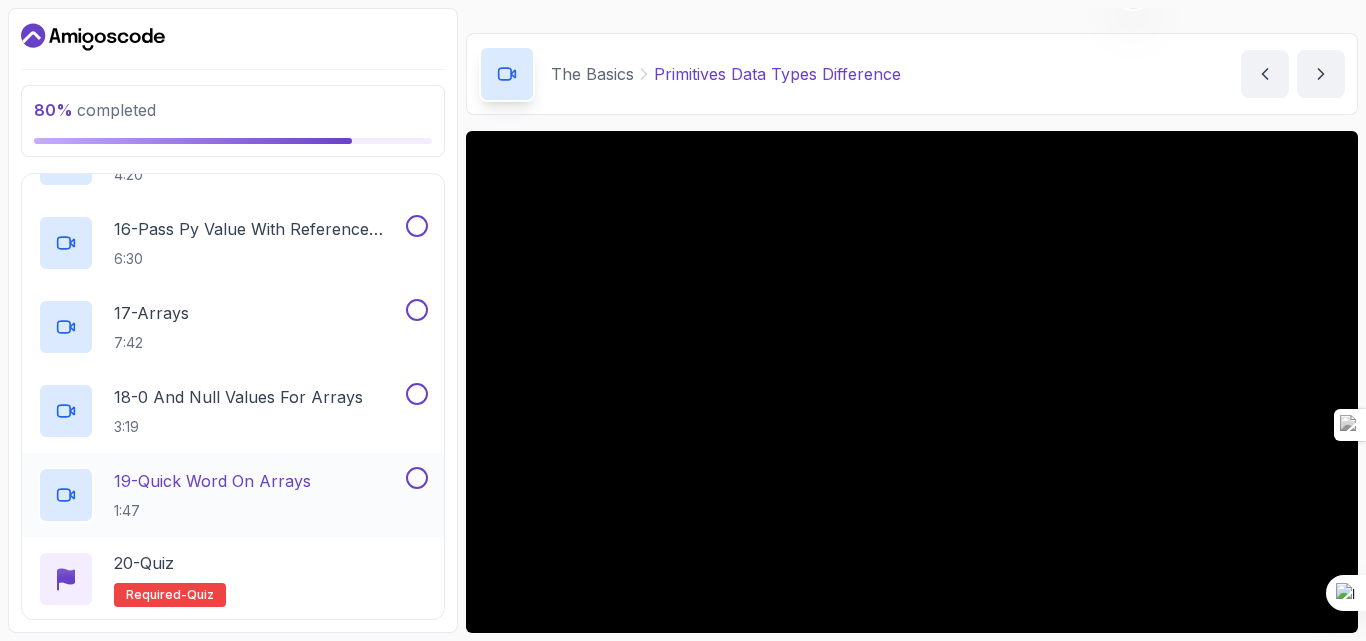 click at bounding box center (417, 478) 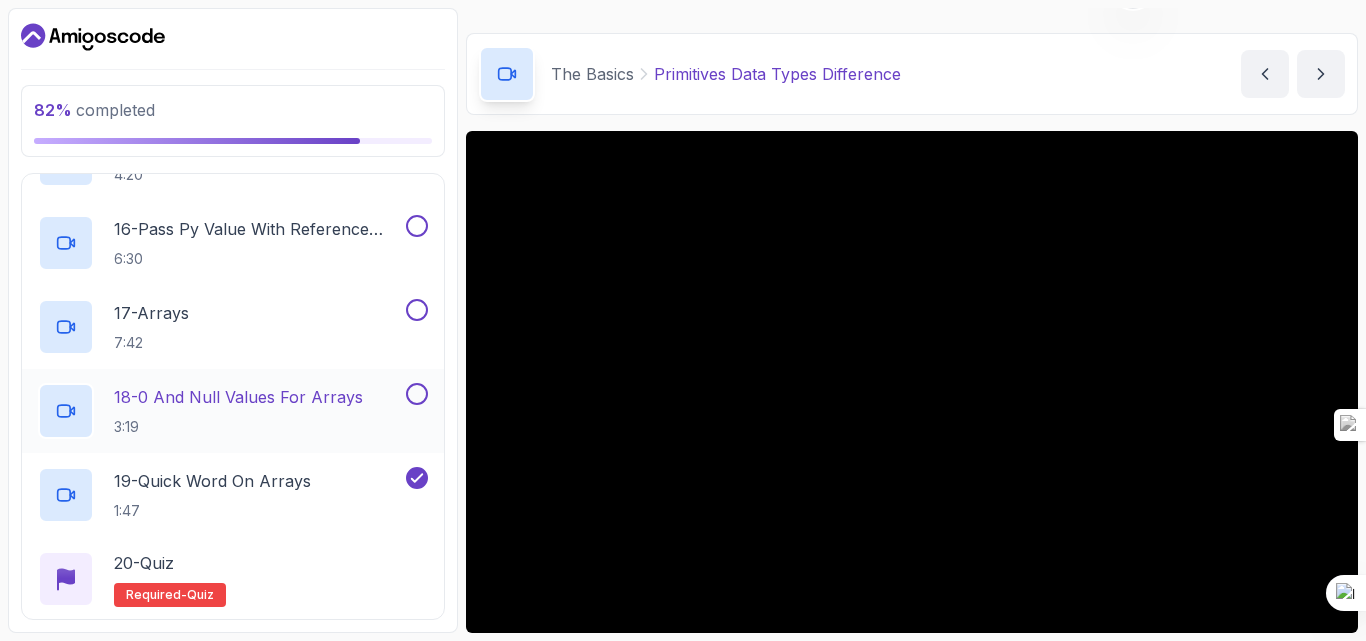 click at bounding box center [417, 394] 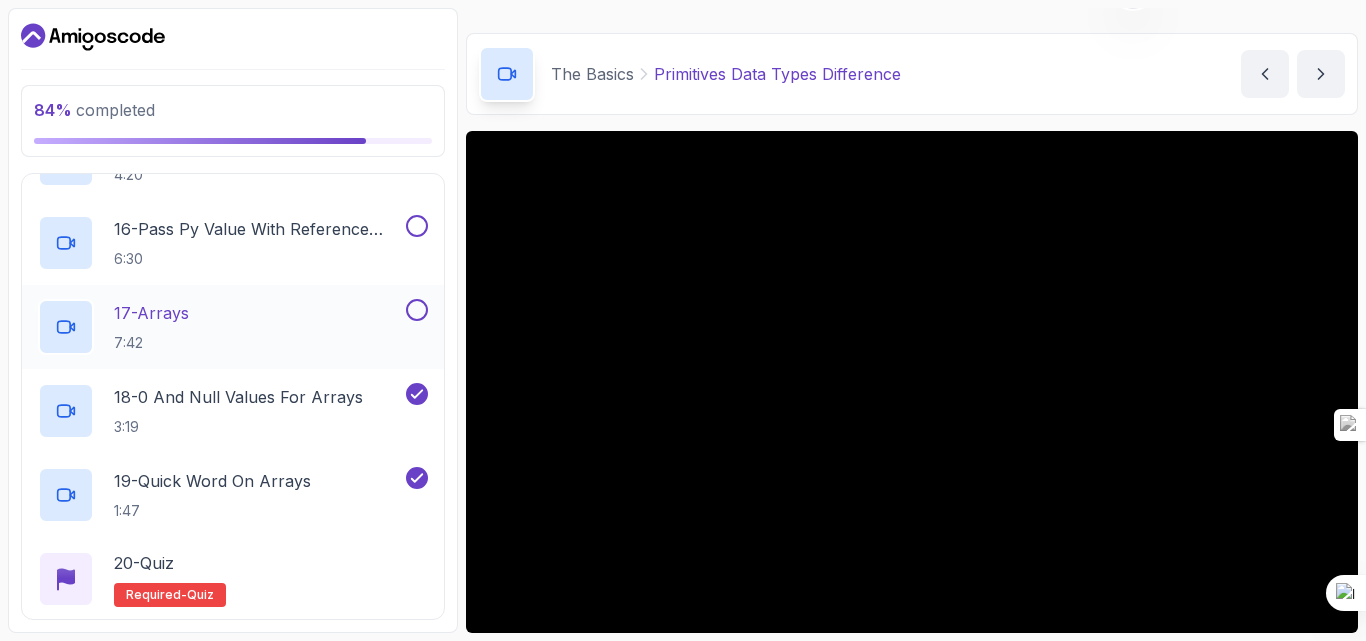 click at bounding box center (417, 310) 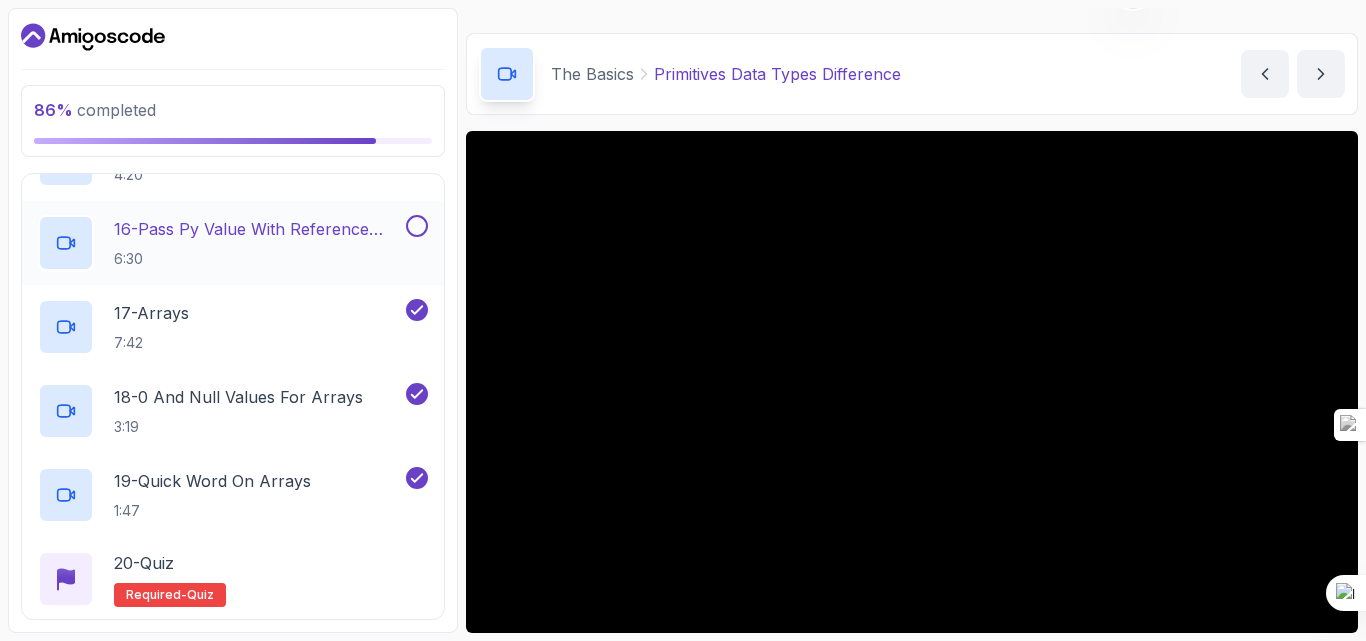 click at bounding box center [417, 226] 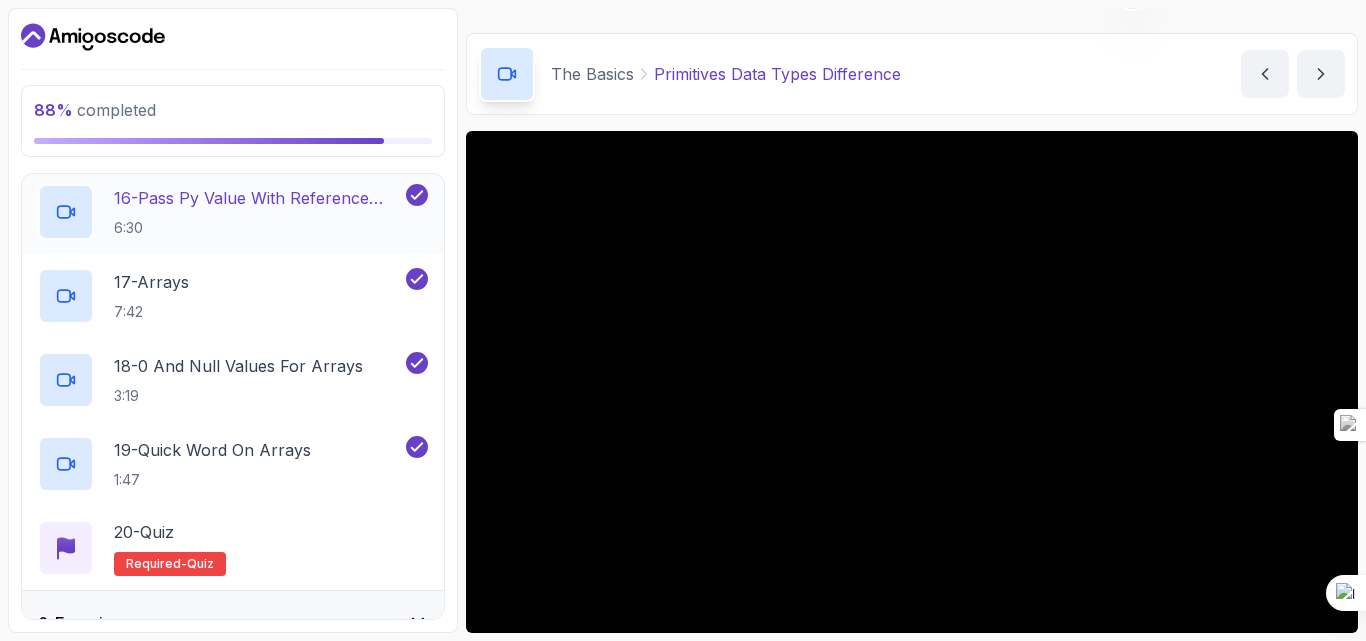 scroll, scrollTop: 1689, scrollLeft: 0, axis: vertical 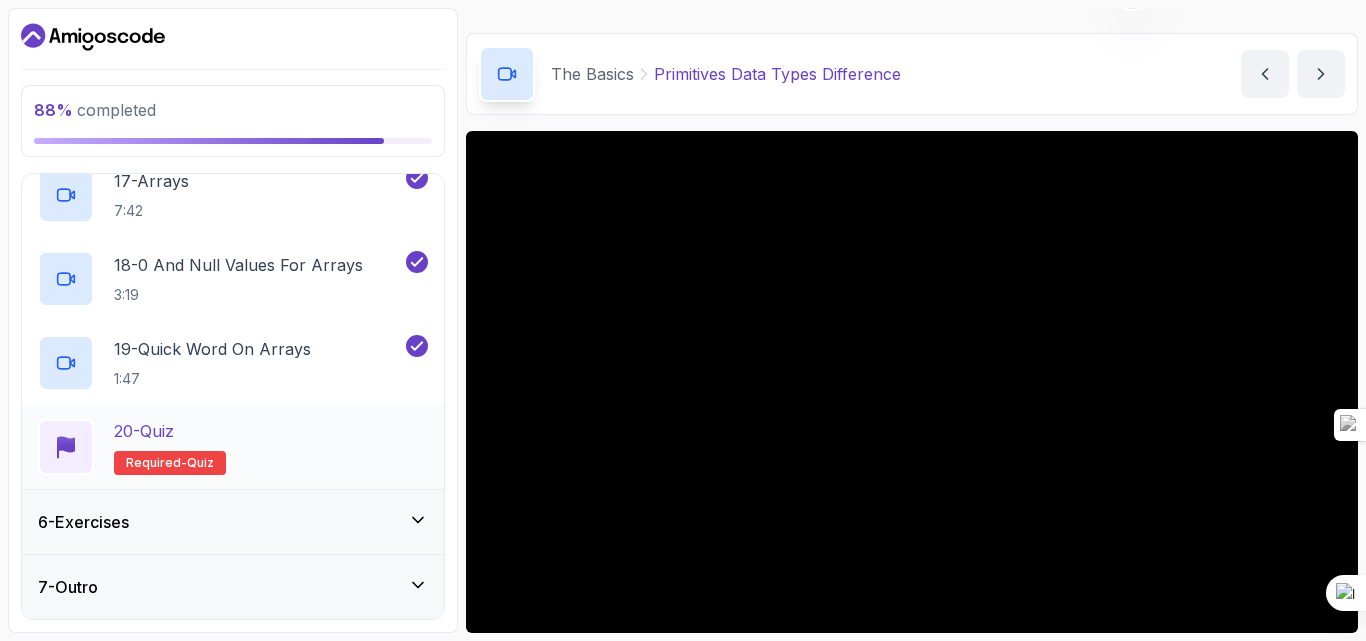 click on "20  -  Quiz Required- quiz" at bounding box center [233, 447] 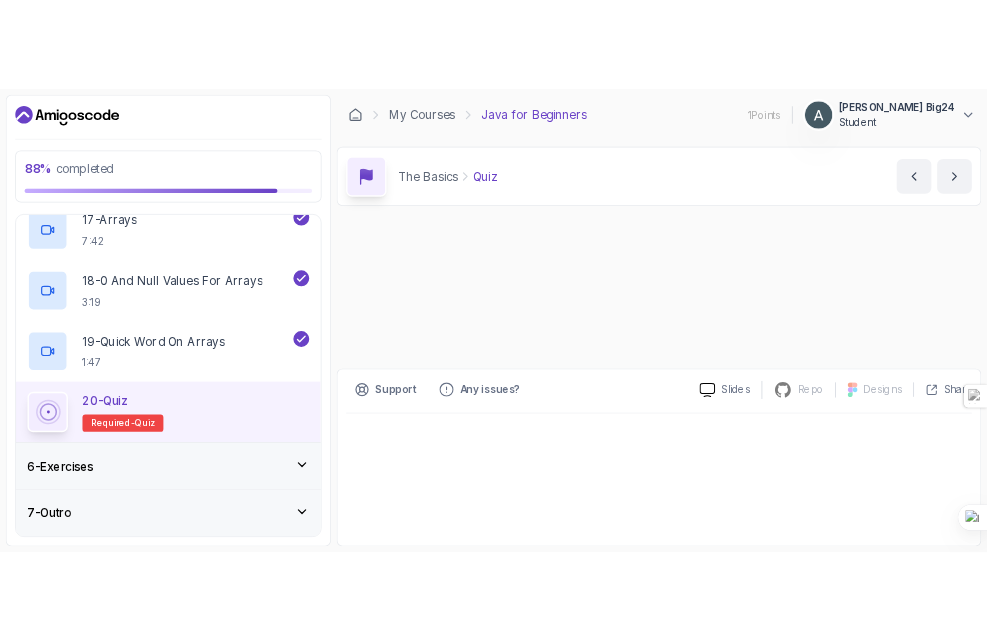 scroll, scrollTop: 0, scrollLeft: 0, axis: both 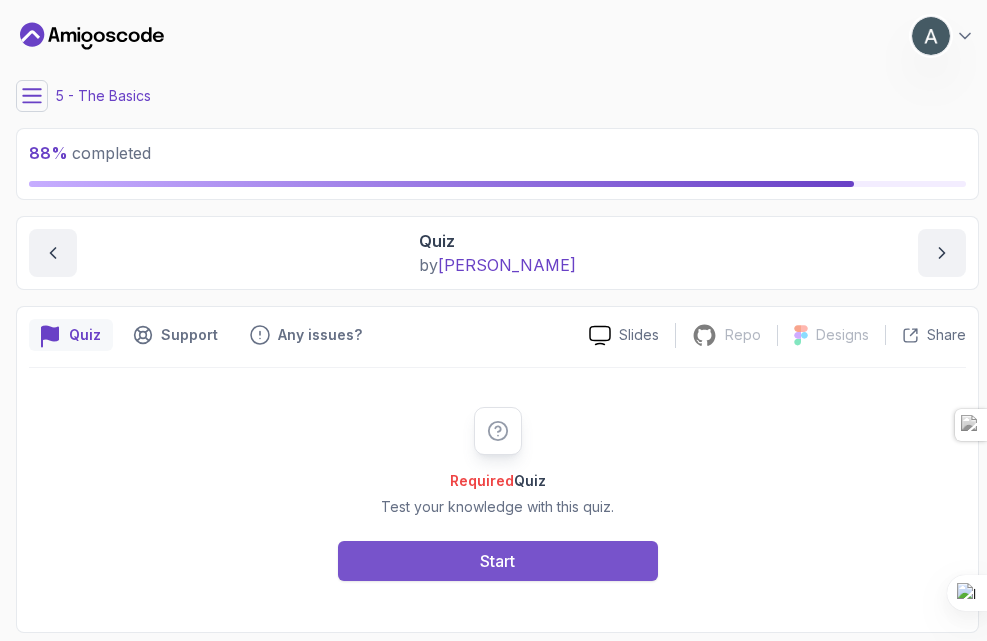 click on "Start" at bounding box center (498, 561) 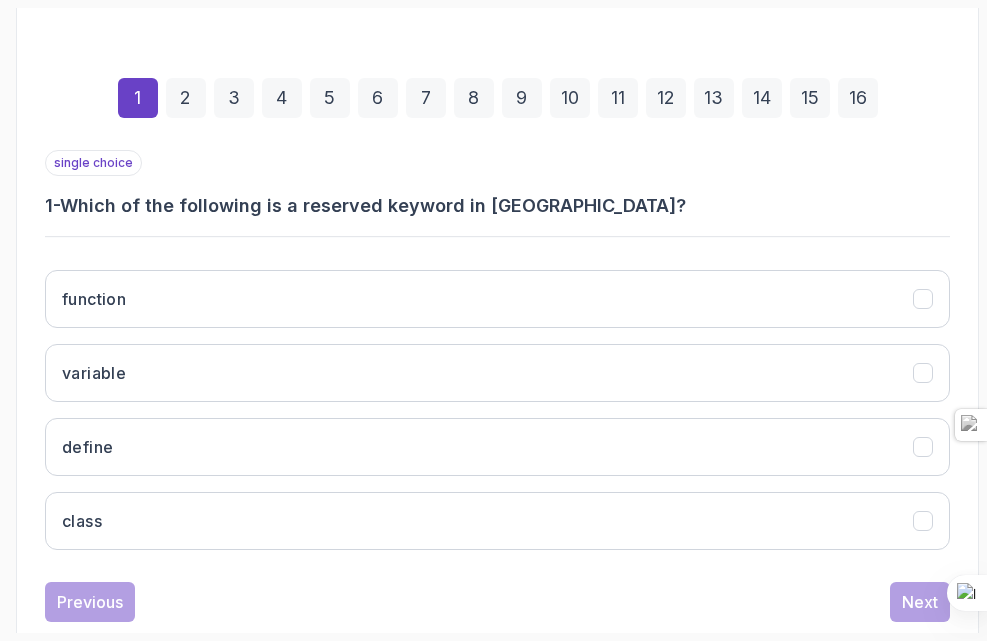 scroll, scrollTop: 381, scrollLeft: 0, axis: vertical 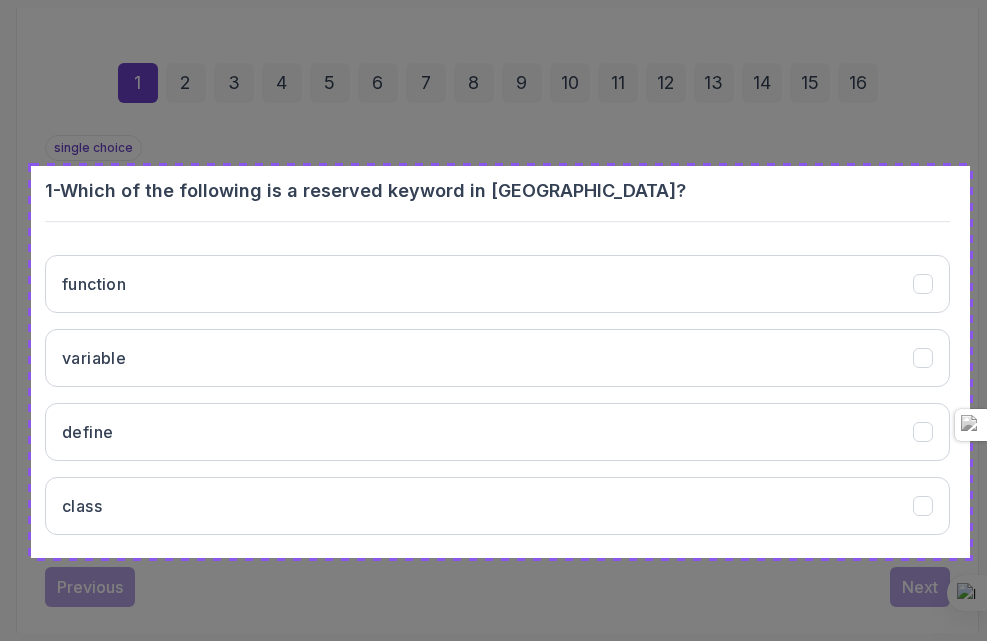 drag, startPoint x: 31, startPoint y: 166, endPoint x: 970, endPoint y: 558, distance: 1017.5387 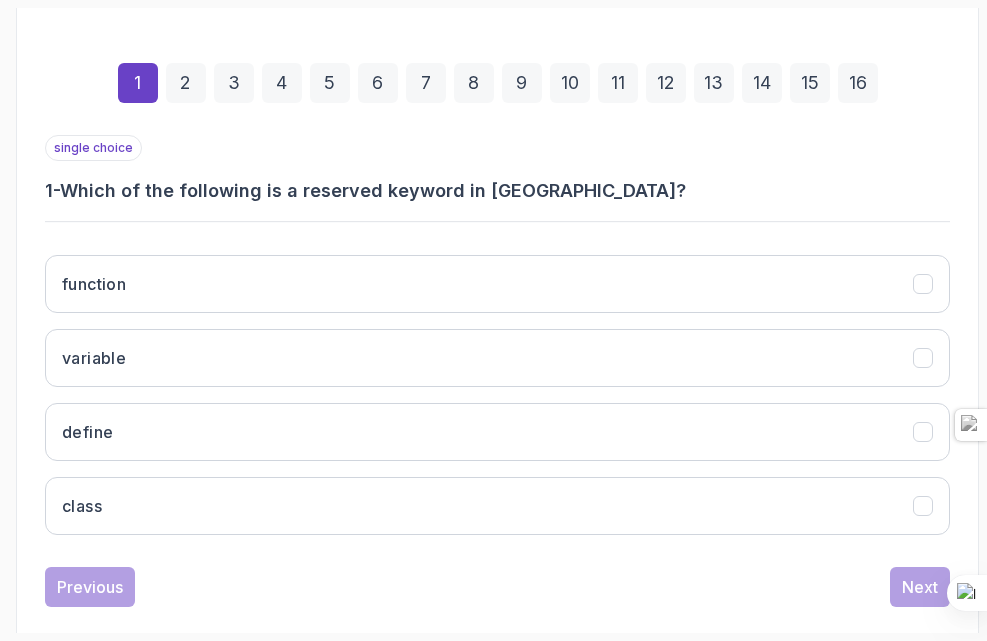 click on "2" at bounding box center (186, 83) 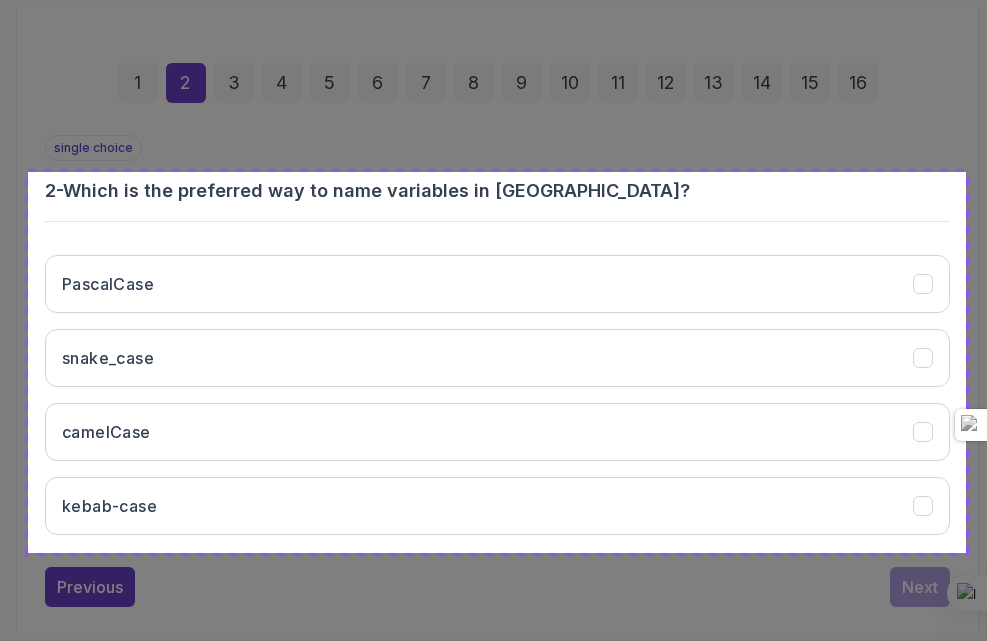 drag, startPoint x: 28, startPoint y: 172, endPoint x: 967, endPoint y: 553, distance: 1013.35187 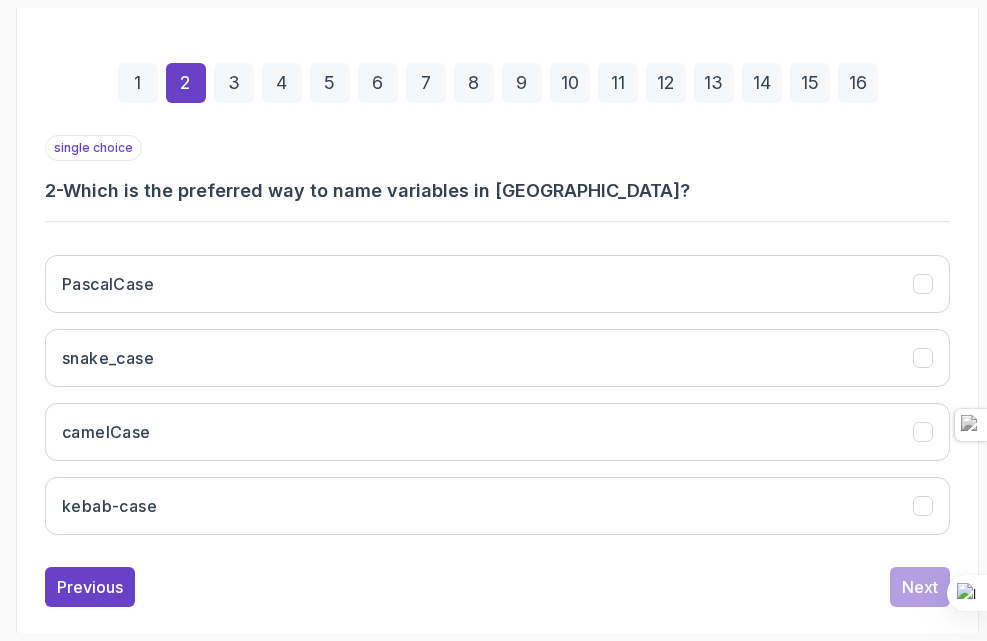 click on "3" at bounding box center [234, 83] 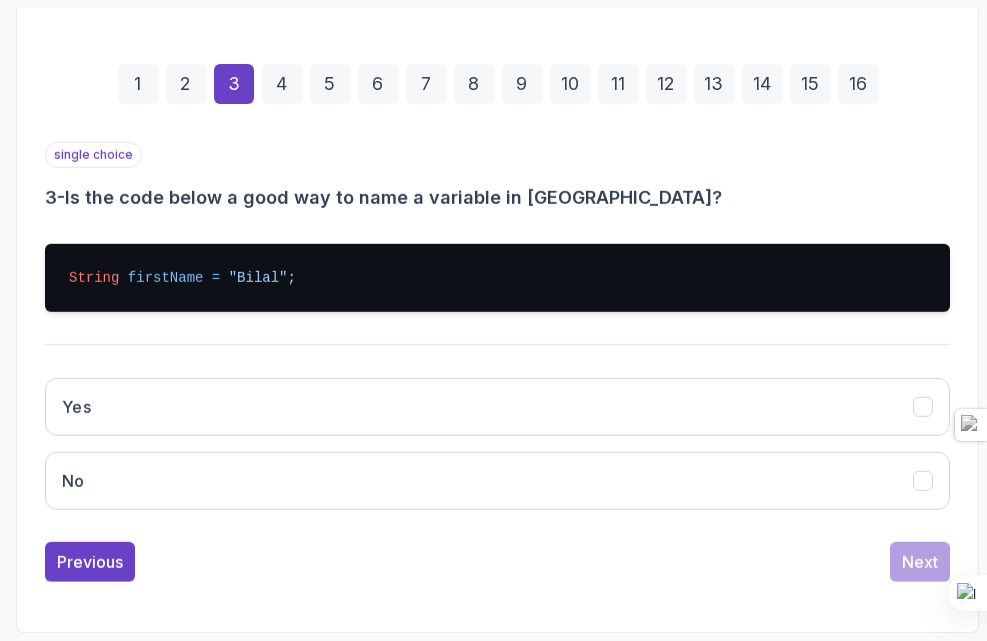 scroll, scrollTop: 380, scrollLeft: 0, axis: vertical 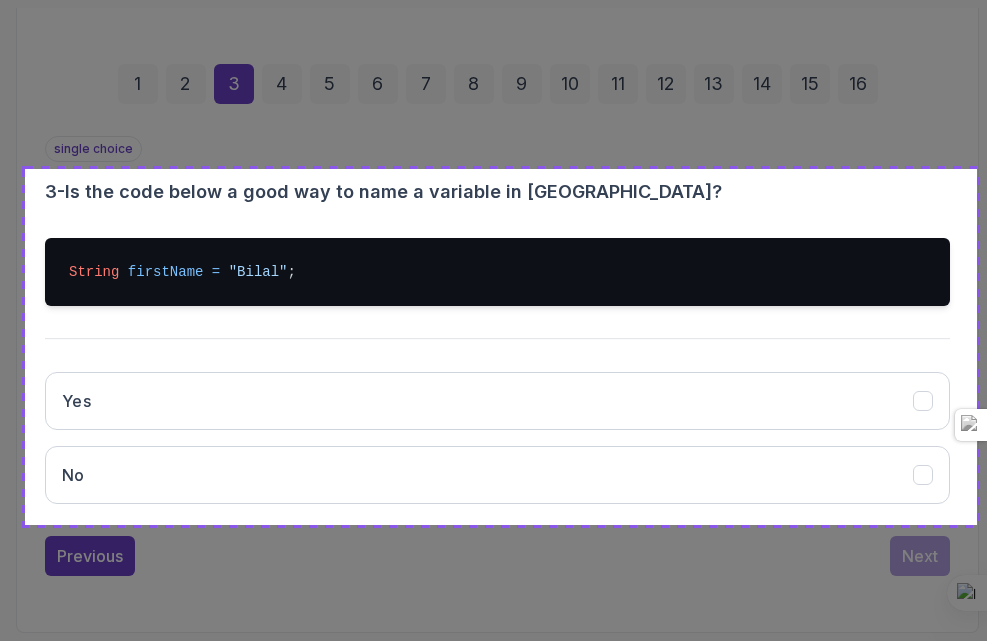 drag, startPoint x: 25, startPoint y: 169, endPoint x: 977, endPoint y: 525, distance: 1016.38574 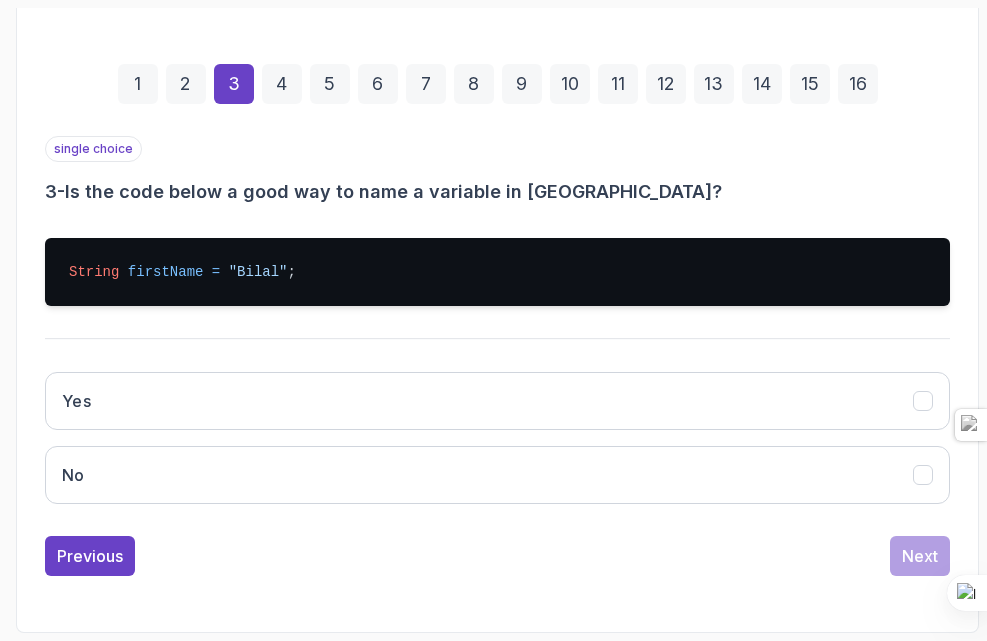 click on "Quiz Support Any issues? Slides Repo Repository not available Designs Design not available Share 1 2 3 4 5 6 7 8 9 10 11 12 13 14 15 16 single choice 3  -  Is the code below a good way to name a variable in Java? String   firstName   =   "Bilal" ;
Yes No Previous Next" at bounding box center (497, 279) 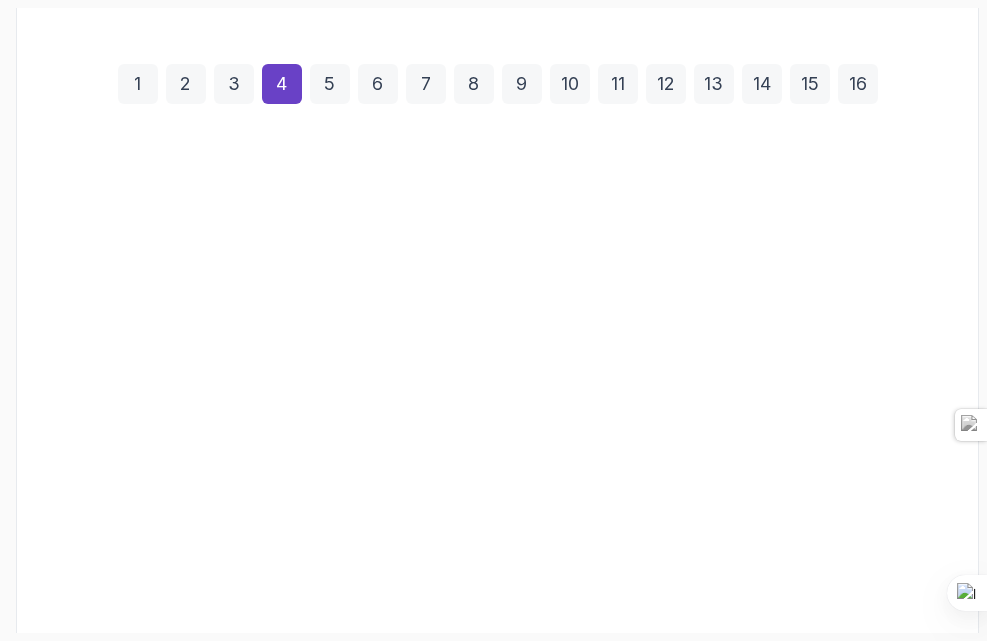 scroll, scrollTop: 381, scrollLeft: 0, axis: vertical 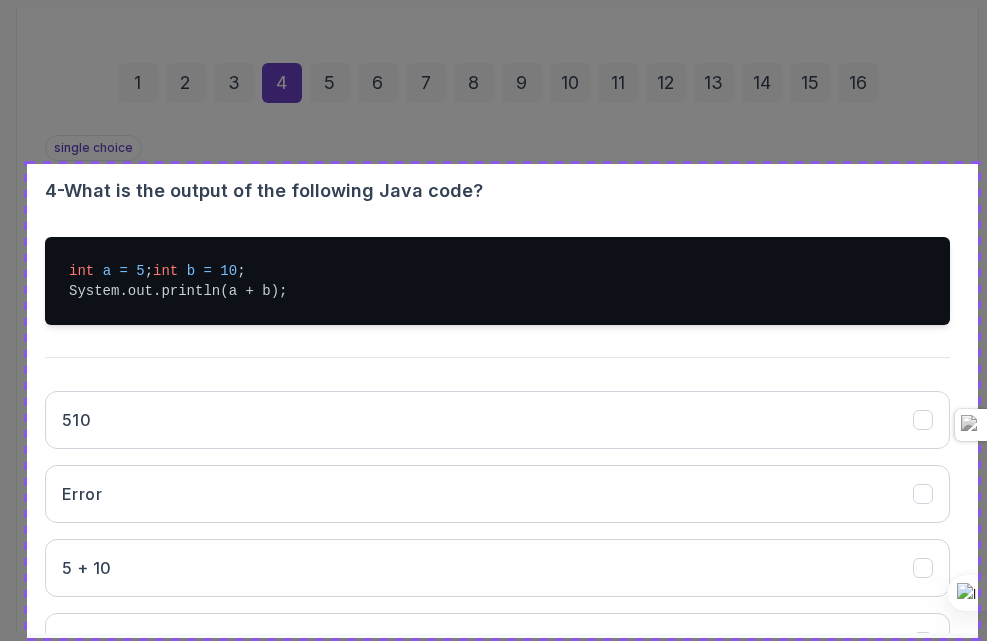 drag, startPoint x: 27, startPoint y: 164, endPoint x: 978, endPoint y: 638, distance: 1062.5803 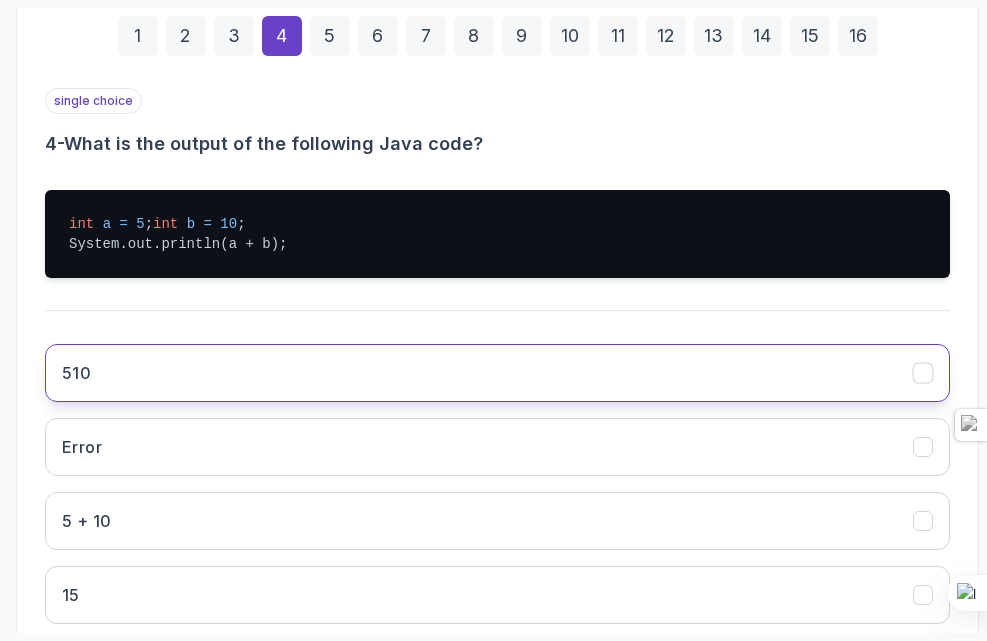 scroll, scrollTop: 436, scrollLeft: 0, axis: vertical 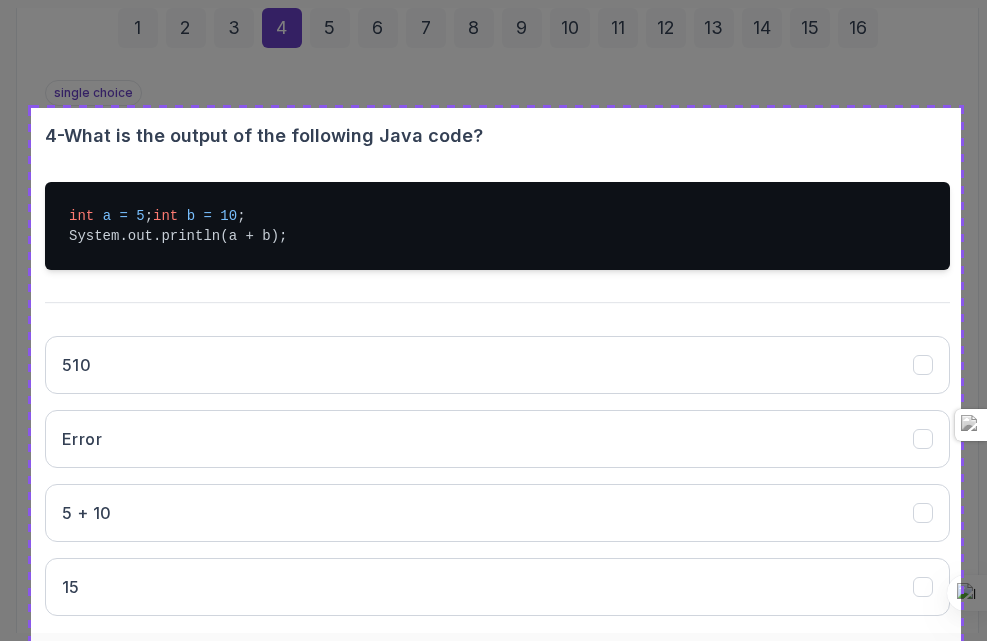 drag, startPoint x: 31, startPoint y: 108, endPoint x: 961, endPoint y: 662, distance: 1082.5045 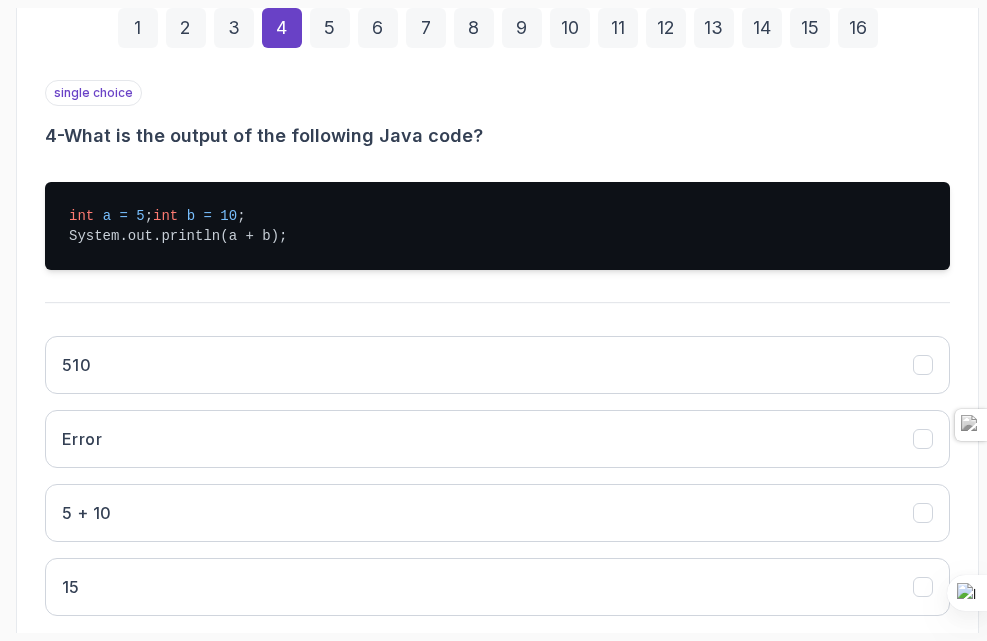 click on "5" at bounding box center [330, 28] 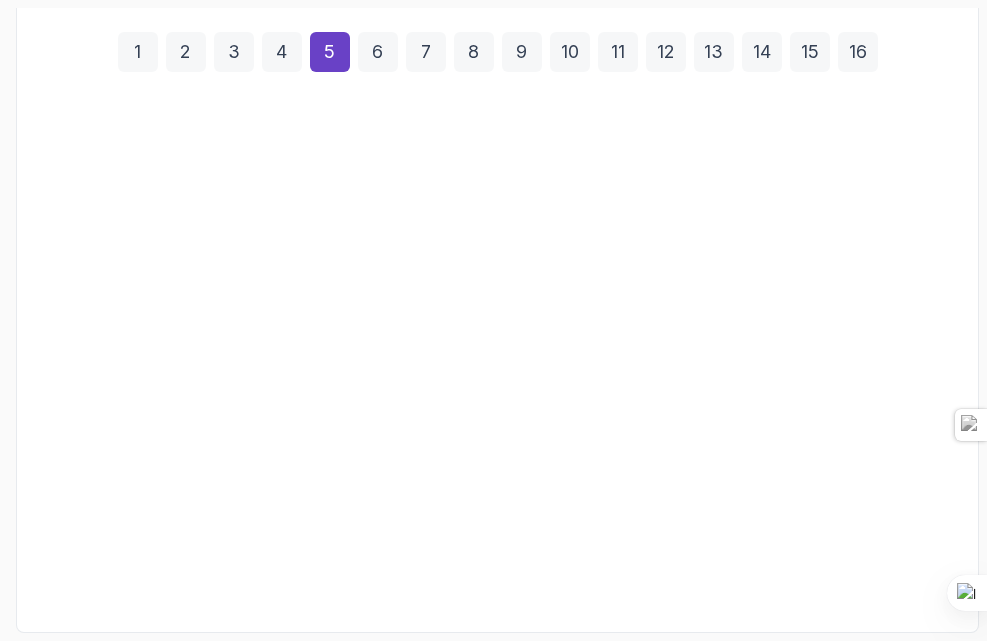 scroll, scrollTop: 412, scrollLeft: 0, axis: vertical 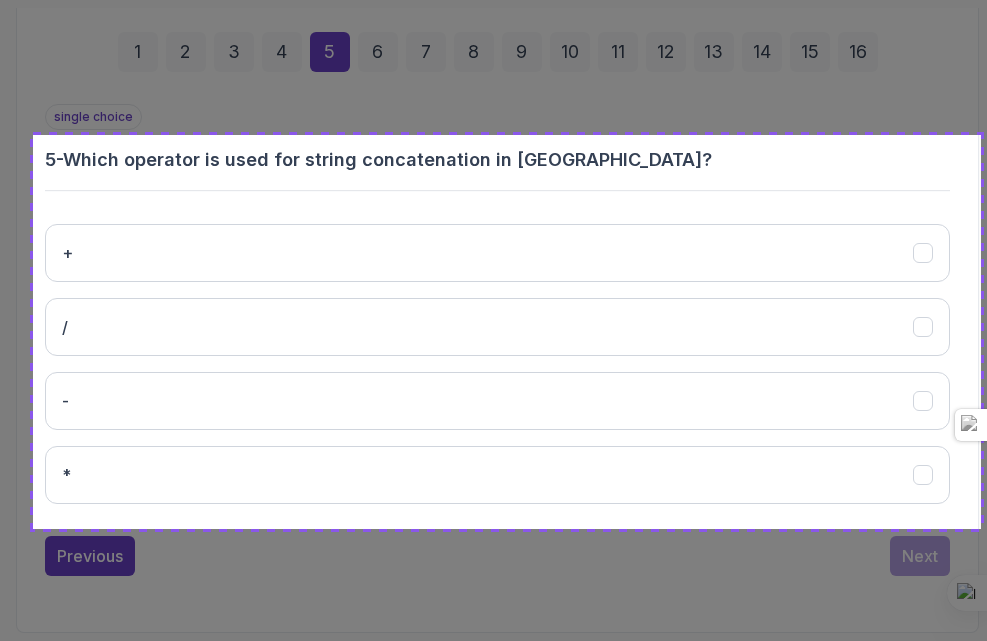 drag, startPoint x: 33, startPoint y: 135, endPoint x: 981, endPoint y: 529, distance: 1026.6158 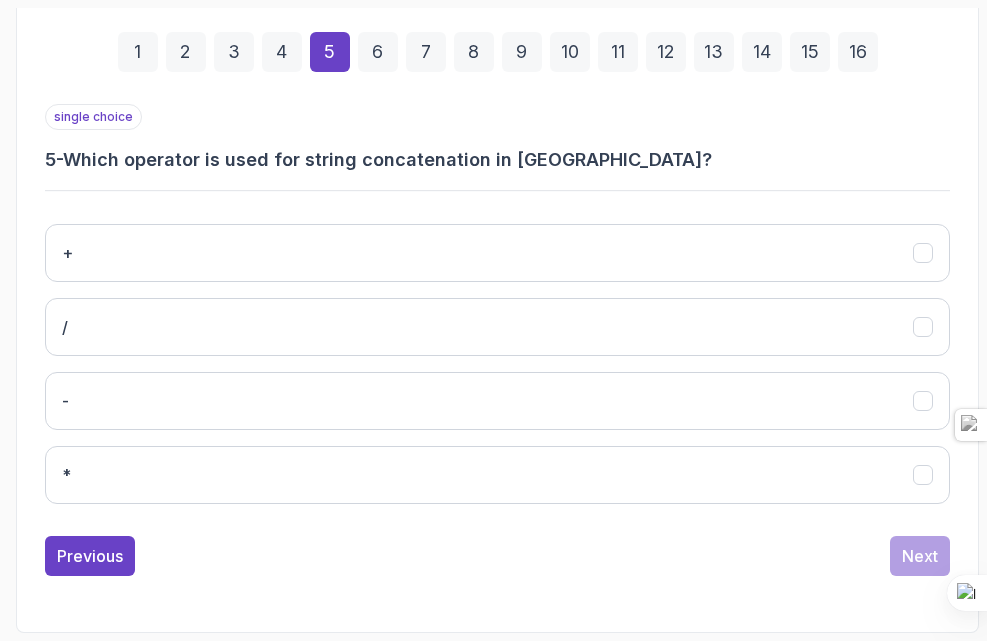 click on "6" at bounding box center (378, 52) 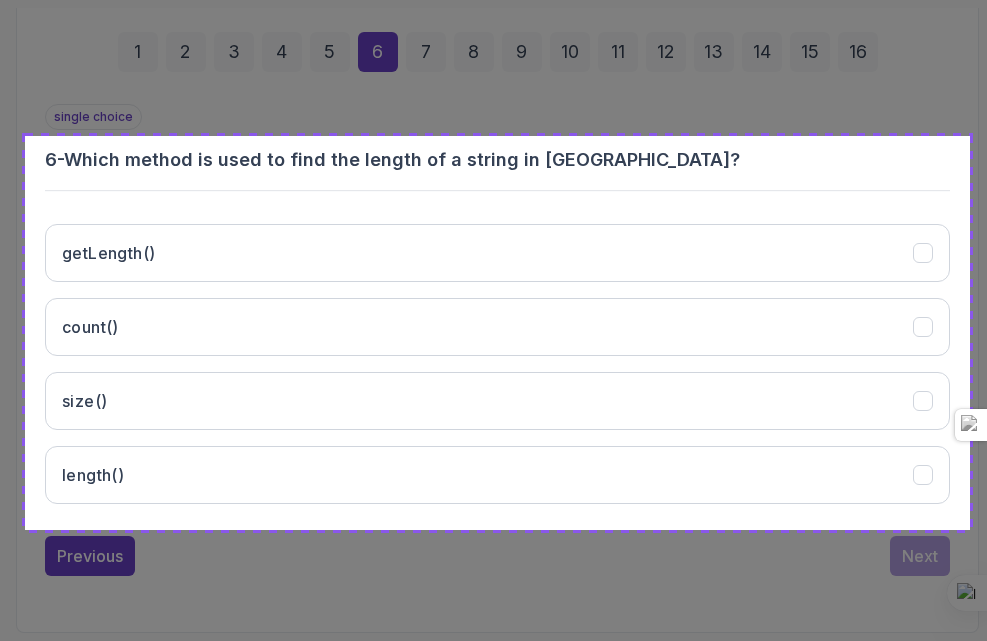 drag, startPoint x: 25, startPoint y: 136, endPoint x: 970, endPoint y: 530, distance: 1023.8462 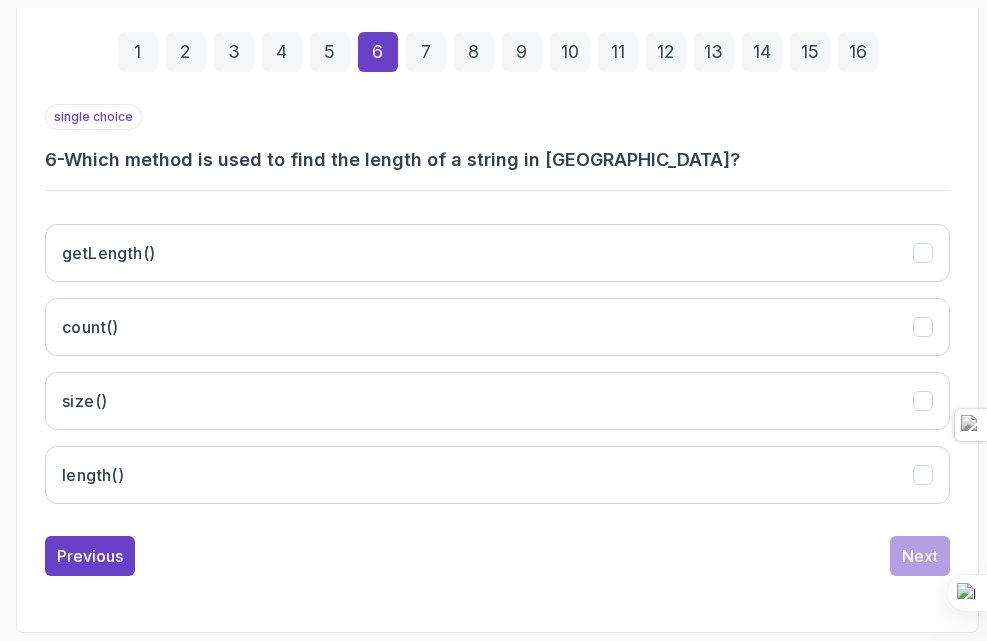 click on "1" at bounding box center (138, 52) 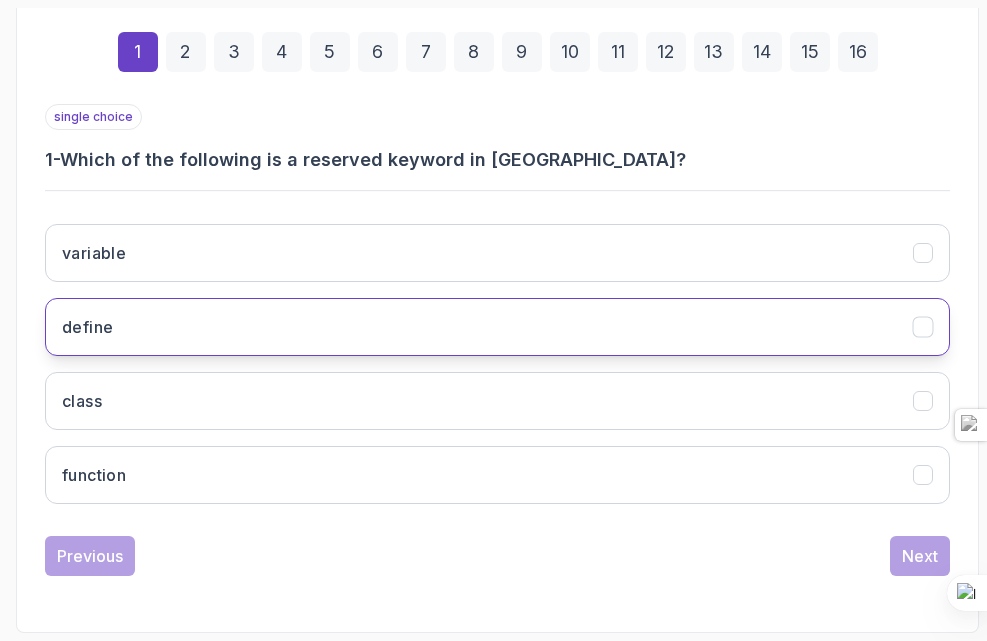 click on "define" at bounding box center (497, 327) 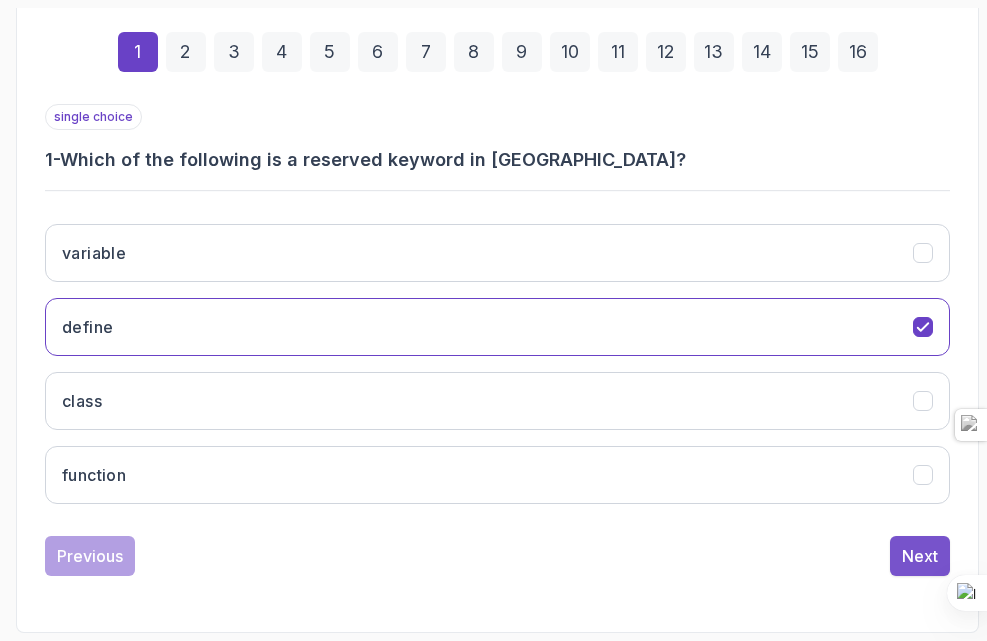 click on "Next" at bounding box center [920, 556] 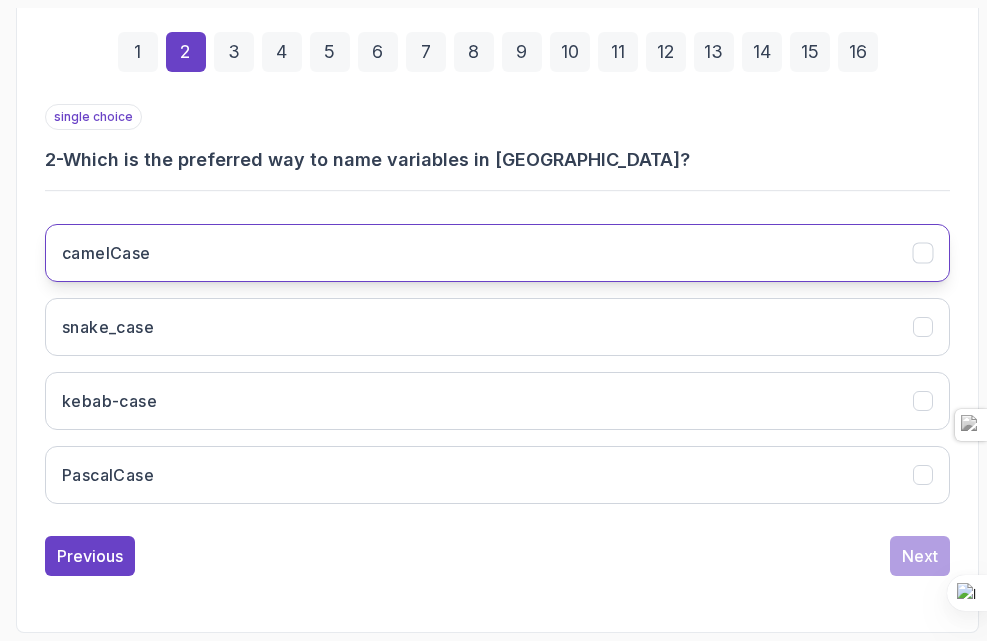 click on "camelCase" at bounding box center [497, 253] 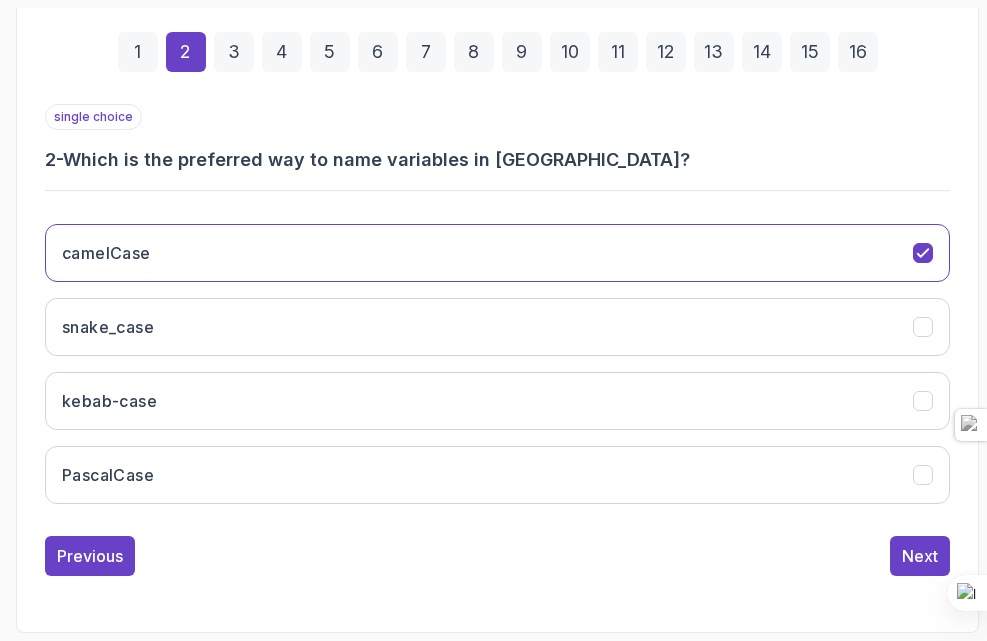 click on "1" at bounding box center (138, 52) 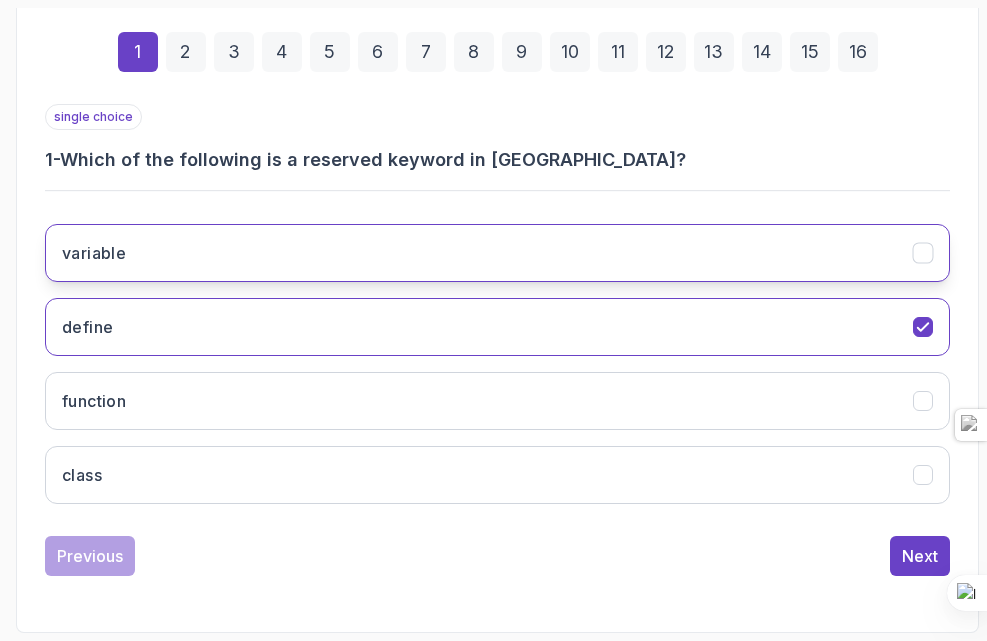 click 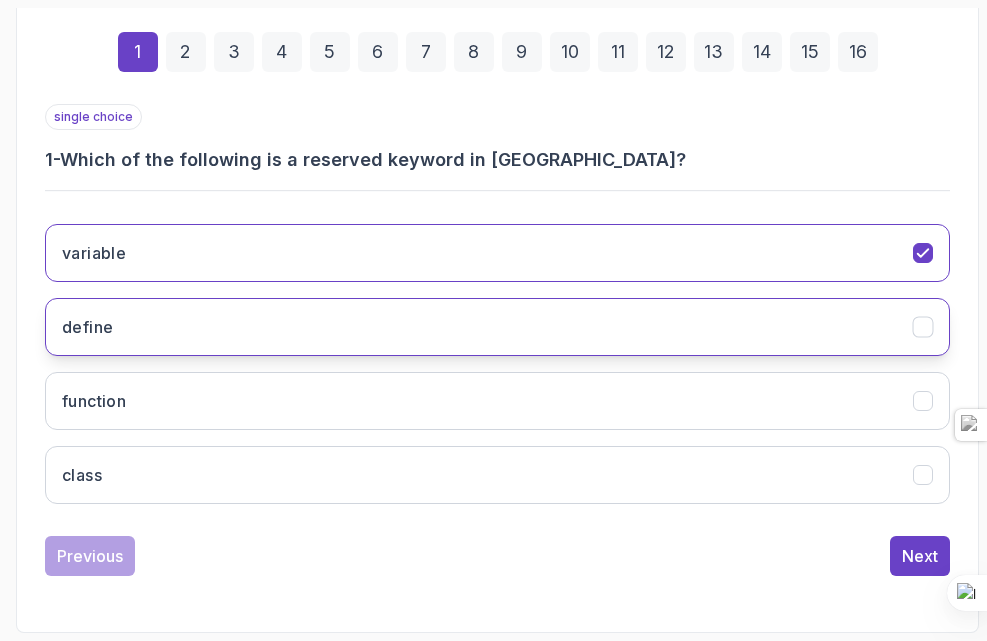 click on "define" at bounding box center (497, 327) 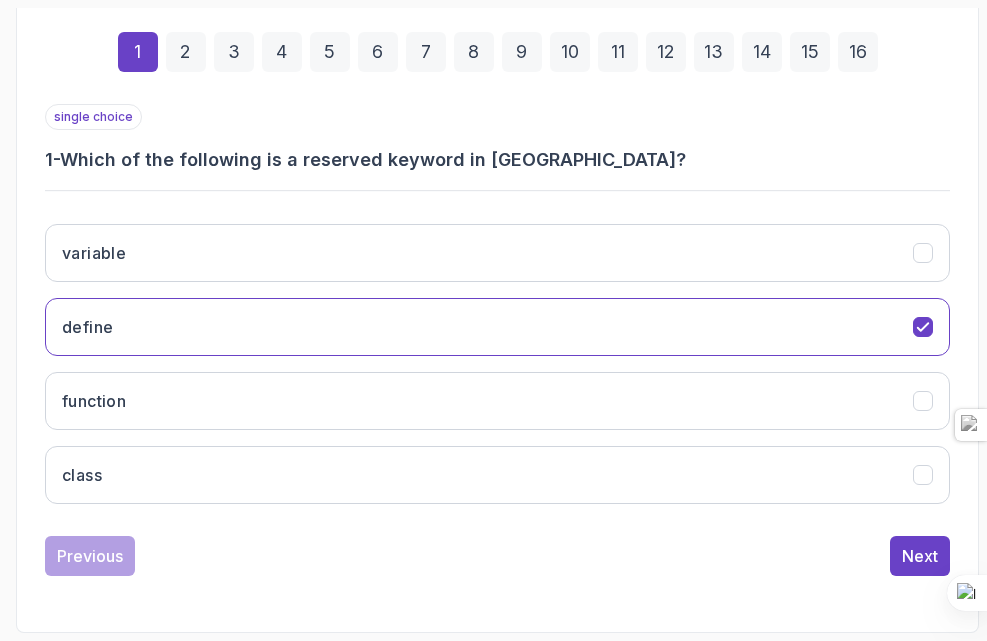 click on "2" at bounding box center (186, 52) 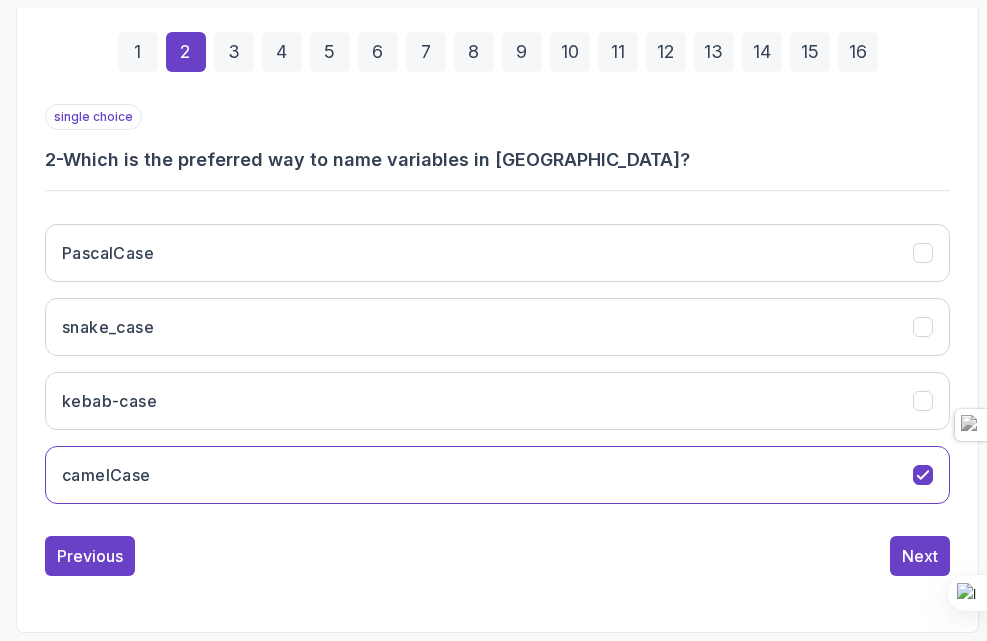 click on "3" at bounding box center [234, 52] 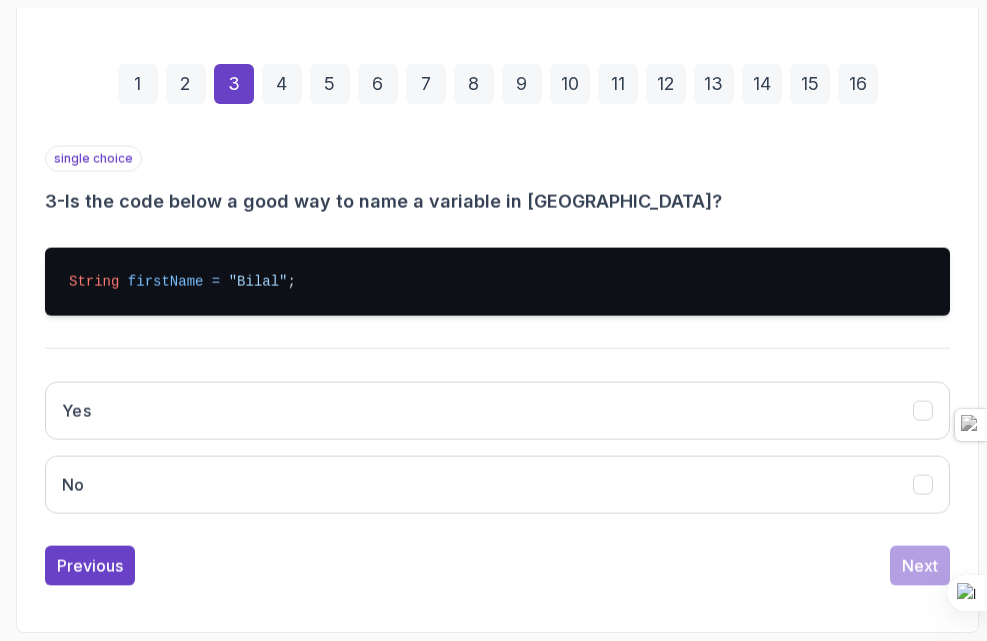 scroll, scrollTop: 380, scrollLeft: 0, axis: vertical 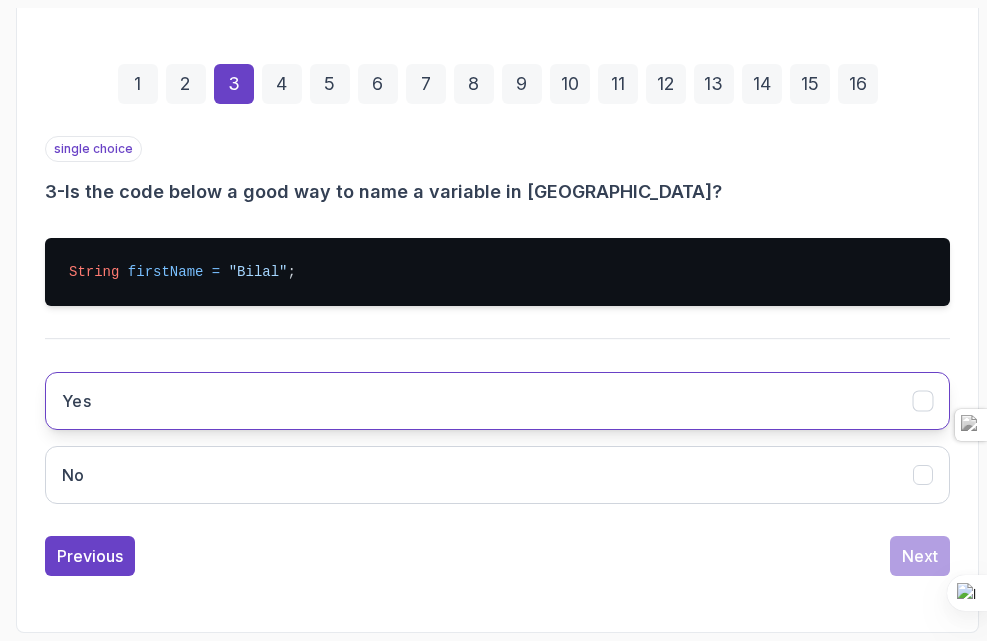 click on "Yes" at bounding box center [497, 401] 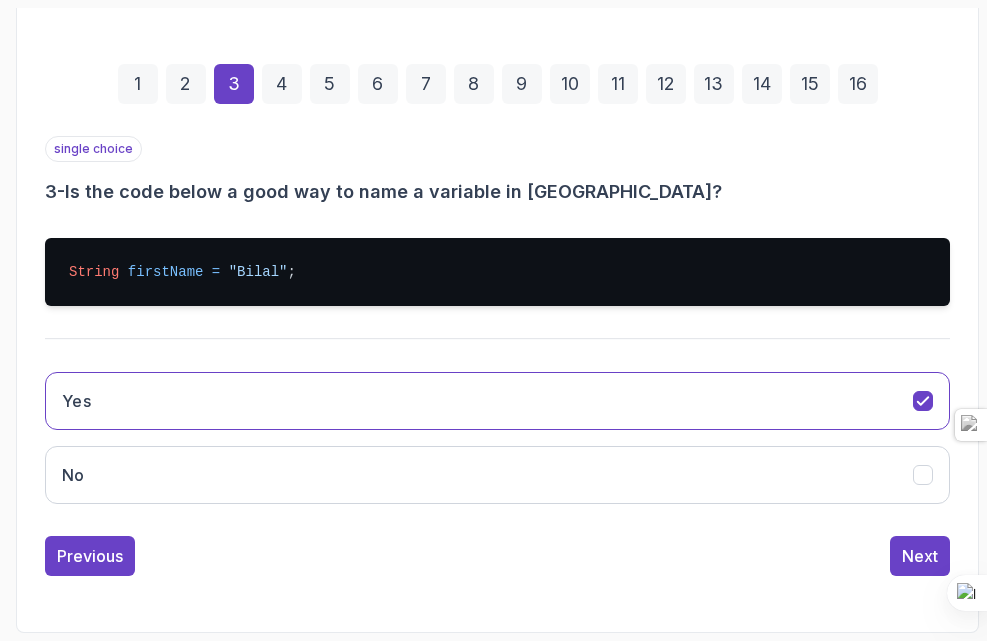 click on "4" at bounding box center [282, 84] 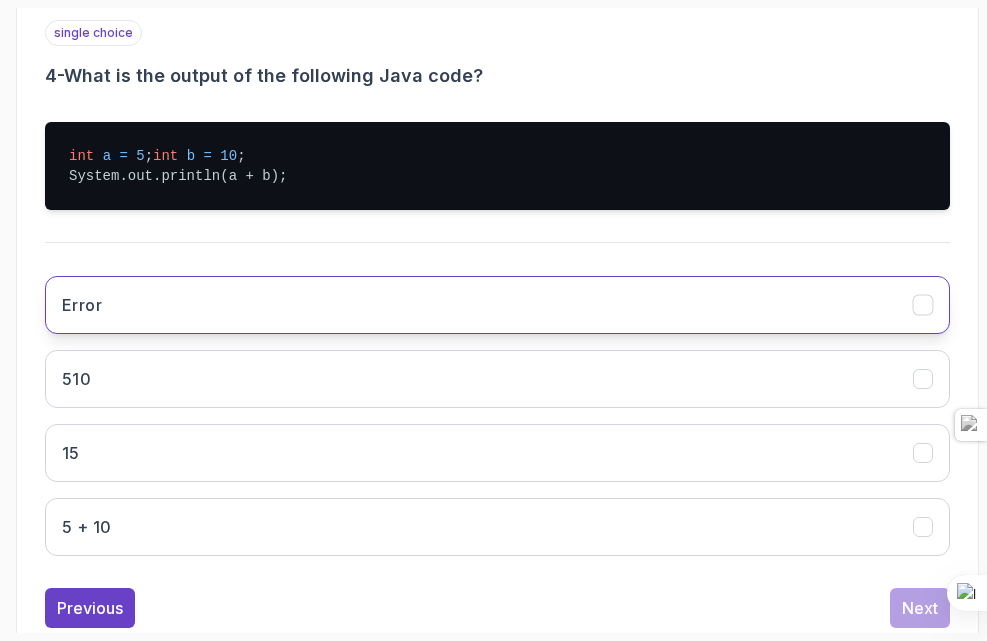 scroll, scrollTop: 535, scrollLeft: 0, axis: vertical 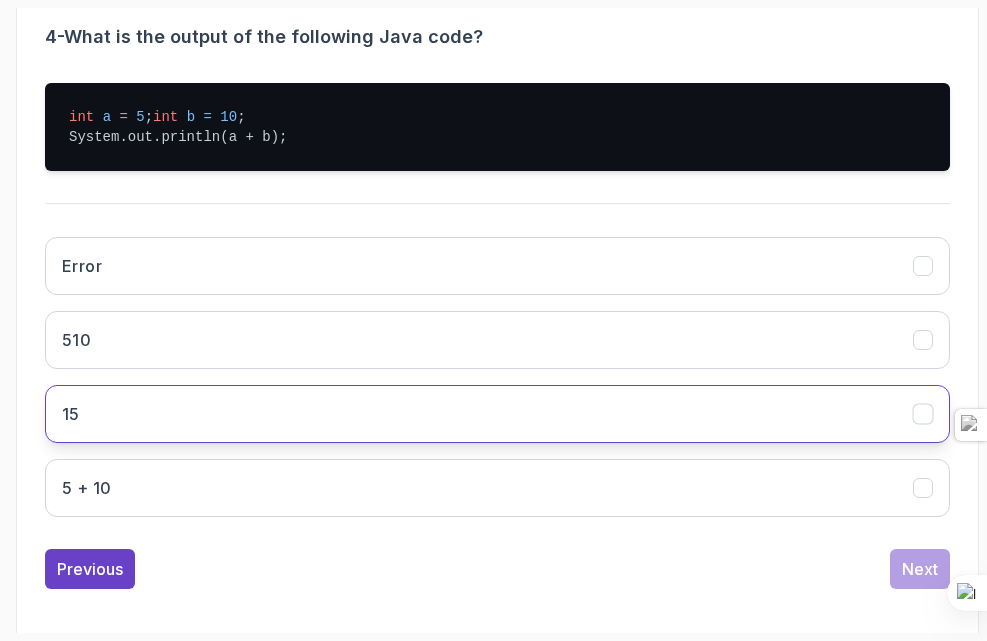 click on "15" at bounding box center (497, 414) 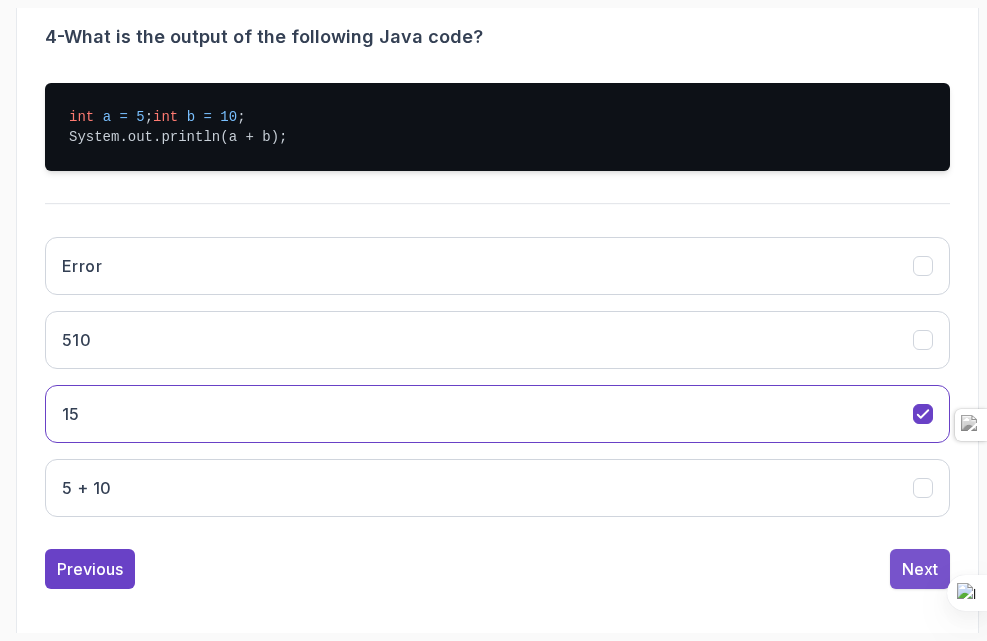 click on "Next" at bounding box center (920, 569) 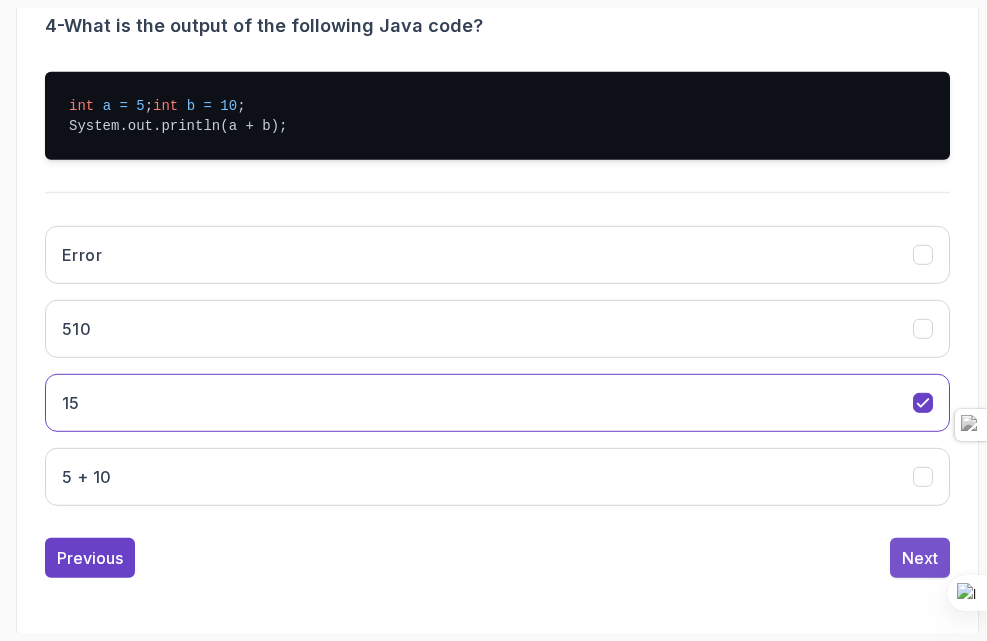 scroll, scrollTop: 412, scrollLeft: 0, axis: vertical 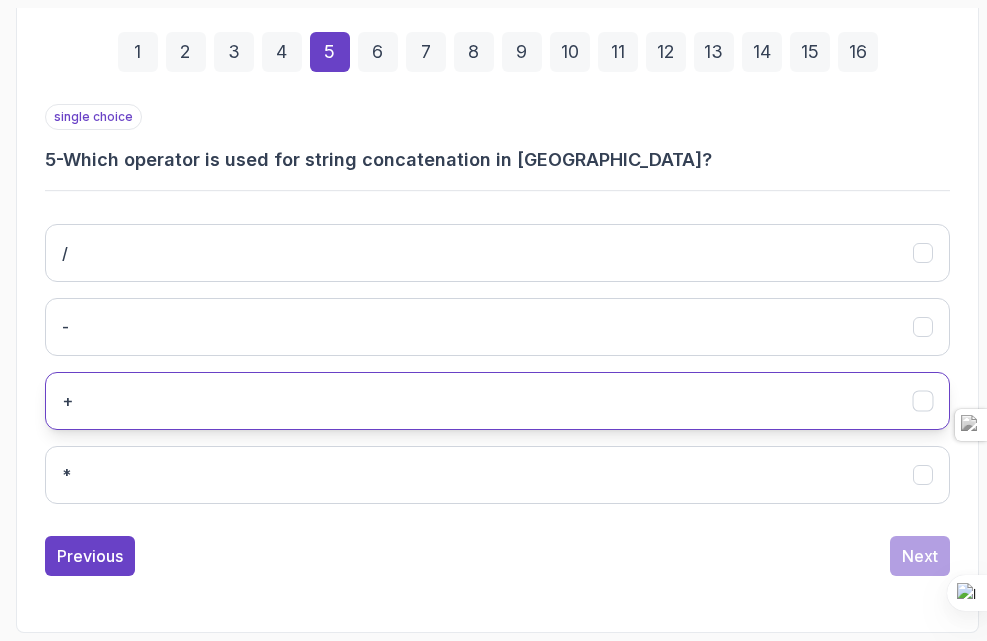 click on "+" at bounding box center [497, 401] 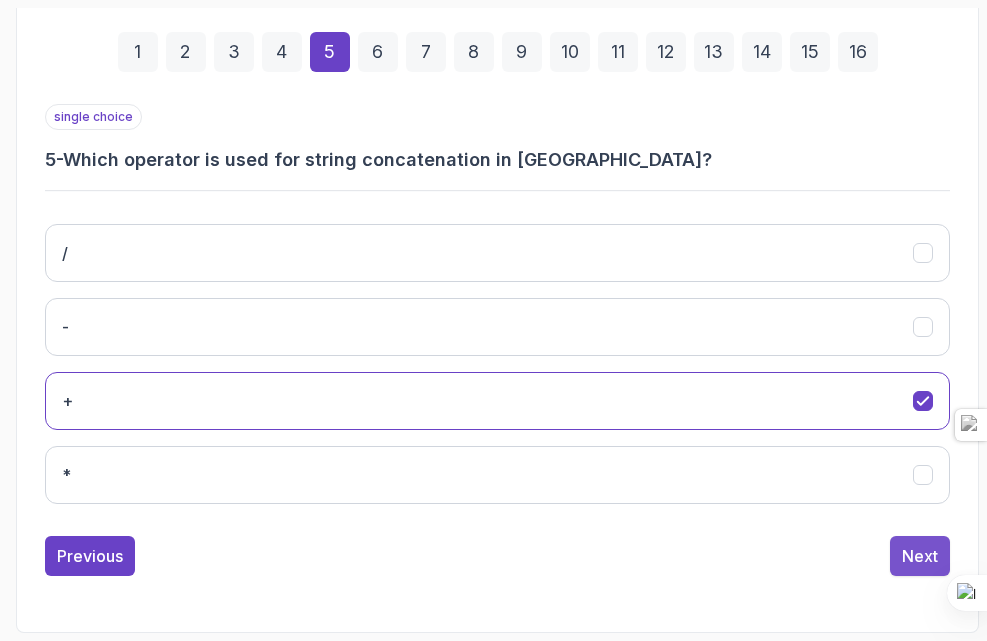 click on "Next" at bounding box center [920, 556] 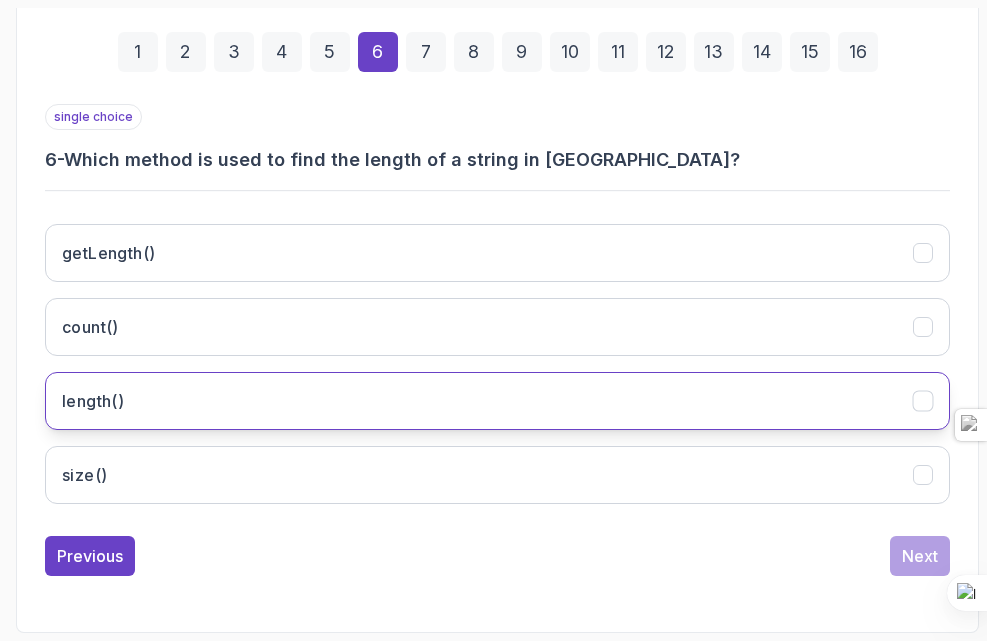 click on "length()" at bounding box center [497, 401] 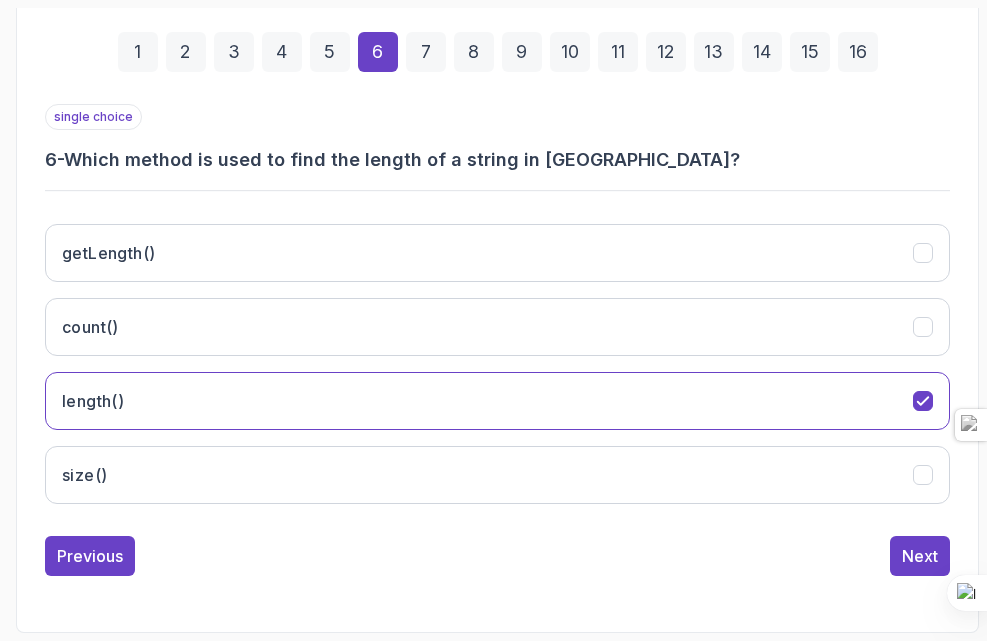 click on "7" at bounding box center [426, 52] 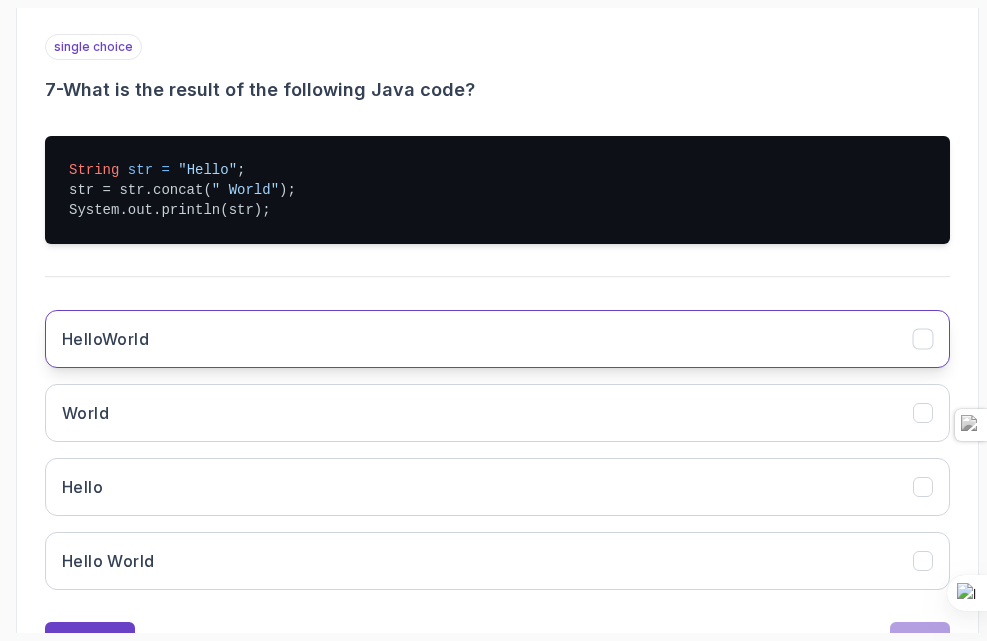 scroll, scrollTop: 506, scrollLeft: 0, axis: vertical 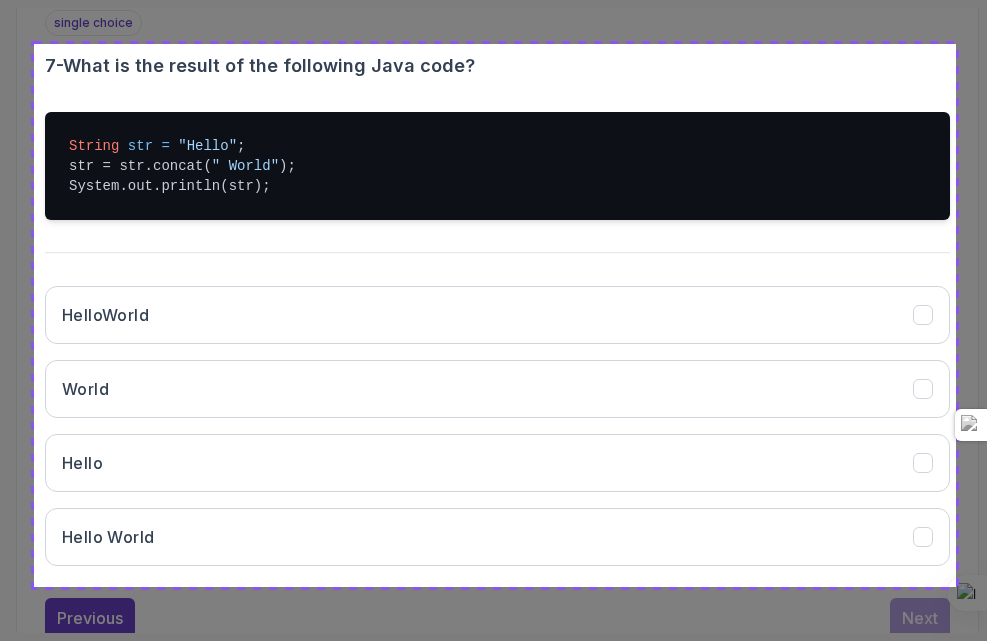 drag, startPoint x: 34, startPoint y: 44, endPoint x: 956, endPoint y: 587, distance: 1070.0154 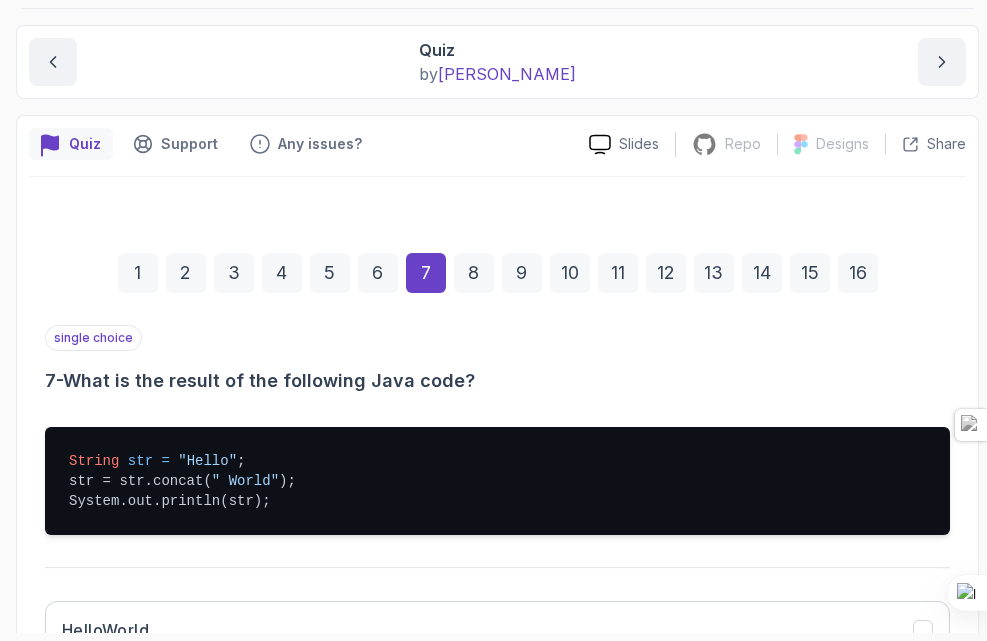 scroll, scrollTop: 138, scrollLeft: 0, axis: vertical 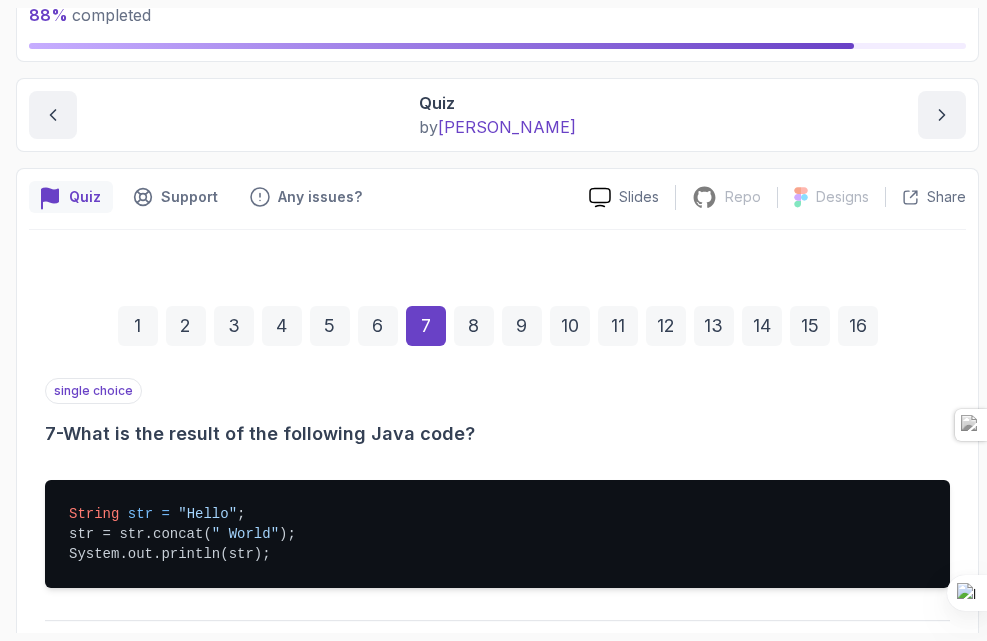 click on "8" at bounding box center [474, 326] 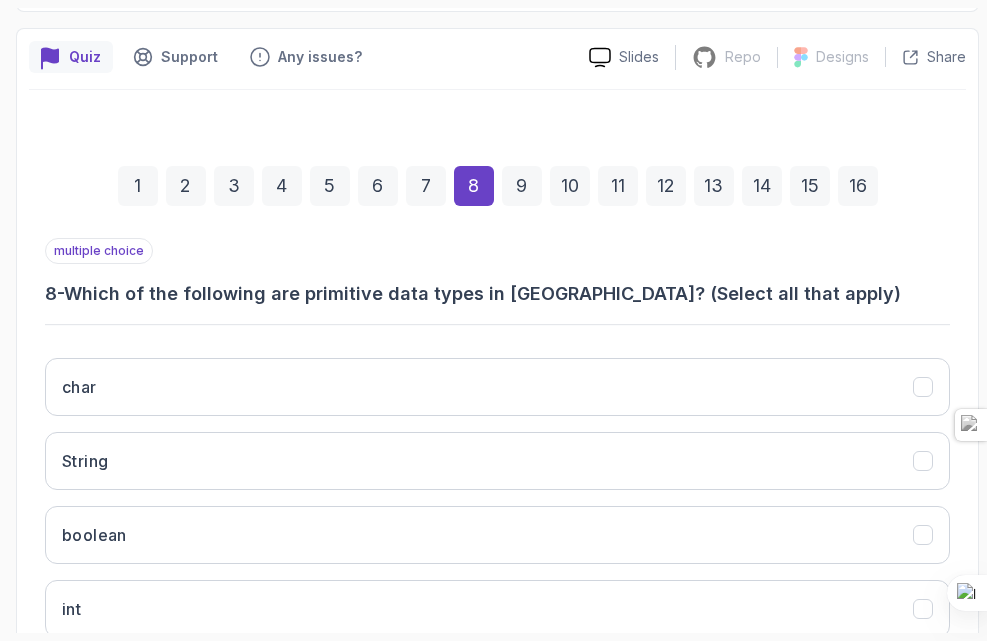 scroll, scrollTop: 412, scrollLeft: 0, axis: vertical 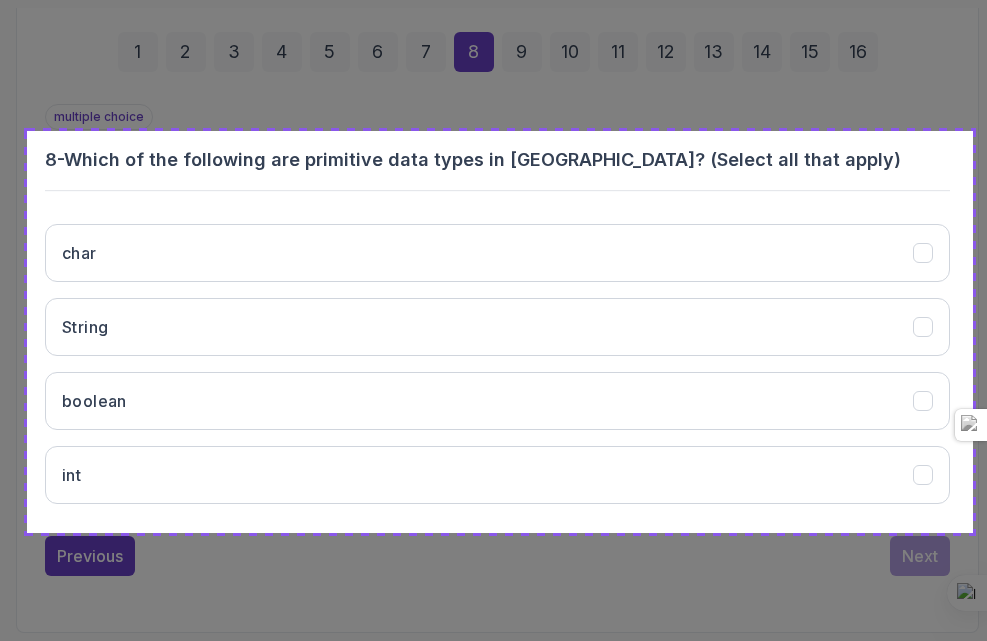 drag, startPoint x: 27, startPoint y: 131, endPoint x: 973, endPoint y: 533, distance: 1027.8716 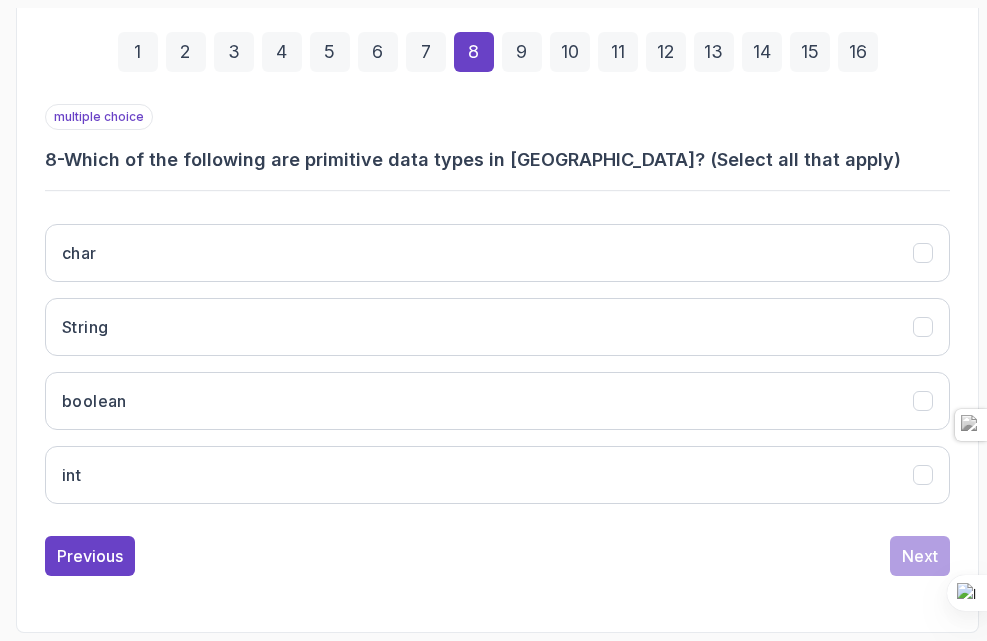 click on "9" at bounding box center (522, 52) 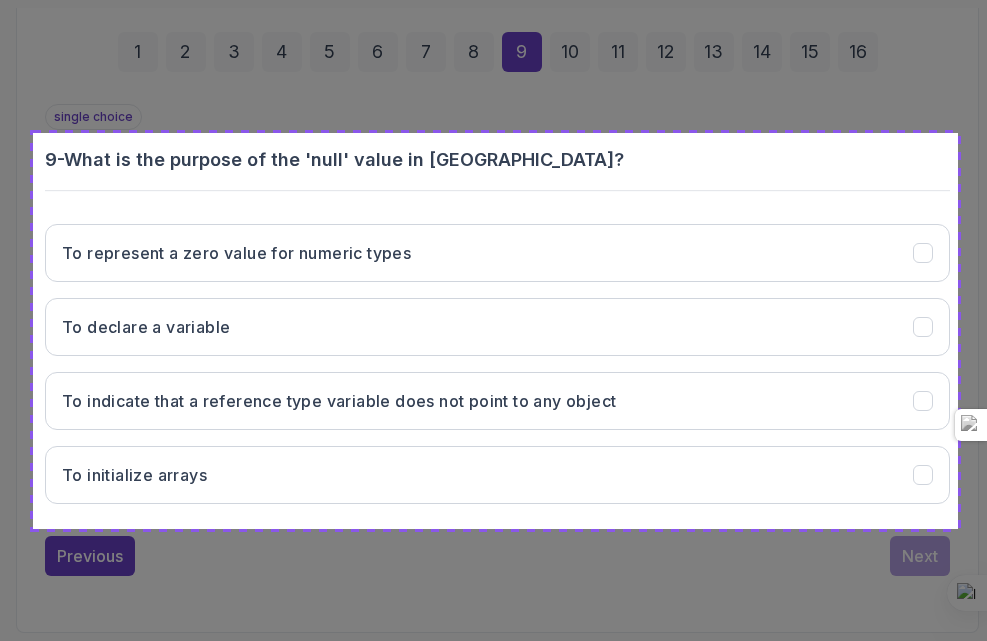 drag, startPoint x: 33, startPoint y: 133, endPoint x: 958, endPoint y: 529, distance: 1006.2013 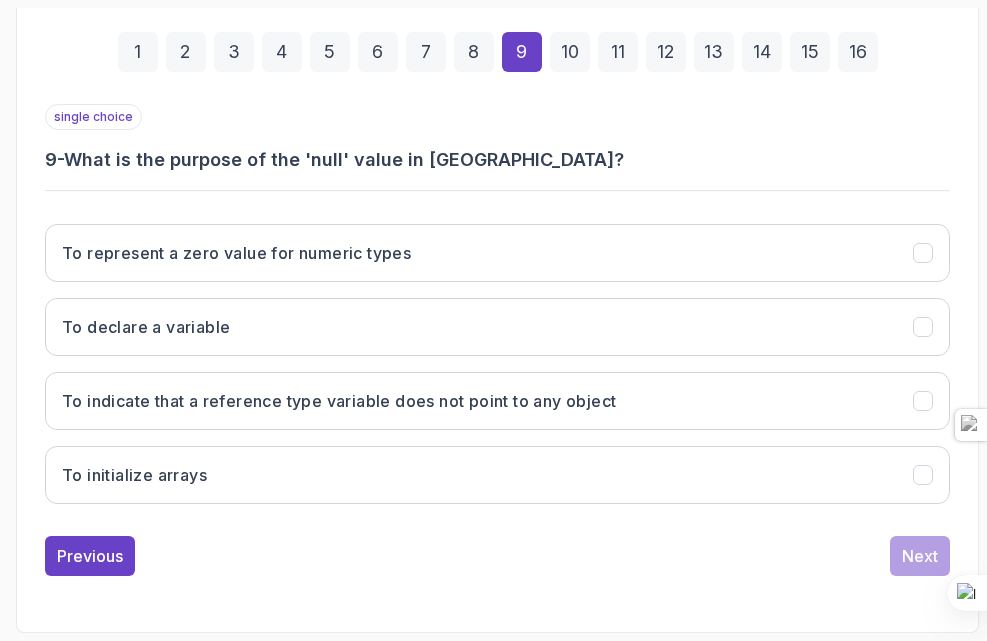 click on "10" at bounding box center (570, 52) 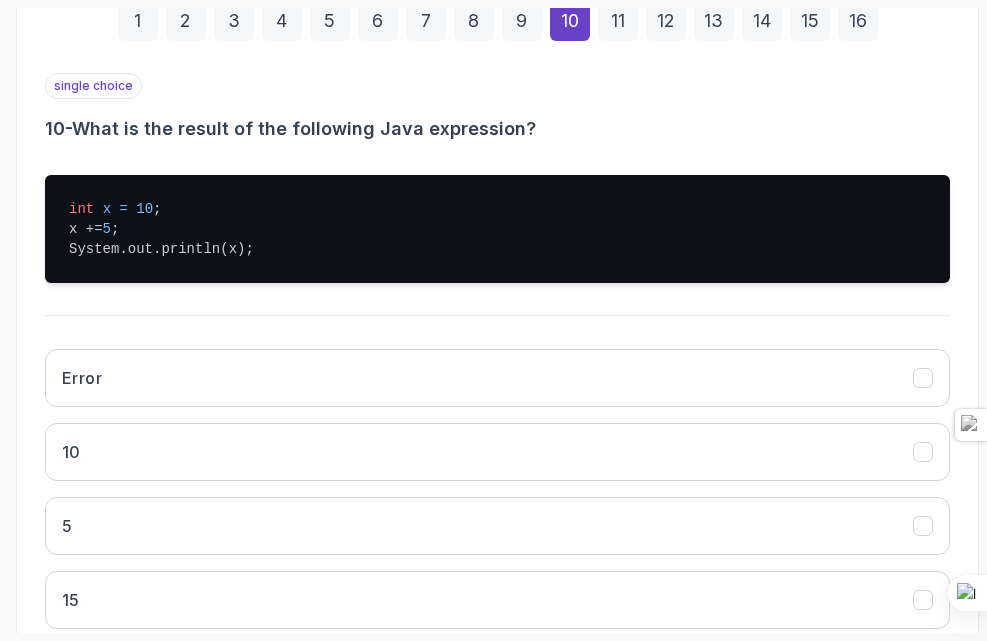 scroll, scrollTop: 474, scrollLeft: 0, axis: vertical 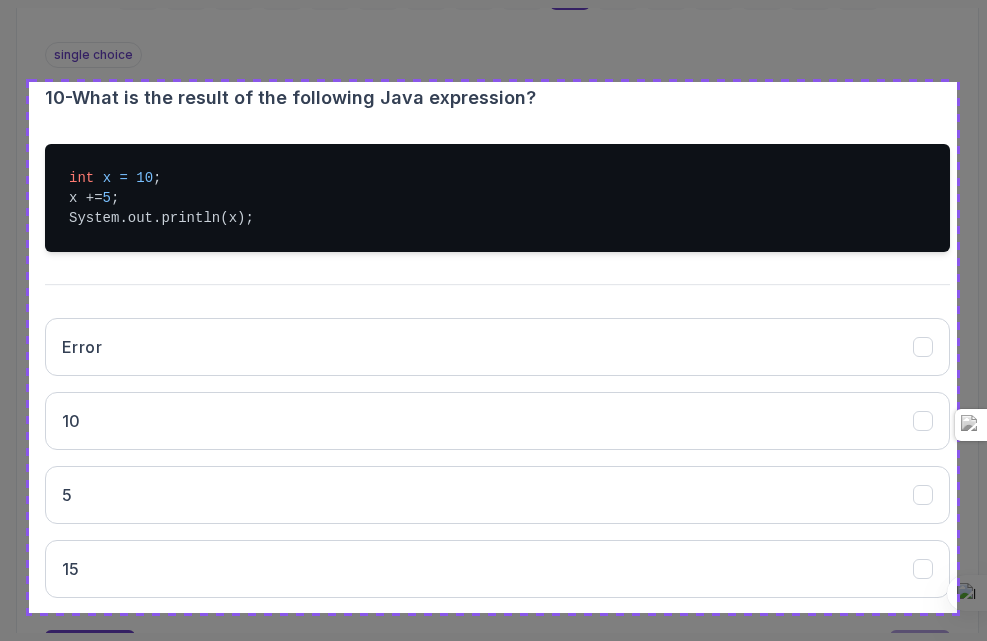 drag, startPoint x: 29, startPoint y: 82, endPoint x: 957, endPoint y: 613, distance: 1069.1796 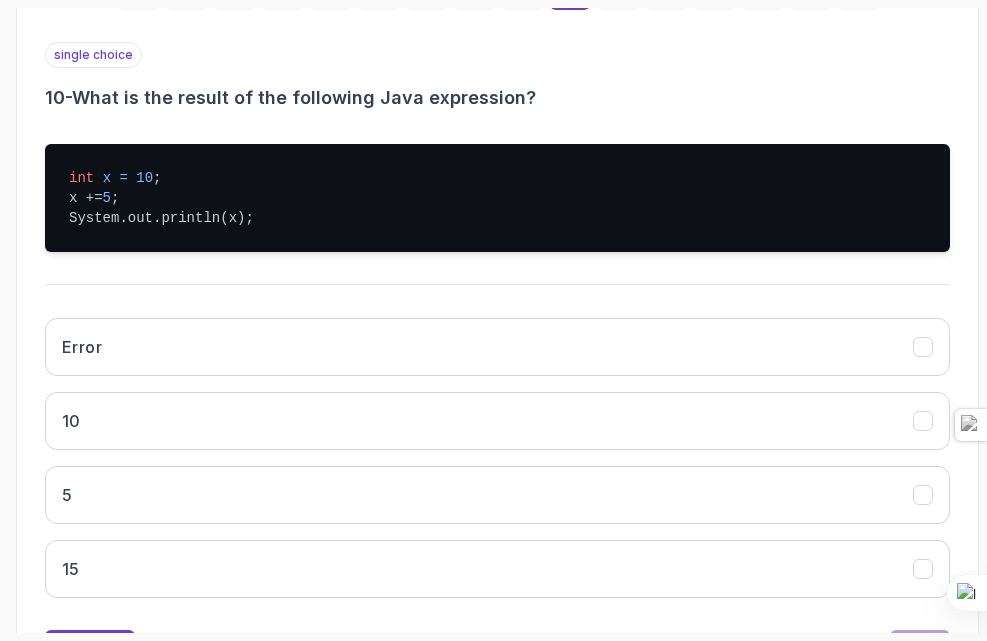 scroll, scrollTop: 412, scrollLeft: 0, axis: vertical 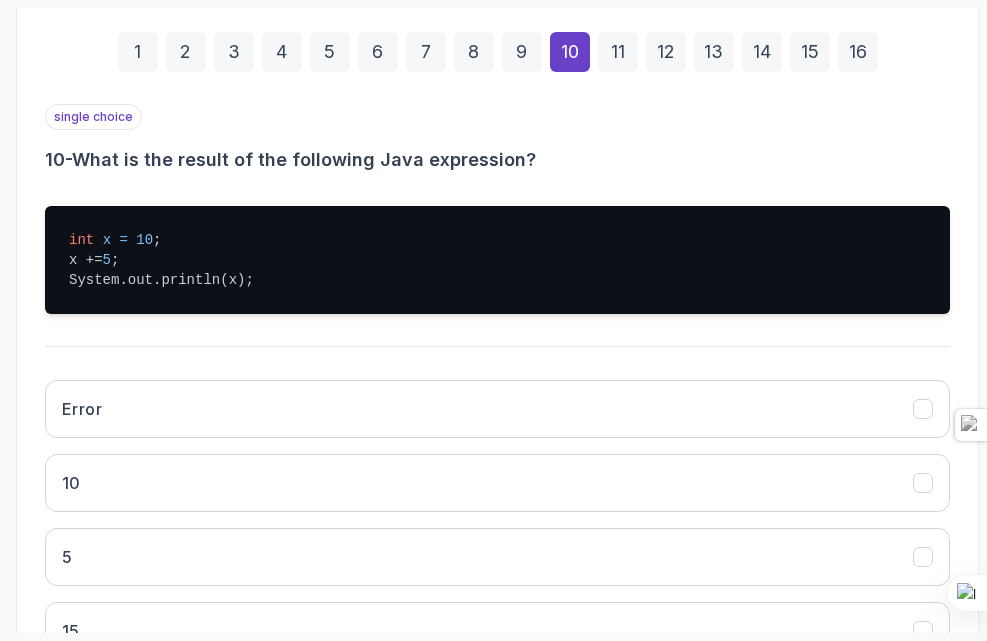 click on "11" at bounding box center (618, 52) 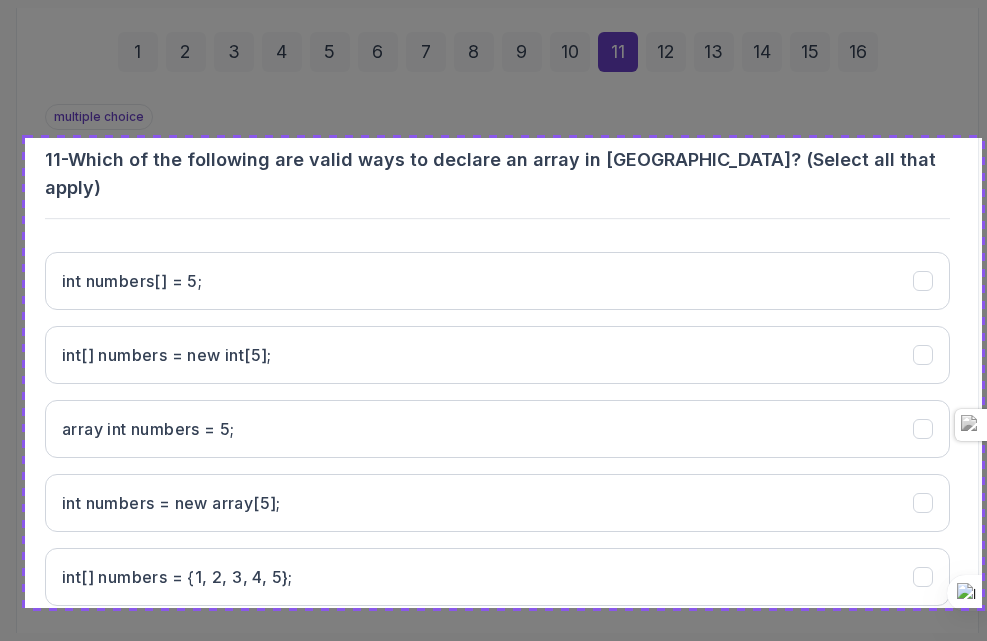 drag, startPoint x: 25, startPoint y: 138, endPoint x: 982, endPoint y: 608, distance: 1066.1843 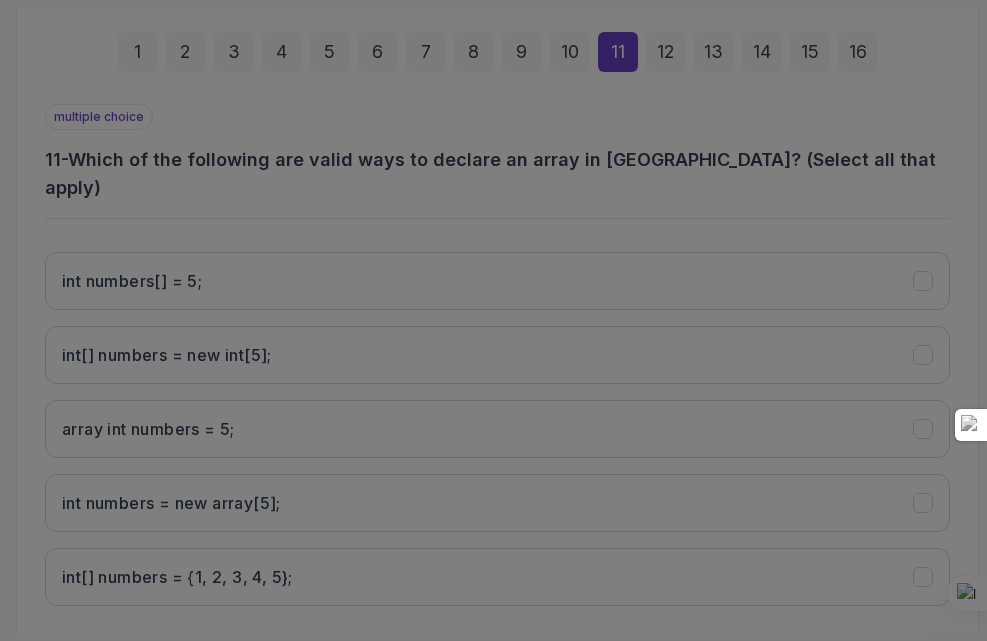 click 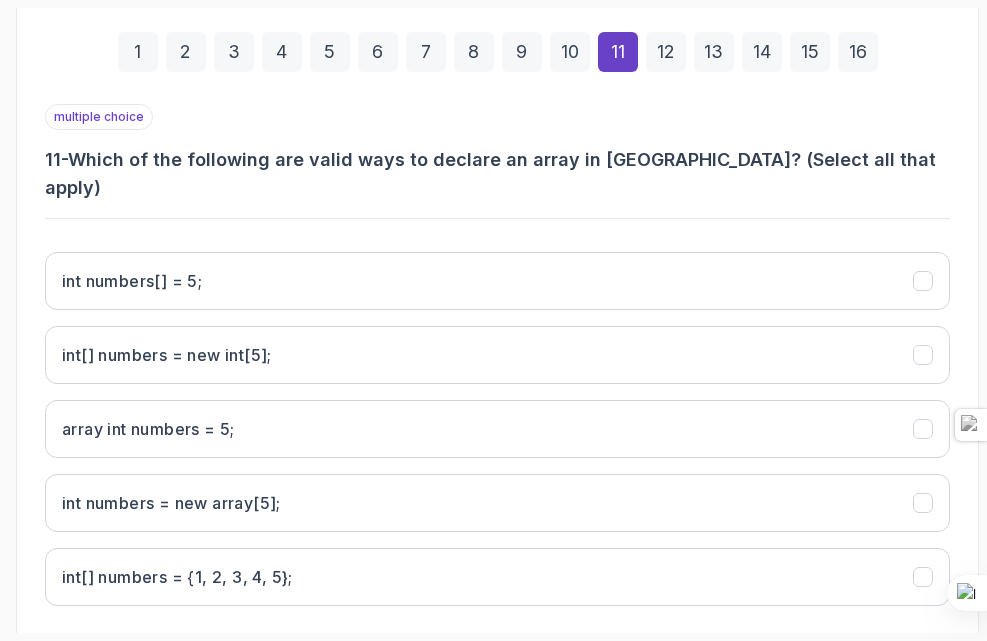 click on "12" at bounding box center (666, 52) 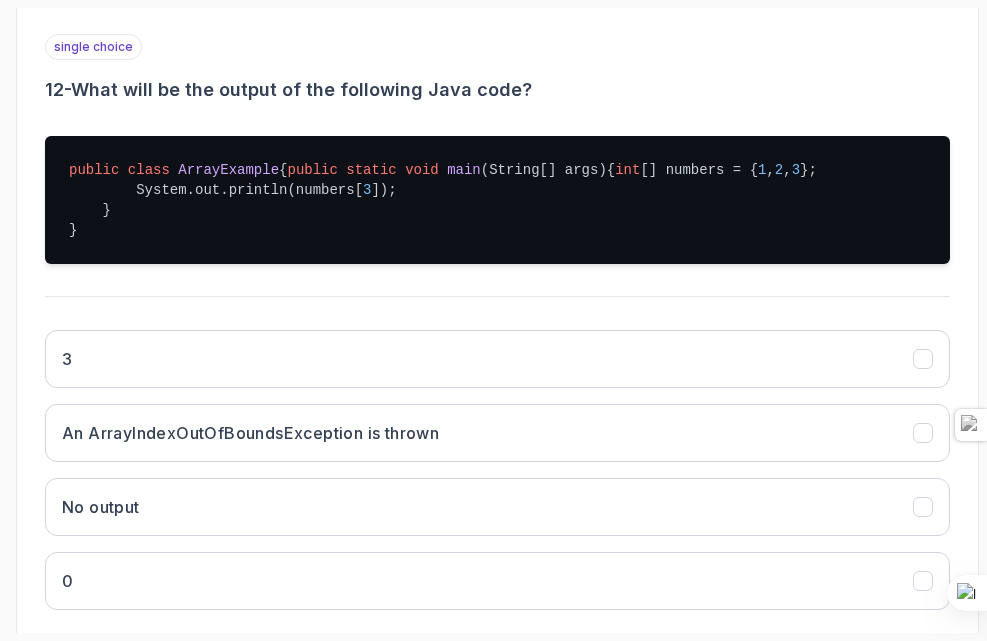 scroll, scrollTop: 490, scrollLeft: 0, axis: vertical 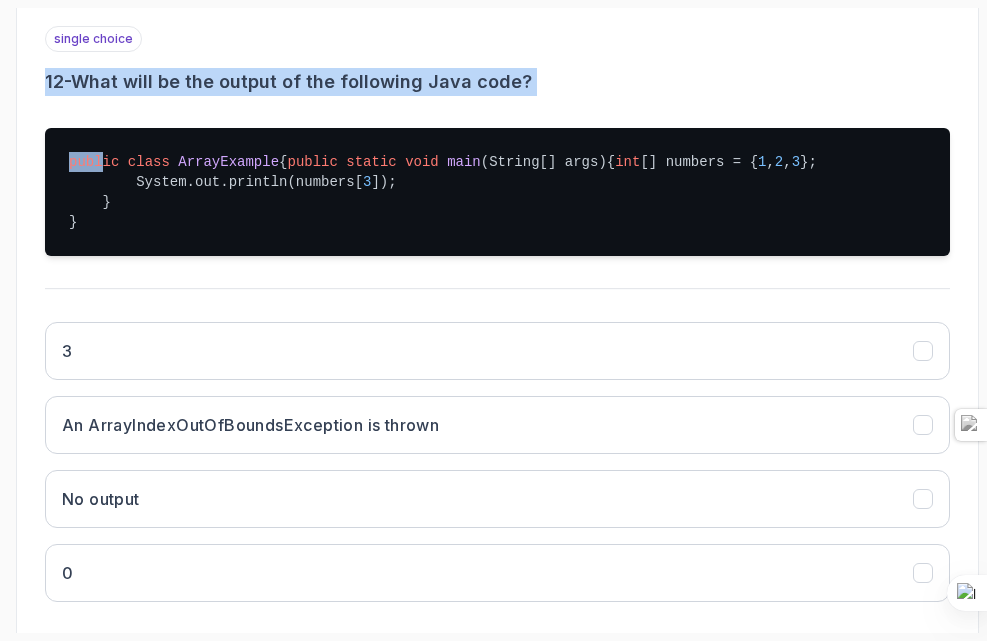 drag, startPoint x: 32, startPoint y: 53, endPoint x: 85, endPoint y: 92, distance: 65.802734 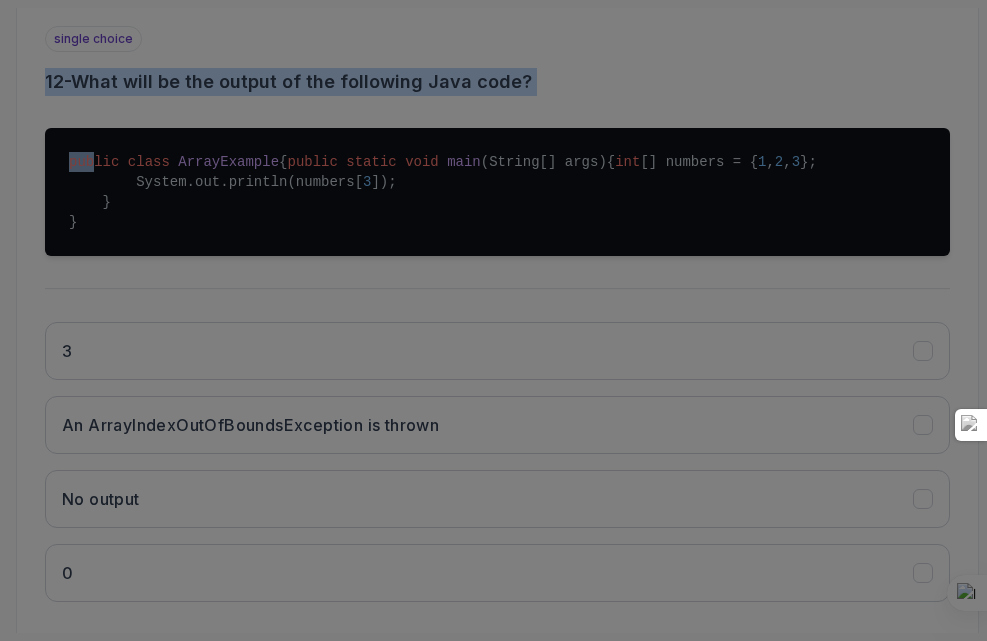 click 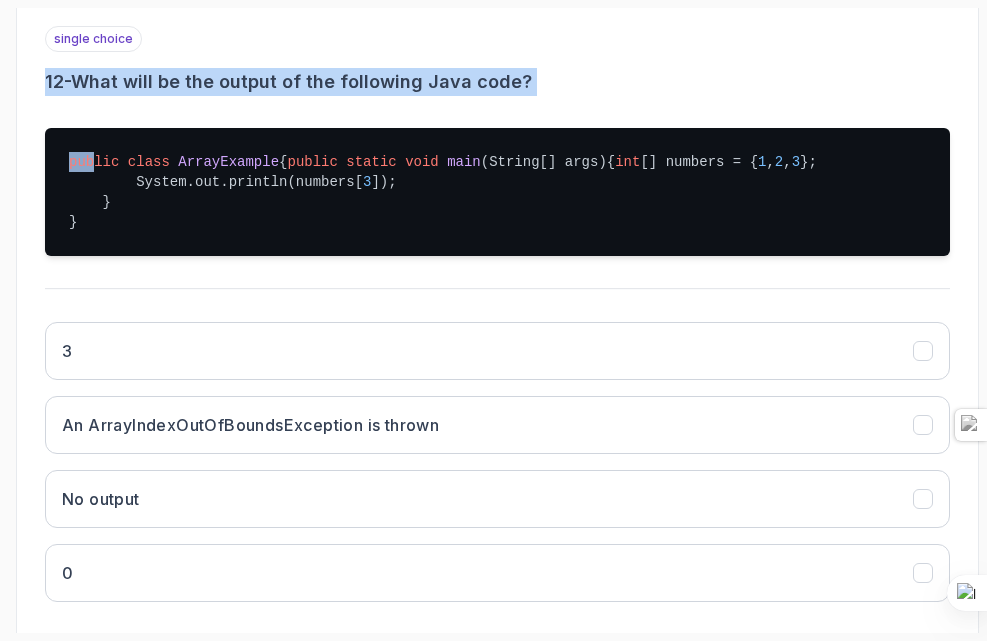 click on "1 2 3 4 5 6 7 8 9 10 11 12 13 14 15 16 single choice 12  -  What will be the output of the following Java code? public   class   ArrayExample  {
public   static   void   main (String[] args)  {
int [] numbers = { 1 ,  2 ,  3 };
System.out.println(numbers[ 3 ]);
}
}
3 An ArrayIndexOutOfBoundsException is thrown No output 0 Previous Next" at bounding box center (497, 298) 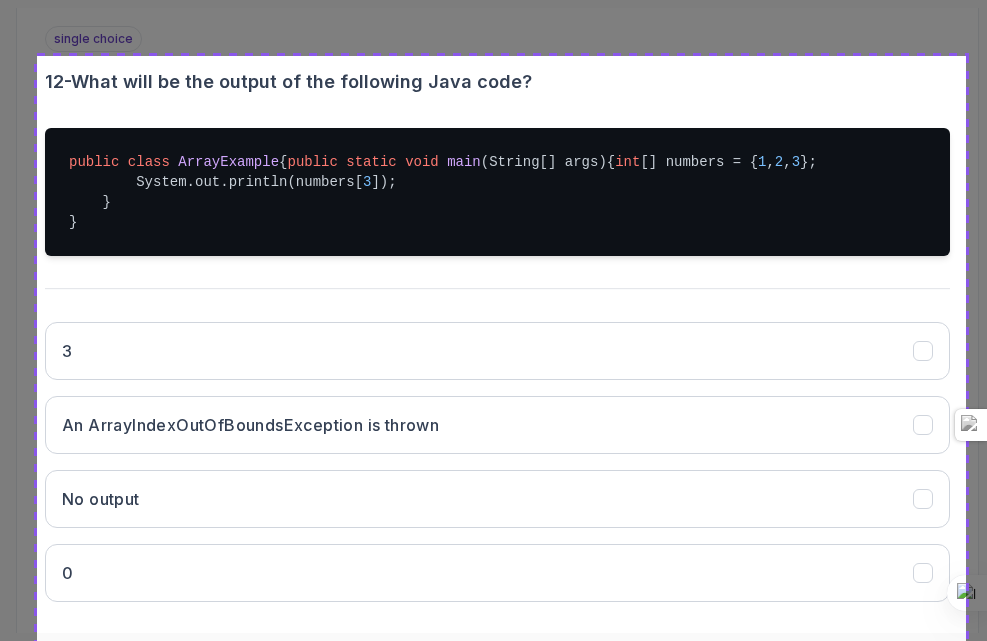 drag, startPoint x: 37, startPoint y: 56, endPoint x: 966, endPoint y: 647, distance: 1101.0549 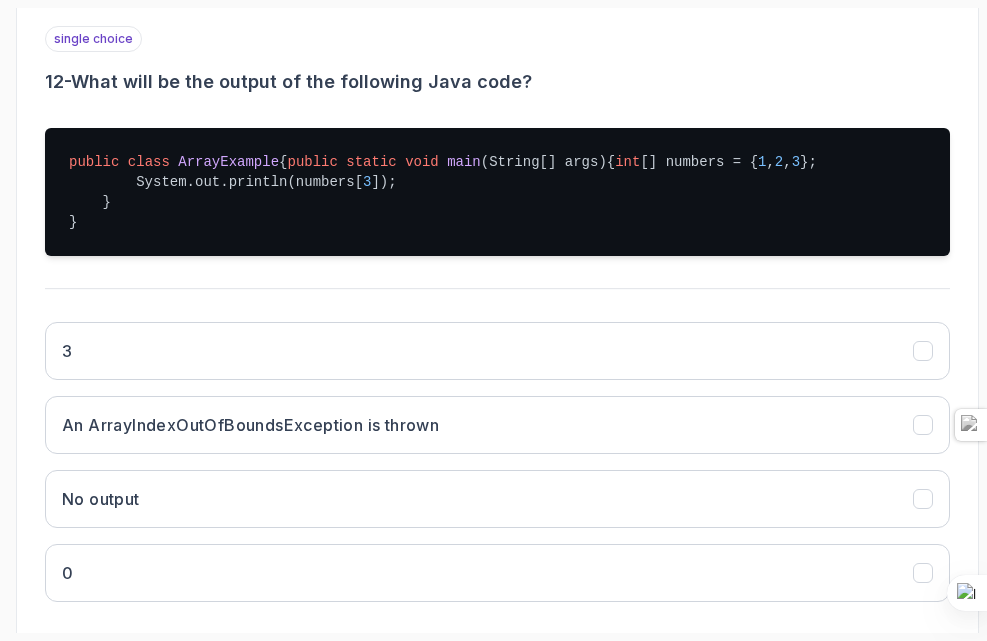 scroll, scrollTop: 0, scrollLeft: 0, axis: both 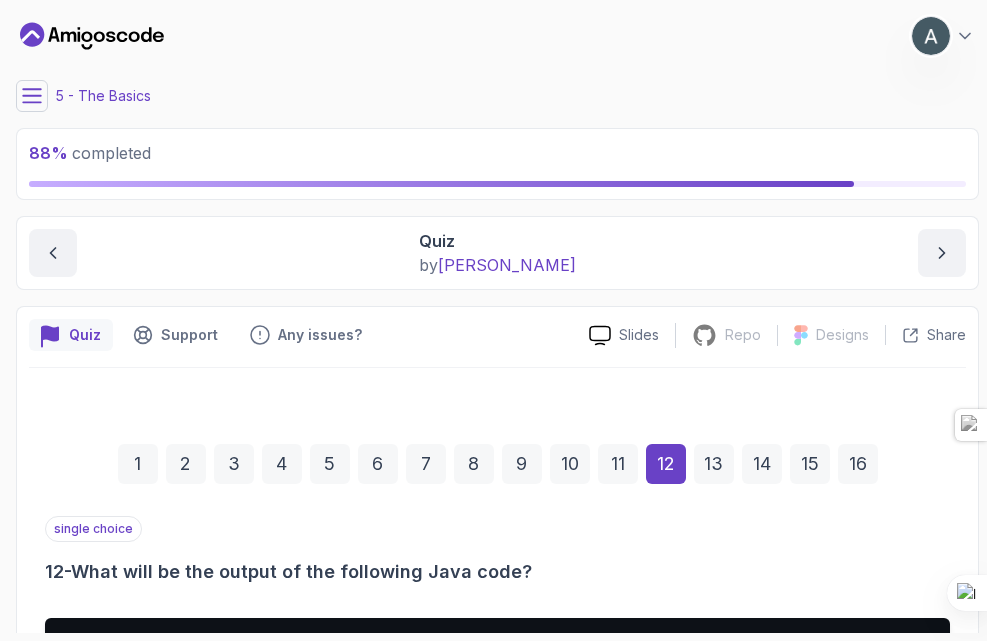 click on "7" at bounding box center (426, 464) 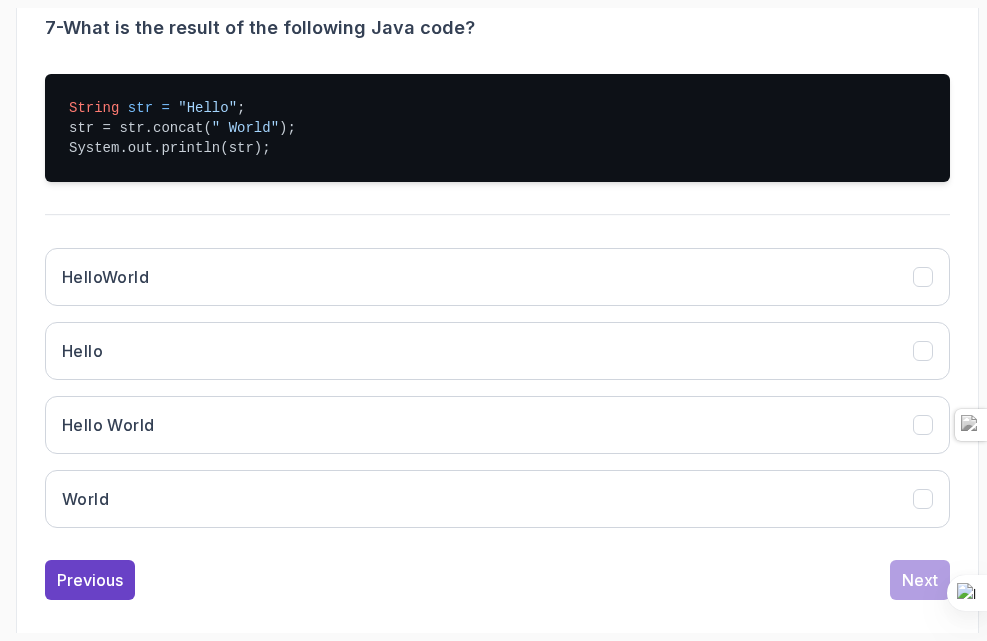 scroll, scrollTop: 552, scrollLeft: 0, axis: vertical 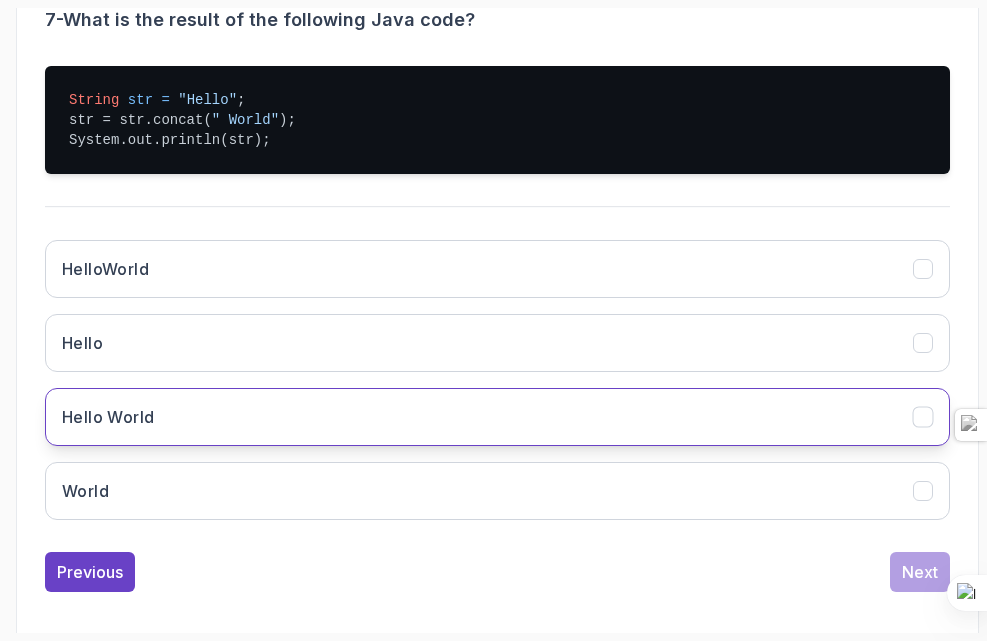 click on "Hello World" at bounding box center [497, 417] 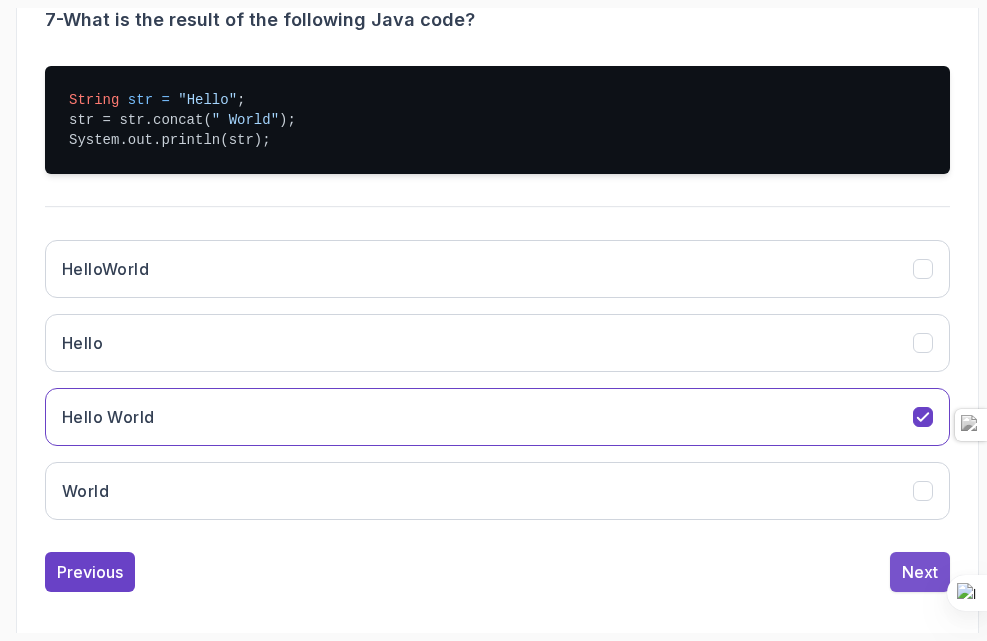 click on "Next" at bounding box center [920, 572] 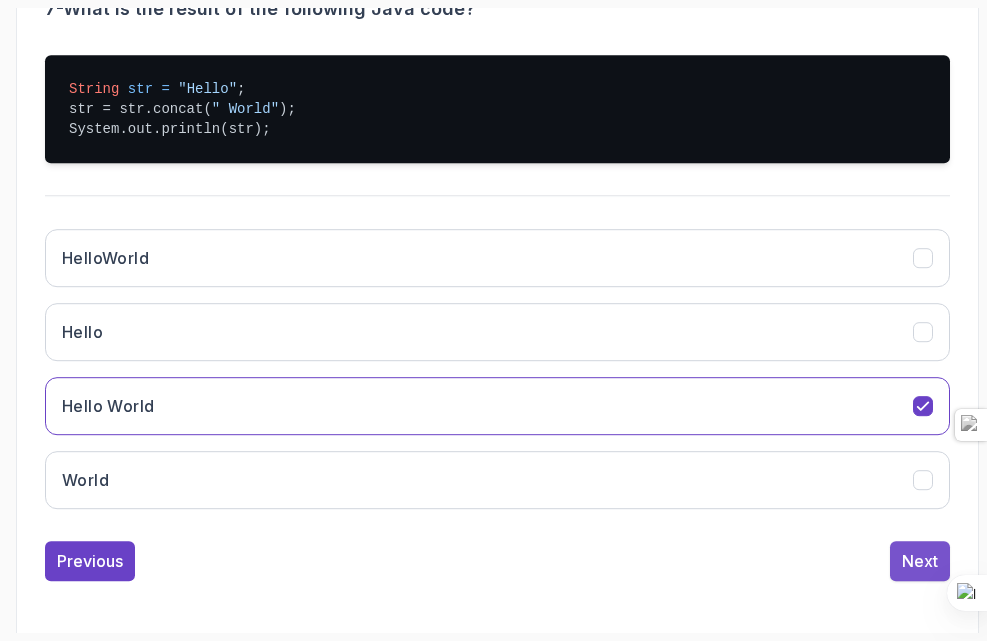 scroll, scrollTop: 412, scrollLeft: 0, axis: vertical 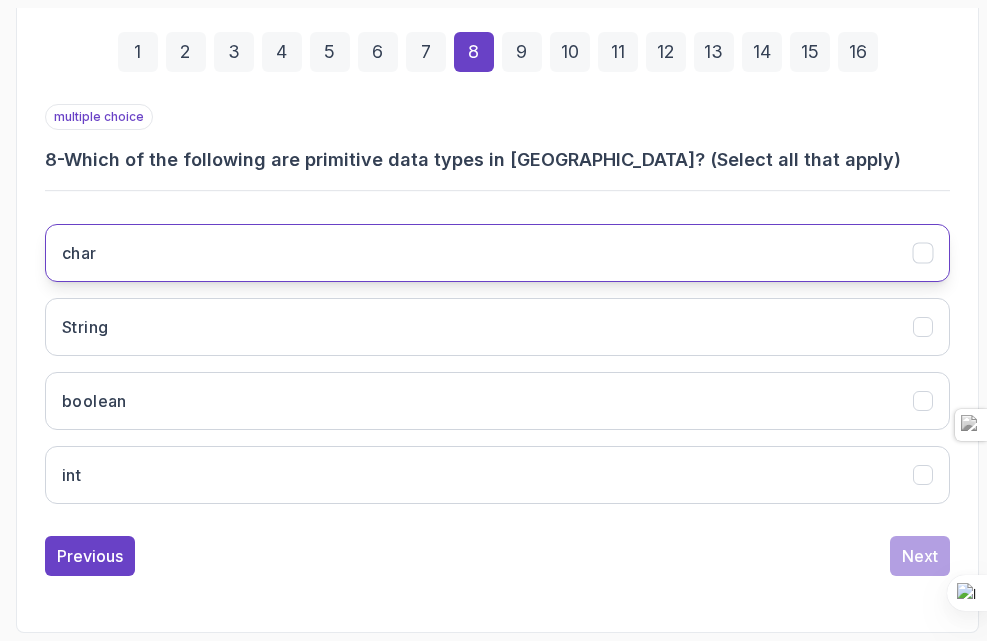 click on "char" at bounding box center (497, 253) 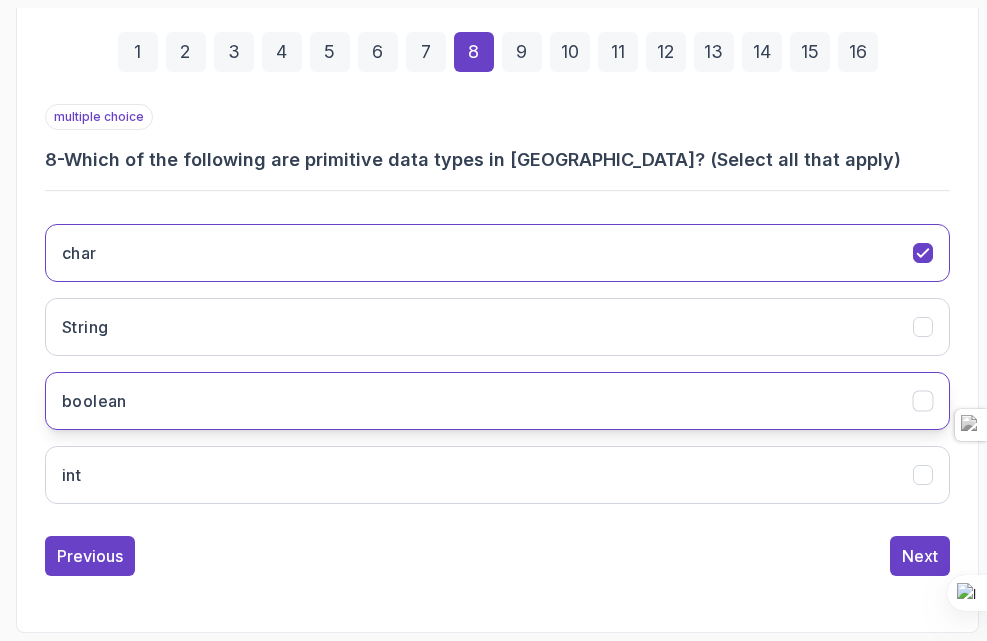 click on "boolean" at bounding box center (497, 401) 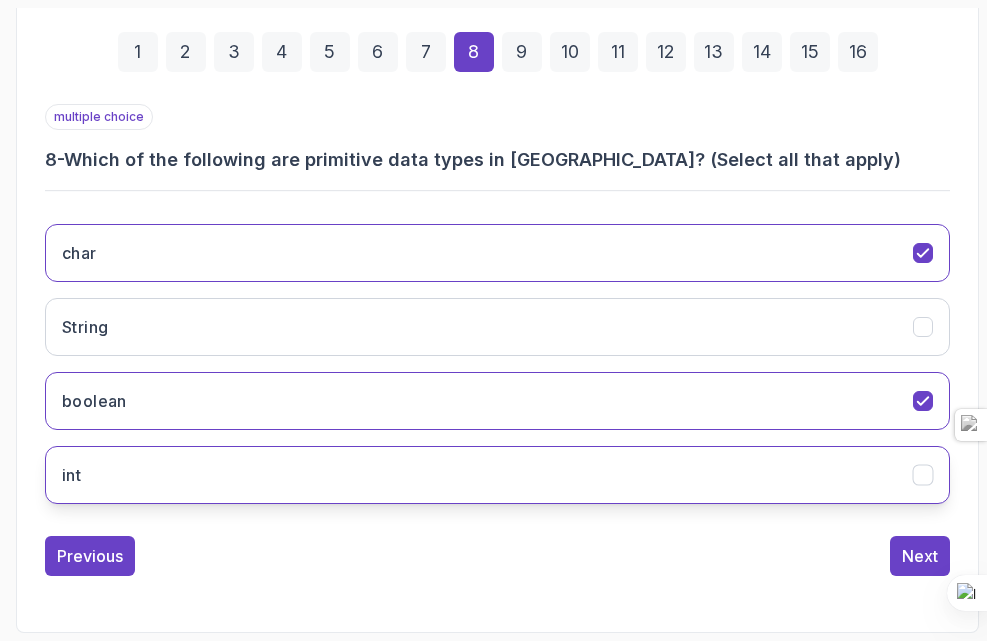 click on "int" at bounding box center [497, 475] 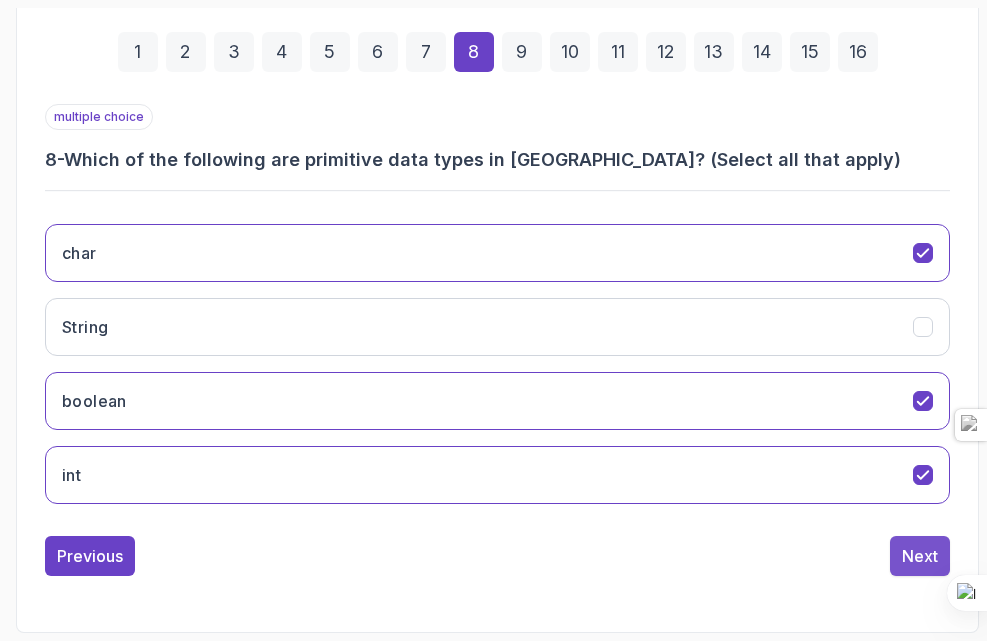 click on "Next" at bounding box center [920, 556] 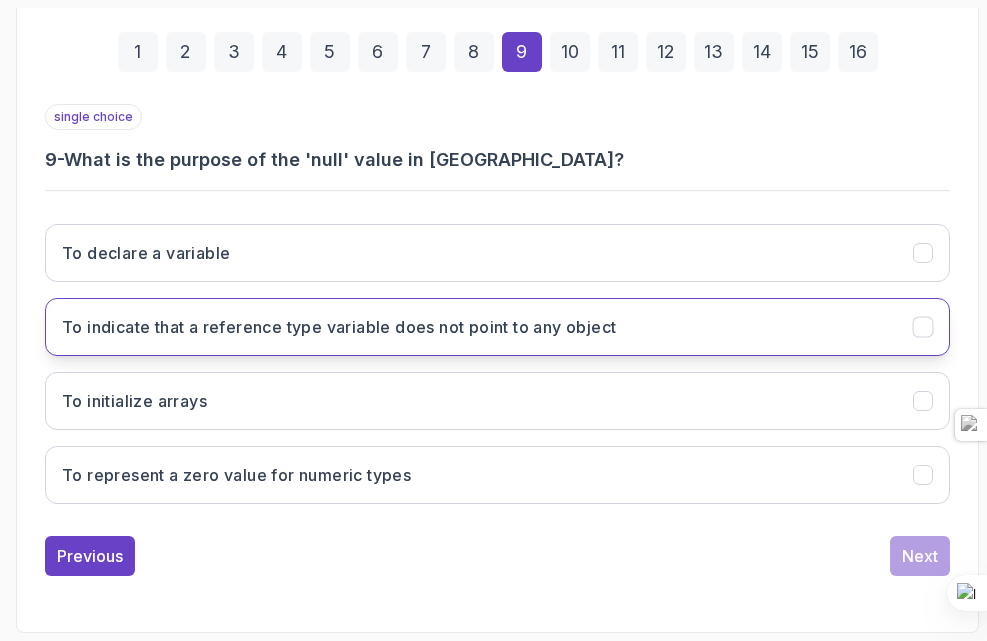 click on "To indicate that a reference type variable does not point to any object" at bounding box center [497, 327] 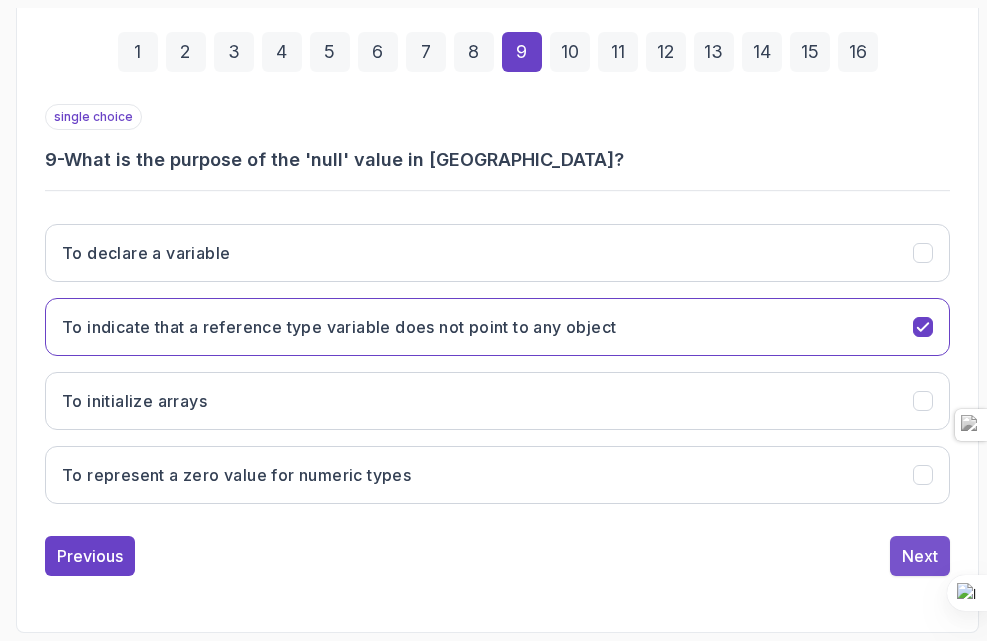 click on "Next" at bounding box center [920, 556] 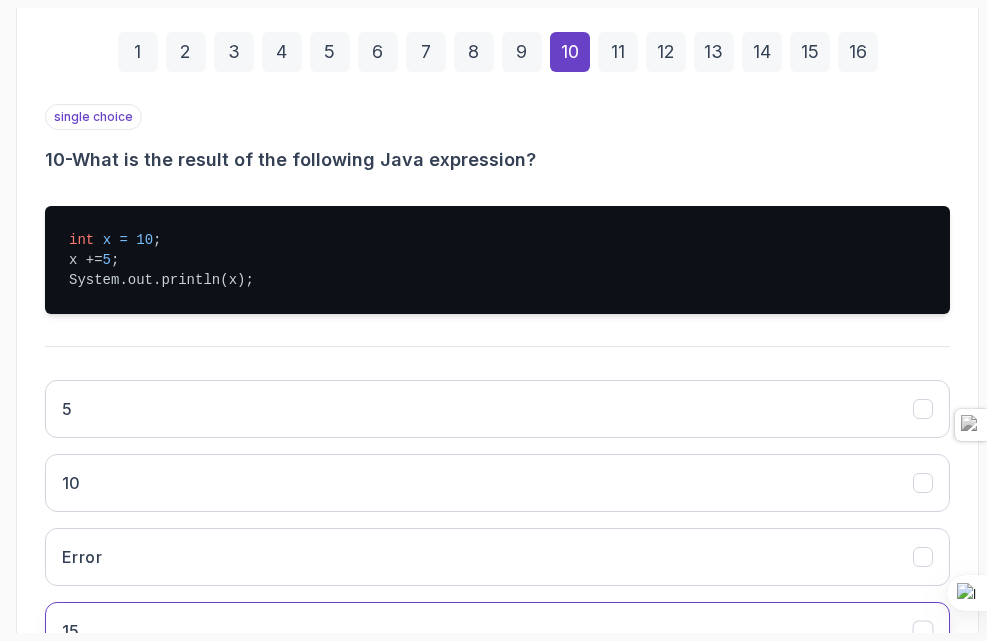 click on "15" at bounding box center [497, 631] 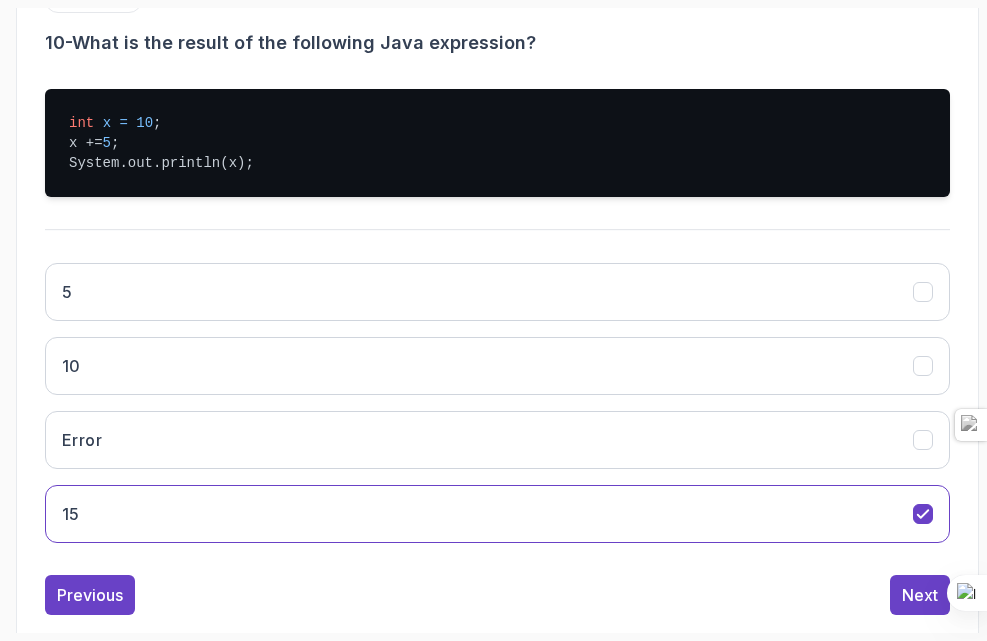 scroll, scrollTop: 568, scrollLeft: 0, axis: vertical 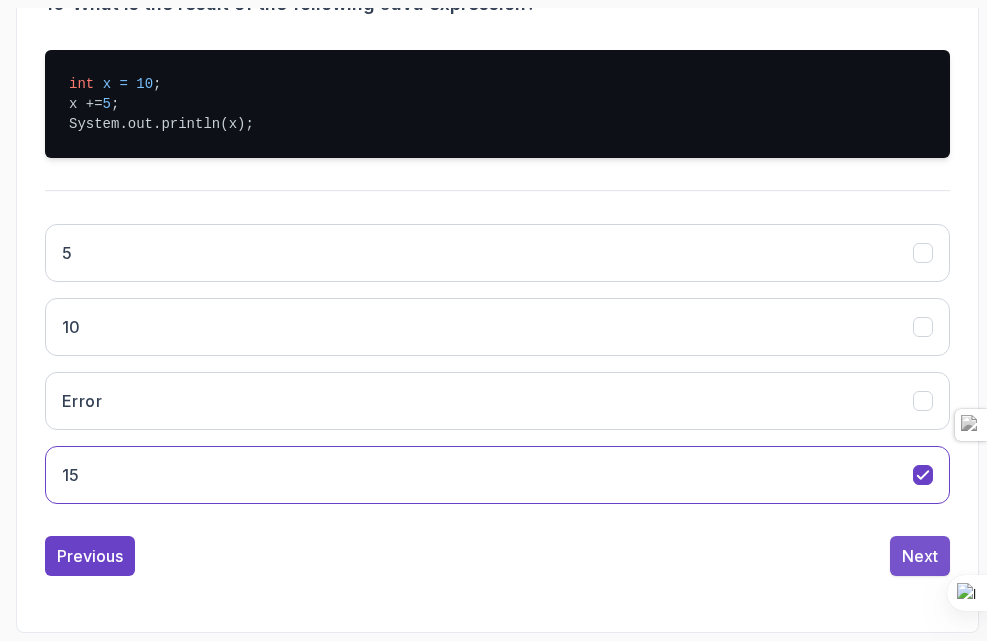 click on "Next" at bounding box center (920, 556) 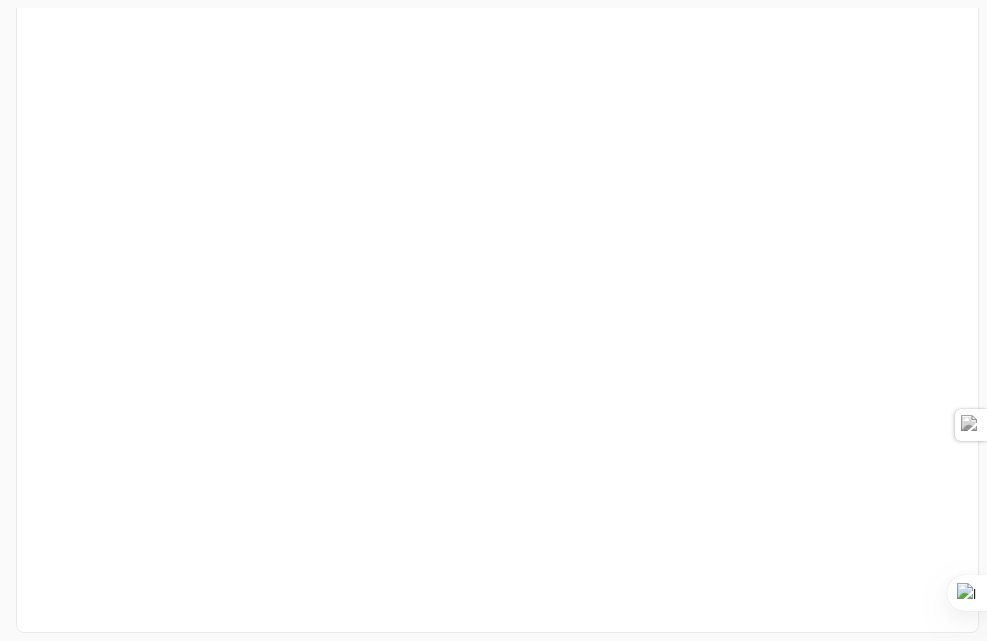 scroll, scrollTop: 486, scrollLeft: 0, axis: vertical 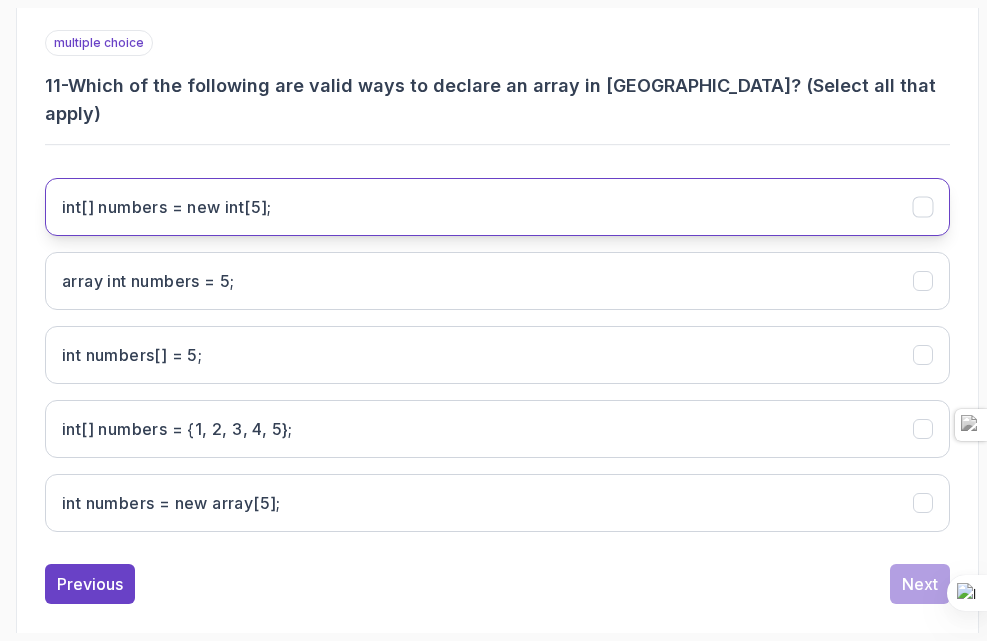 click on "int[] numbers = new int[5];" at bounding box center (497, 207) 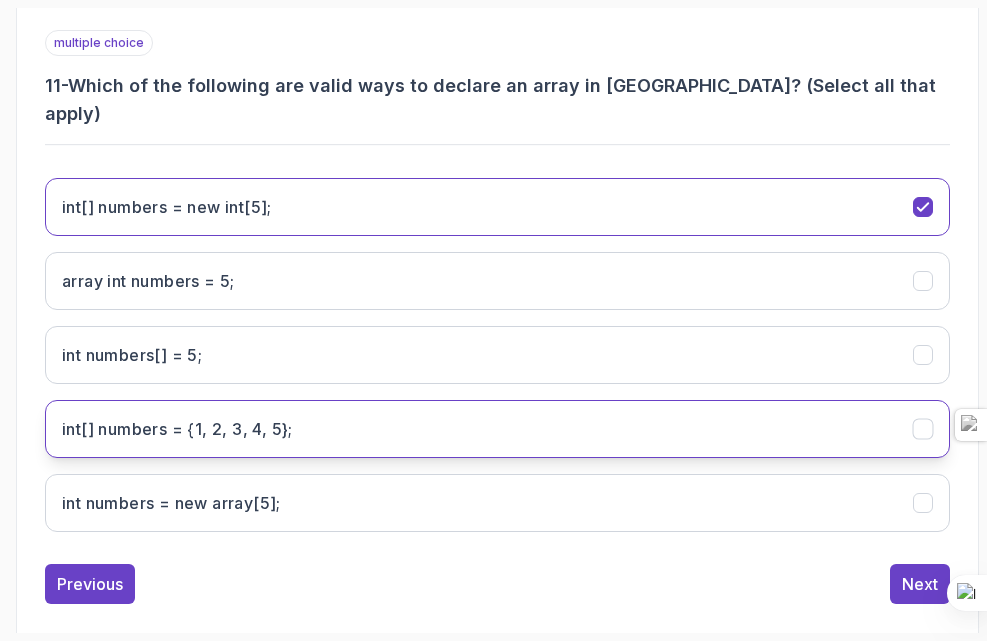 click on "int[] numbers = {1, 2, 3, 4, 5};" at bounding box center [497, 429] 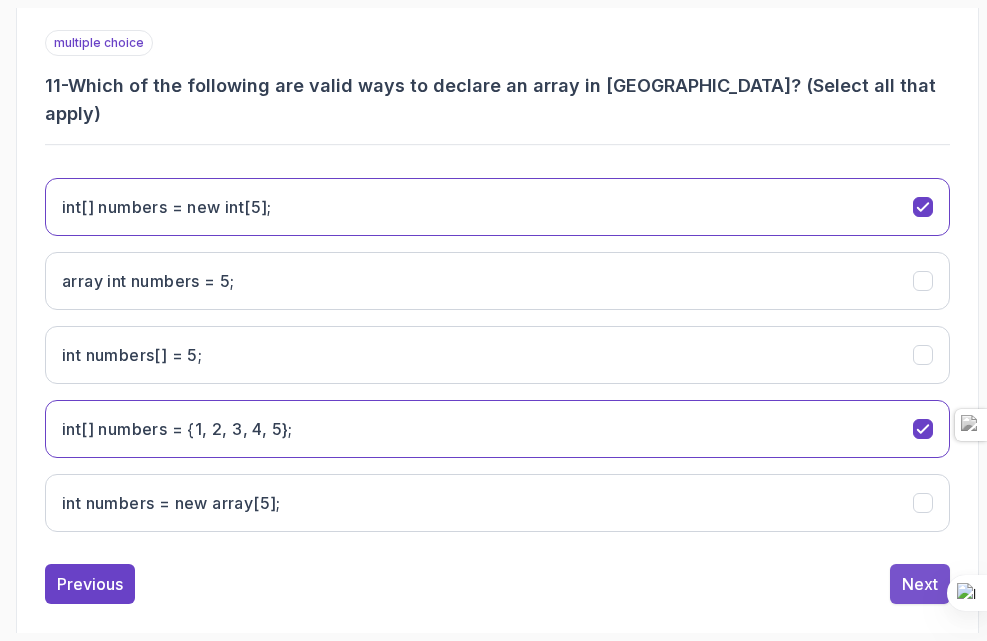 click on "Next" at bounding box center (920, 584) 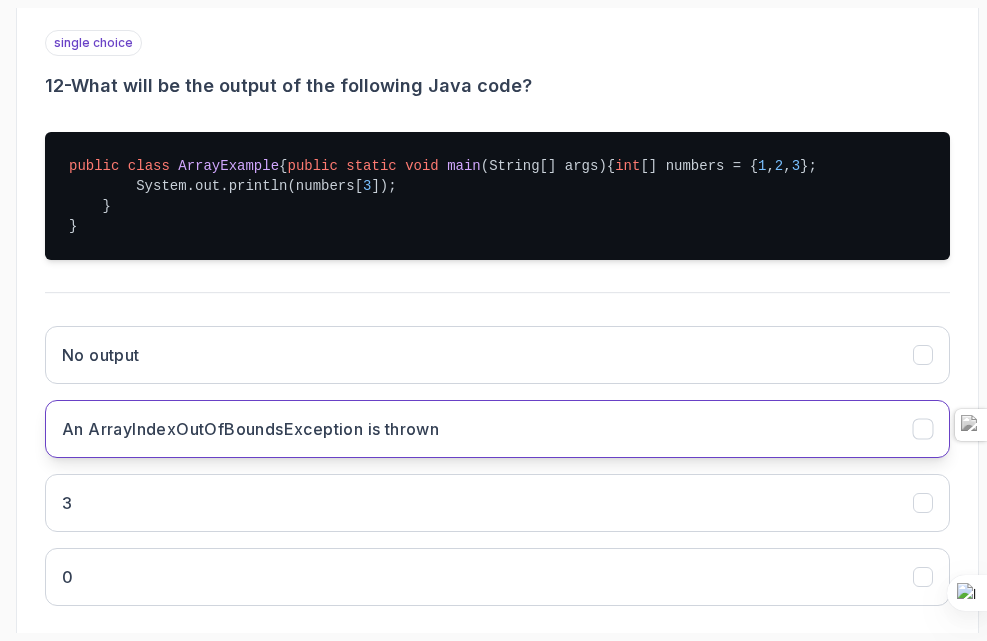 click on "An ArrayIndexOutOfBoundsException is thrown" at bounding box center [497, 429] 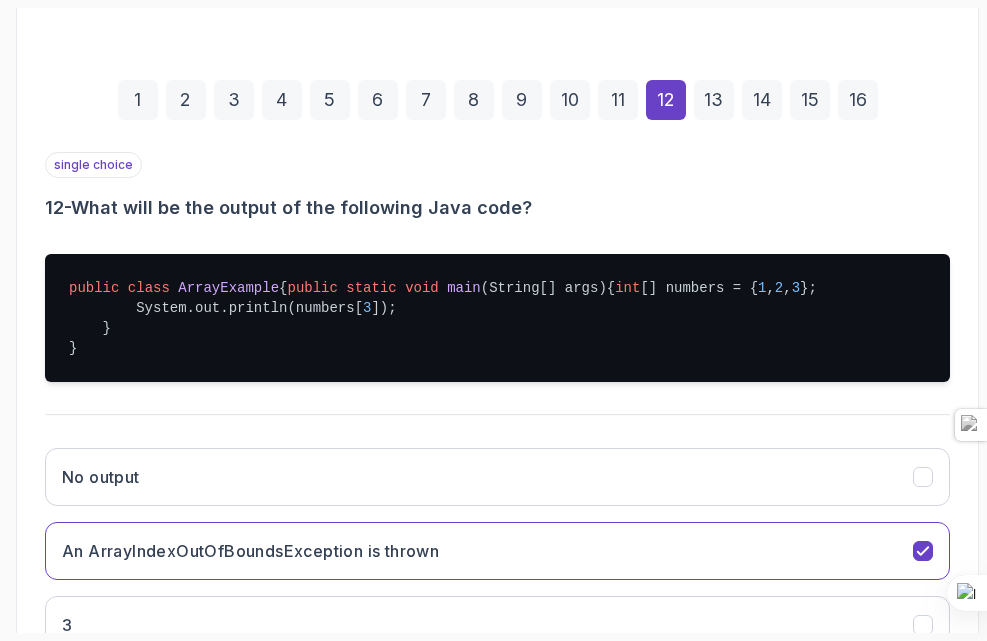 scroll, scrollTop: 325, scrollLeft: 0, axis: vertical 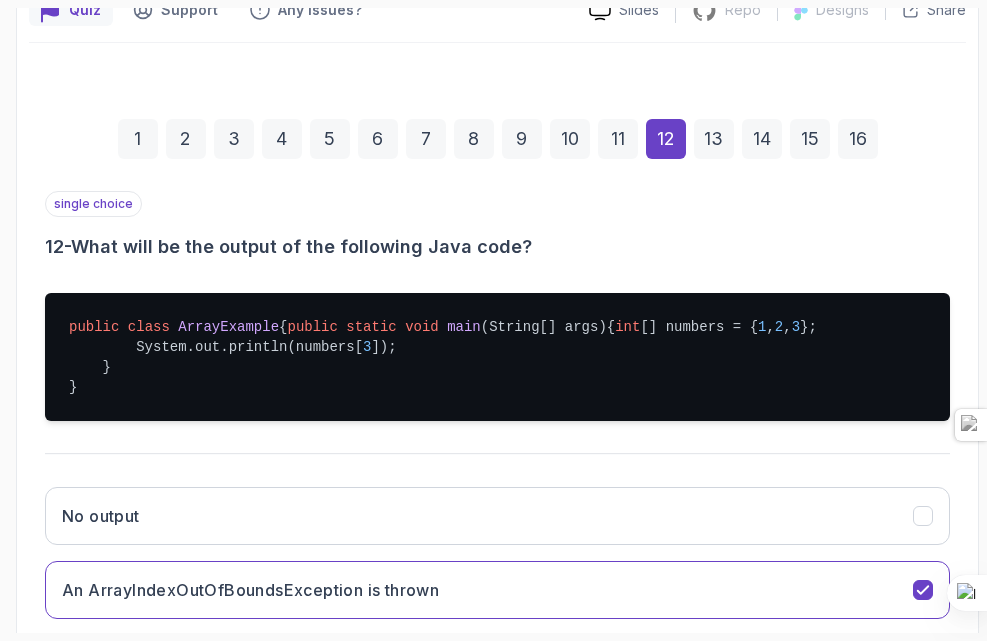 click on "13" at bounding box center [714, 139] 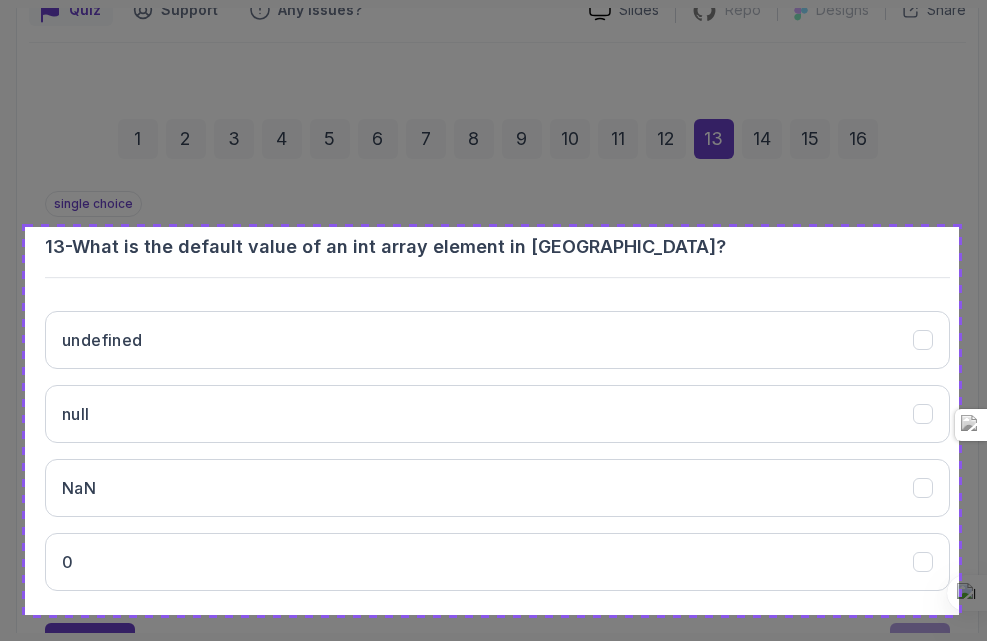 drag, startPoint x: 187, startPoint y: 327, endPoint x: 959, endPoint y: 615, distance: 823.9709 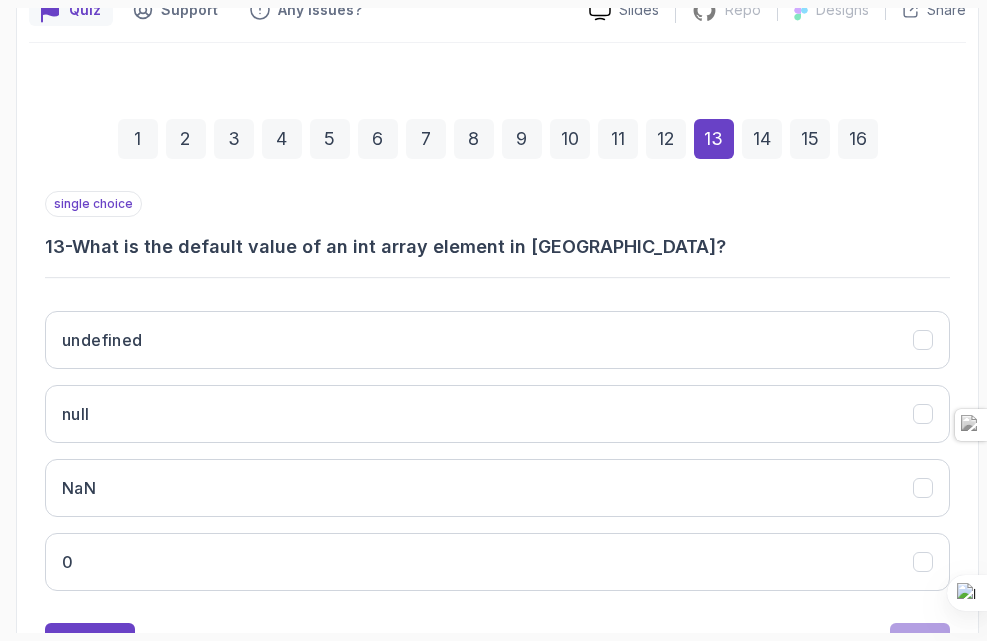 click on "14" at bounding box center [762, 139] 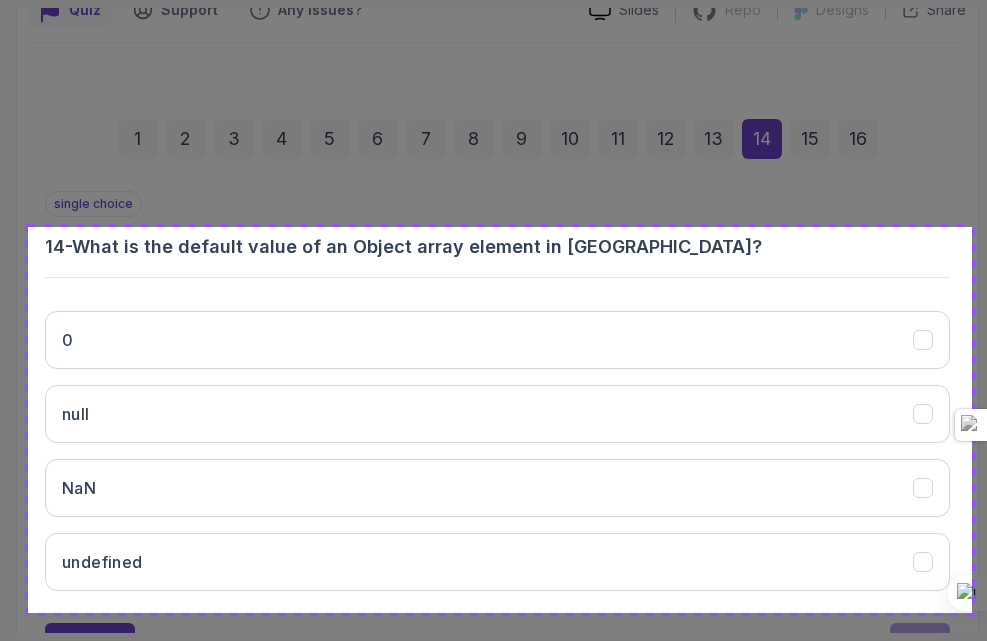 drag, startPoint x: 28, startPoint y: 227, endPoint x: 972, endPoint y: 613, distance: 1019.8686 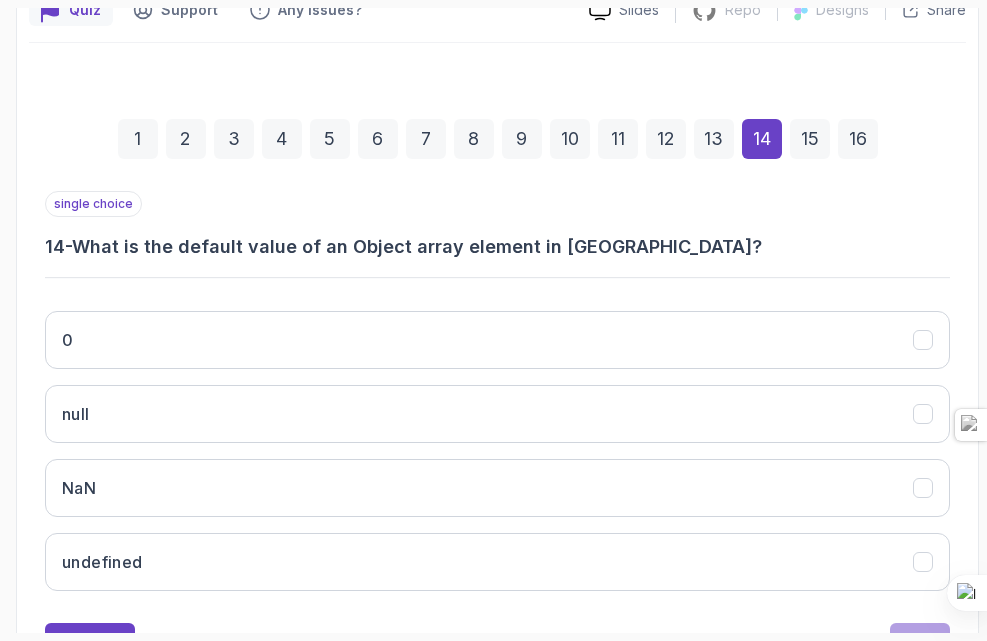 click on "15" at bounding box center (810, 139) 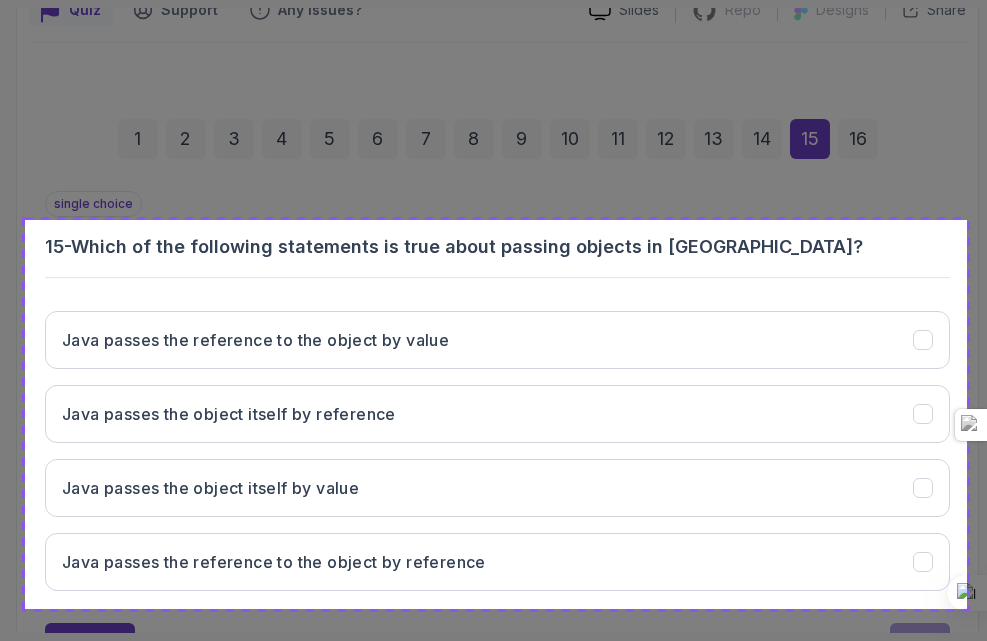 drag, startPoint x: 25, startPoint y: 220, endPoint x: 967, endPoint y: 609, distance: 1019.159 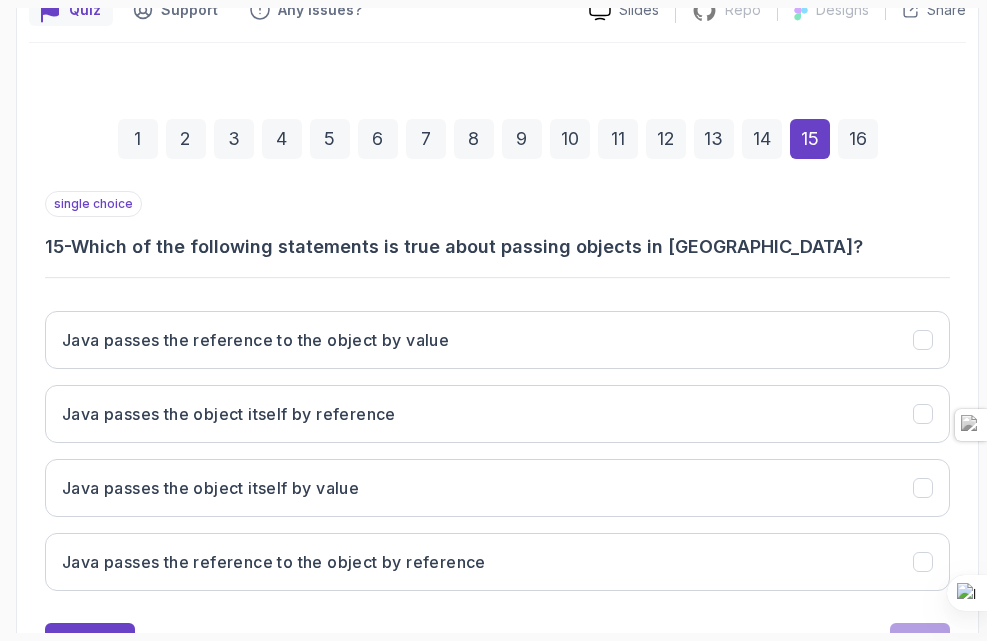 click on "16" at bounding box center (858, 139) 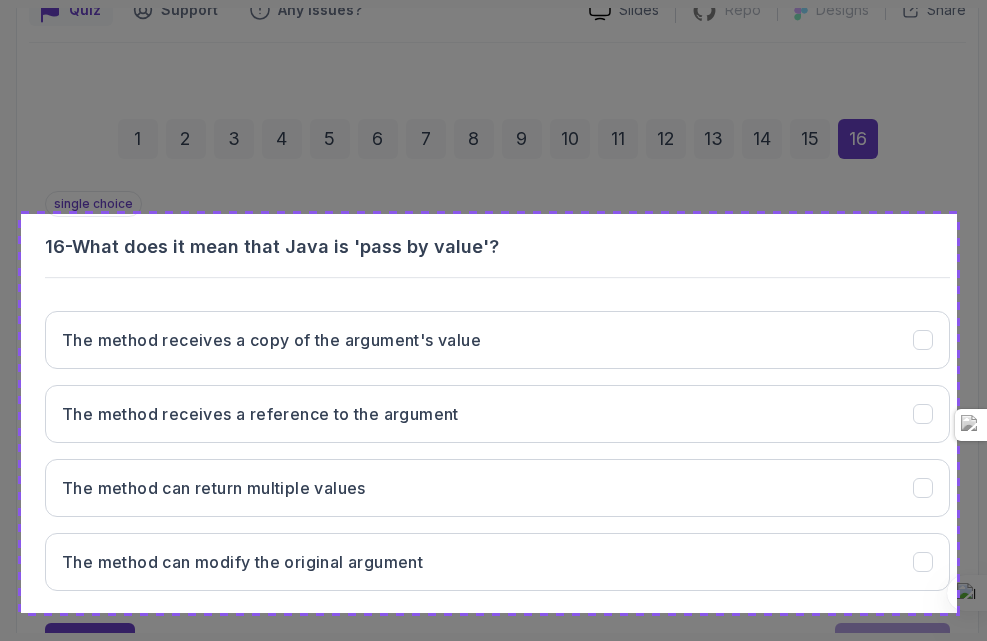 drag, startPoint x: 386, startPoint y: 497, endPoint x: 957, endPoint y: 613, distance: 582.6637 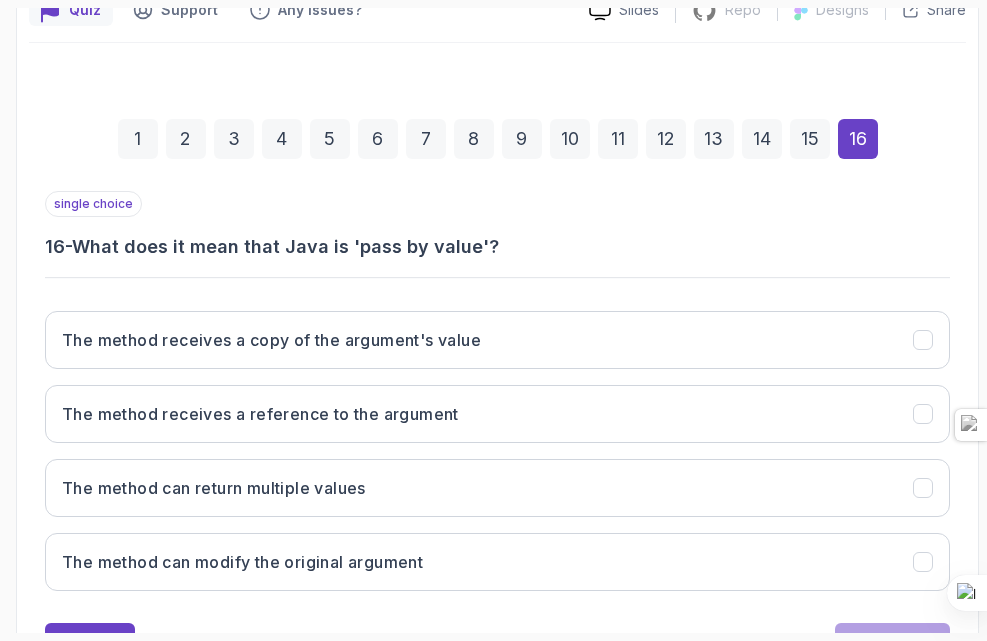click on "13" at bounding box center [714, 139] 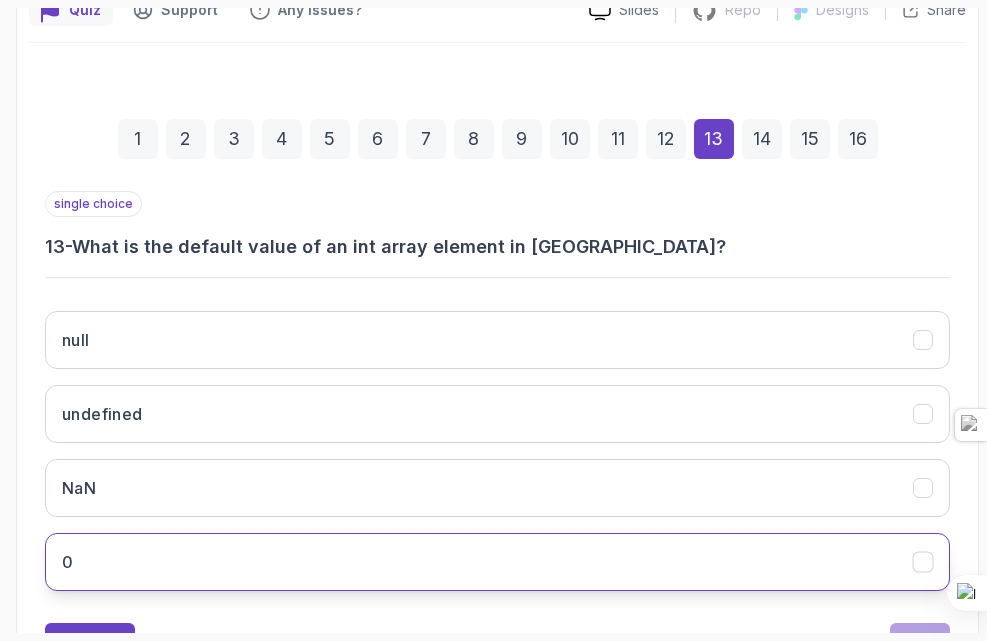 click on "0" at bounding box center (497, 562) 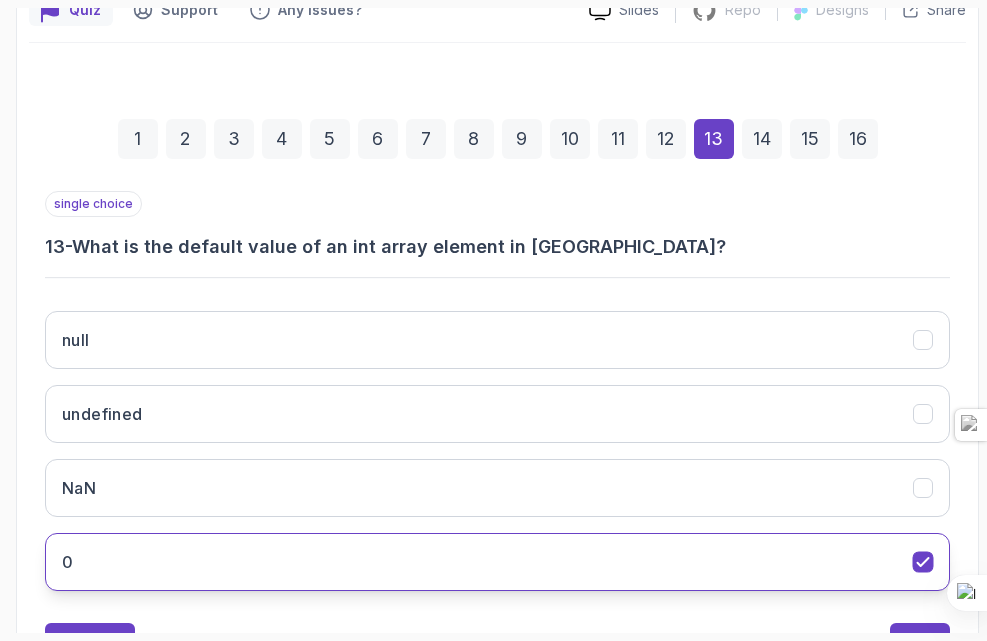 scroll, scrollTop: 412, scrollLeft: 0, axis: vertical 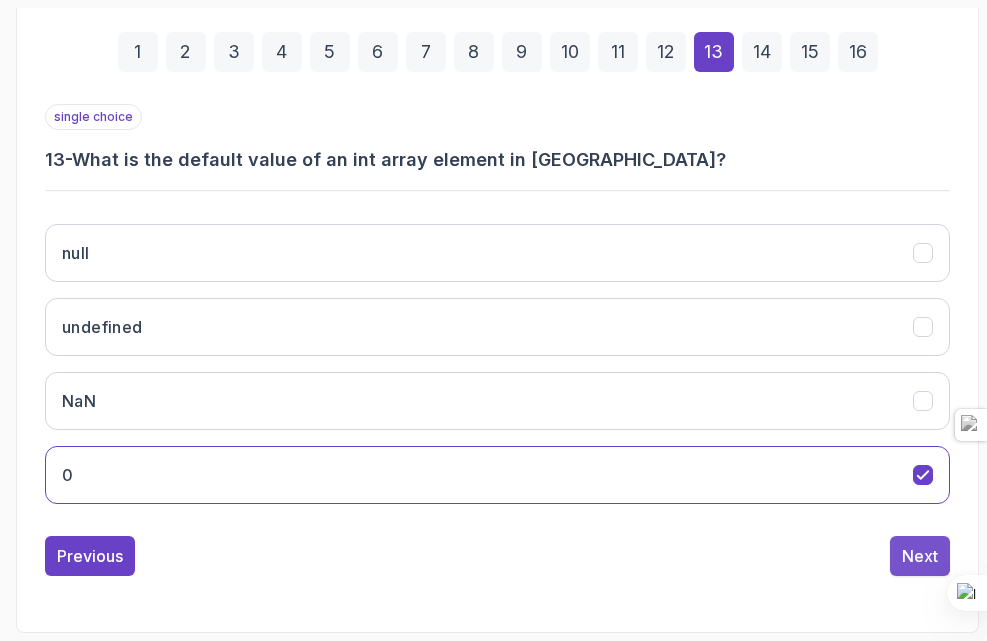 click on "Next" at bounding box center (920, 556) 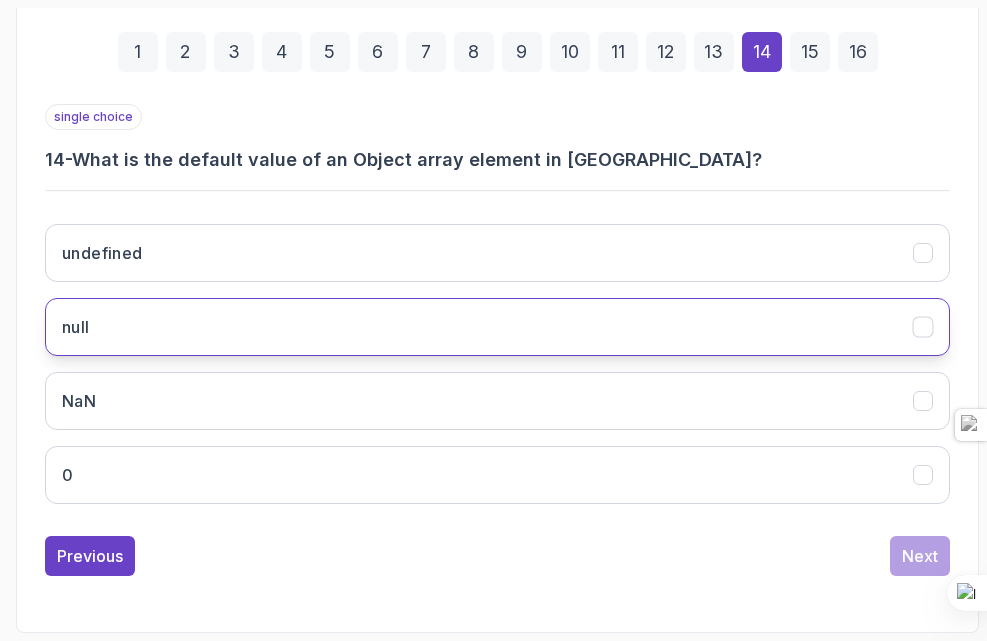 click on "null" at bounding box center (497, 327) 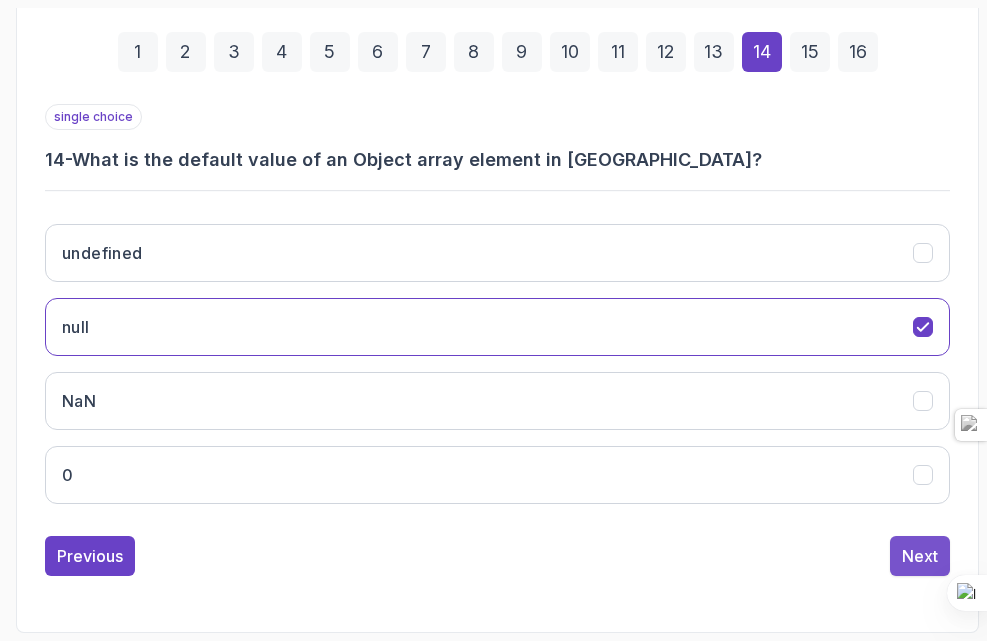 click on "Next" at bounding box center (920, 556) 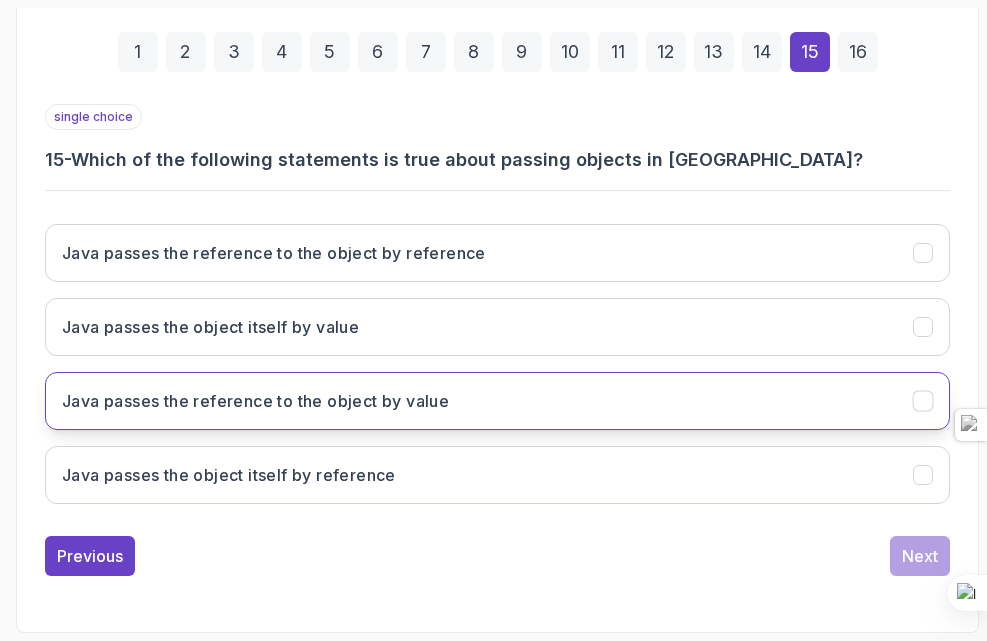 click on "Java passes the reference to the object by value" at bounding box center [497, 401] 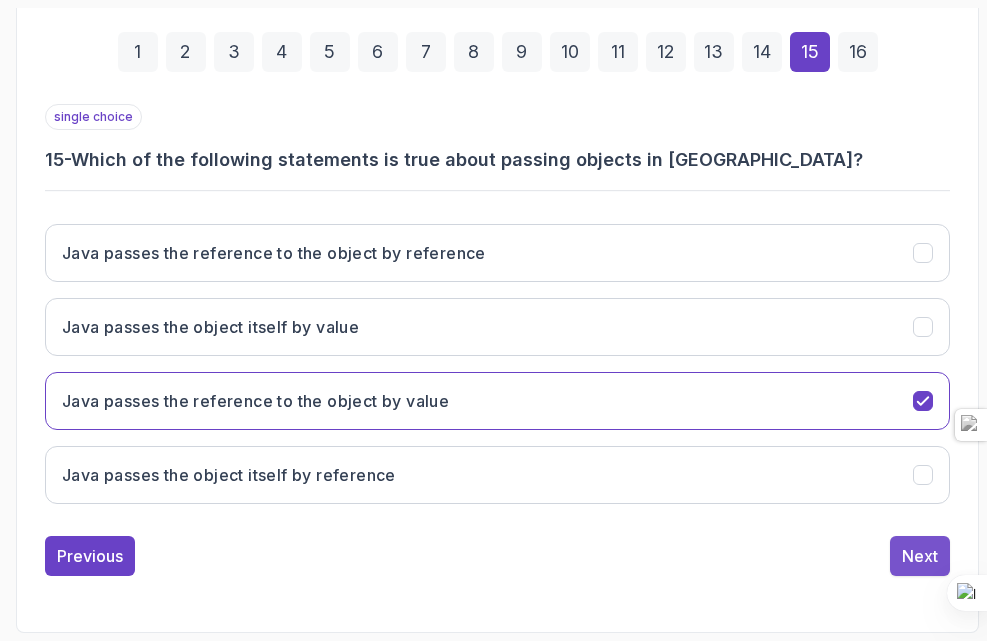 click on "Next" at bounding box center (920, 556) 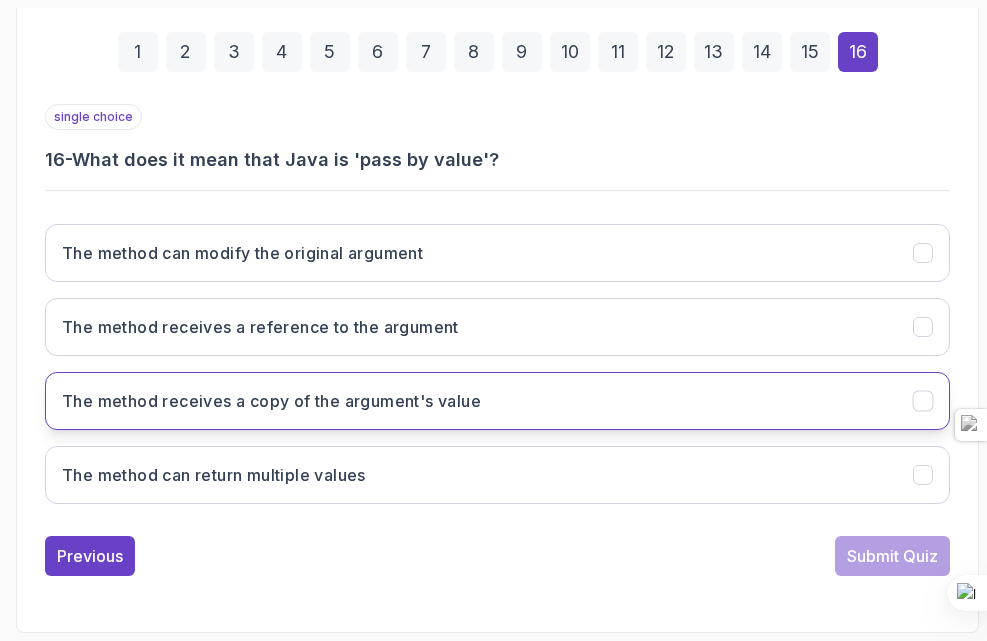 click on "The method receives a copy of the argument's value" at bounding box center [497, 401] 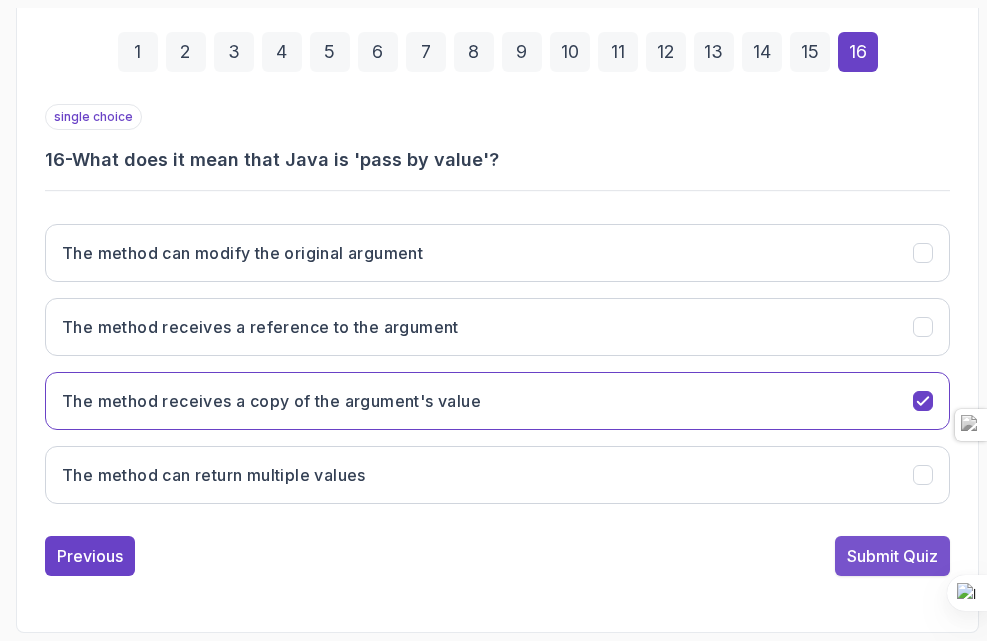 click on "Submit Quiz" at bounding box center [892, 556] 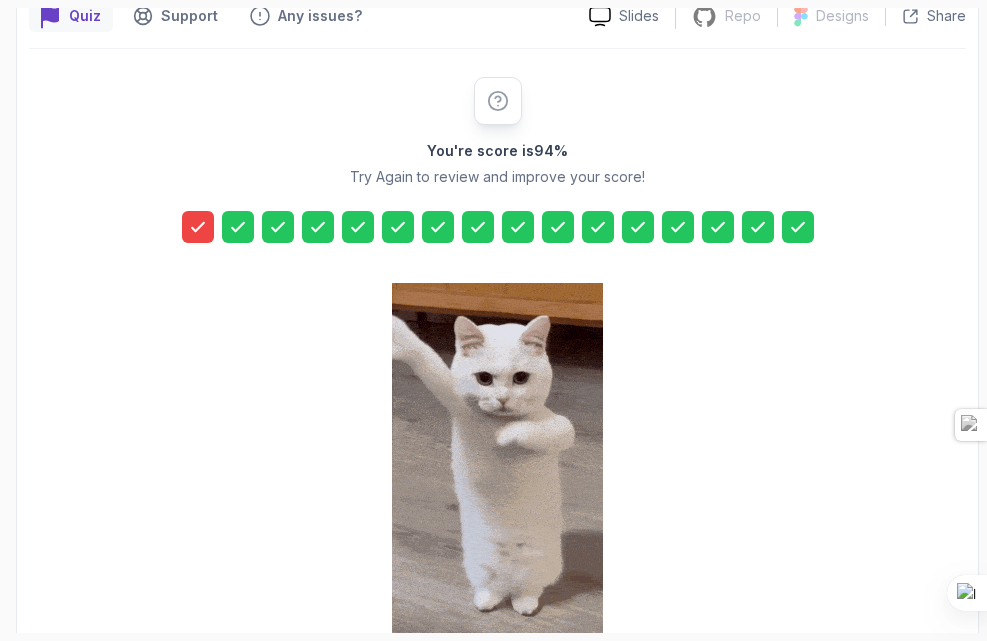 scroll, scrollTop: 446, scrollLeft: 0, axis: vertical 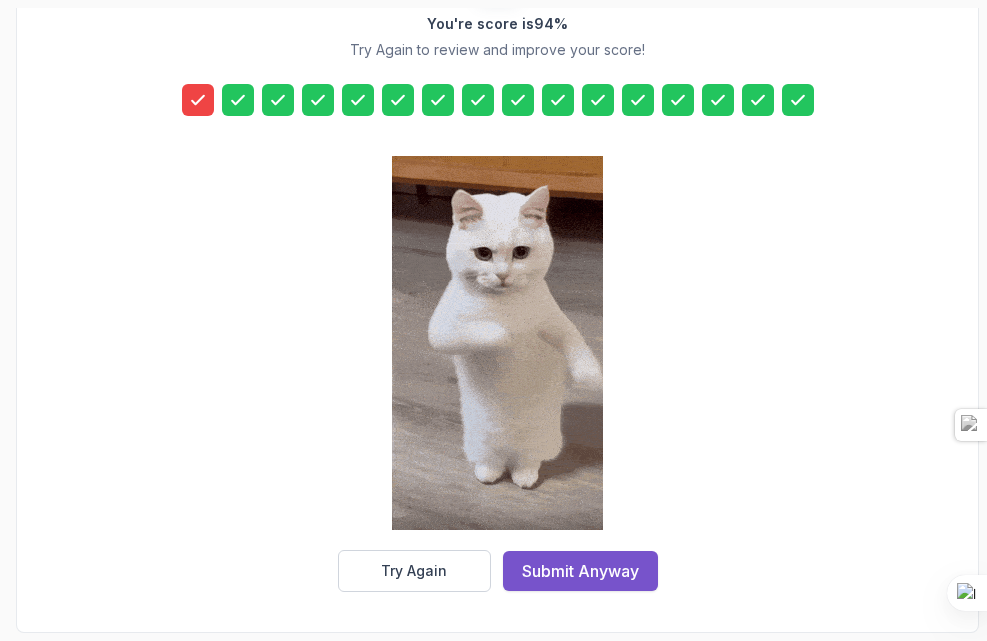 click on "Submit Anyway" at bounding box center (580, 571) 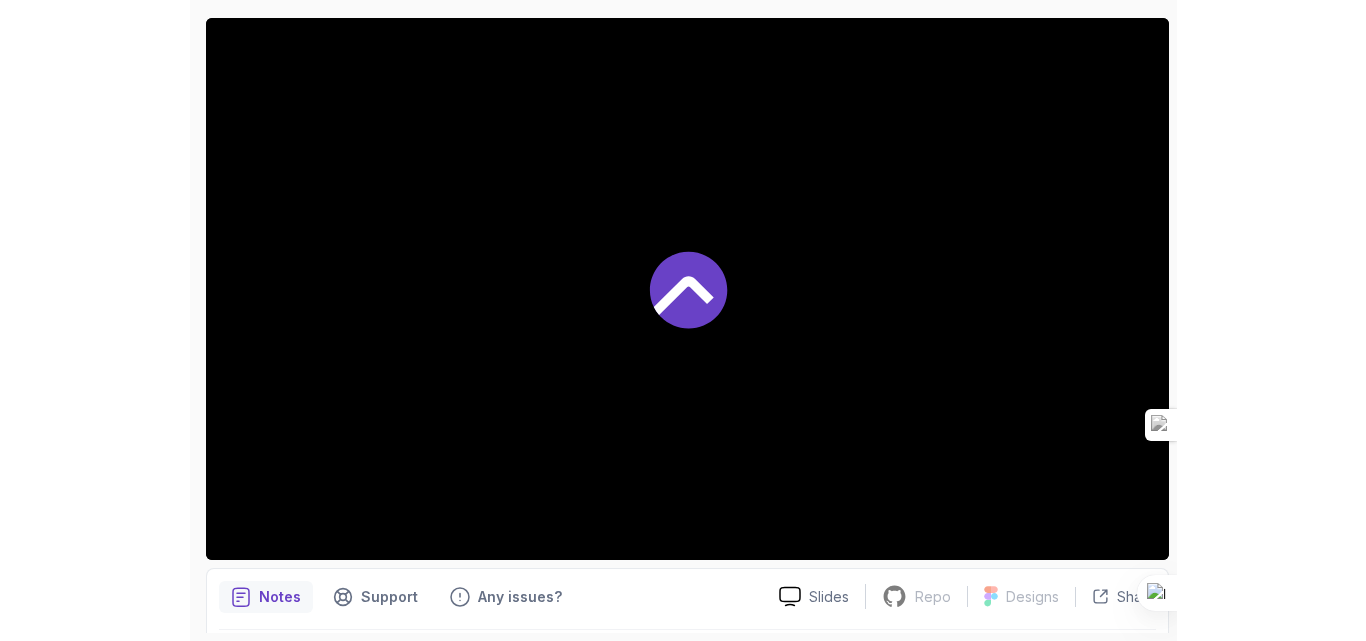 scroll, scrollTop: 354, scrollLeft: 0, axis: vertical 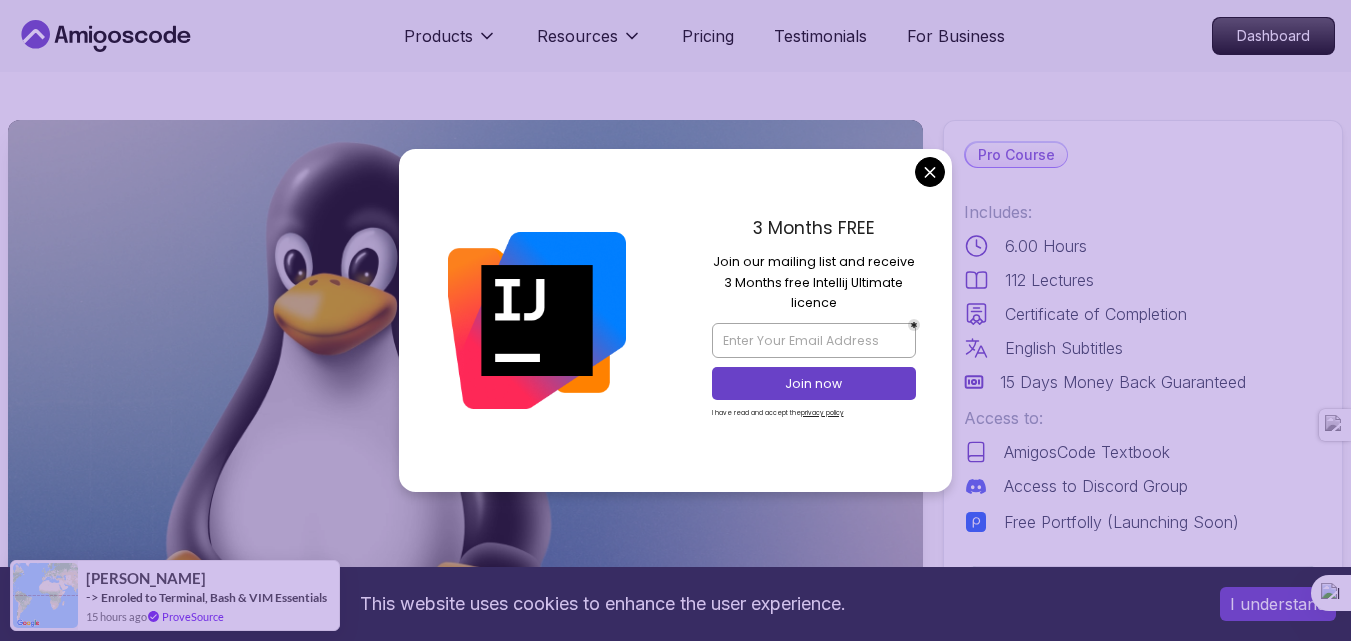 click on "This website uses cookies to enhance the user experience. I understand Products Resources Pricing Testimonials For Business Dashboard Products Resources Pricing Testimonials For Business Dashboard Linux Fundamentals Learn the fundamentals of Linux and how to use the command line Mama Samba Braima Djalo  /   Instructor Pro Course Includes: 6.00 Hours 112 Lectures Certificate of Completion English Subtitles 15 Days Money Back Guaranteed Access to: AmigosCode Textbook Access to Discord Group Free Portfolly (Launching Soon) Enrol Now Share this Course or Copy link Got a Team of 5 or More? With one subscription, give your entire team access to all courses and features. Check our Business Plan Mama Samba Braima Djalo  /   Instructor What you will learn linux ubuntu terminal bash Getting Started with Linux - An introduction to the Linux operating system and its history. Linux Installation (Mac, Windows, Linux) - Step-by-step guide to installing Linux on different platforms.
Why Should You Take This Course" at bounding box center (675, 4222) 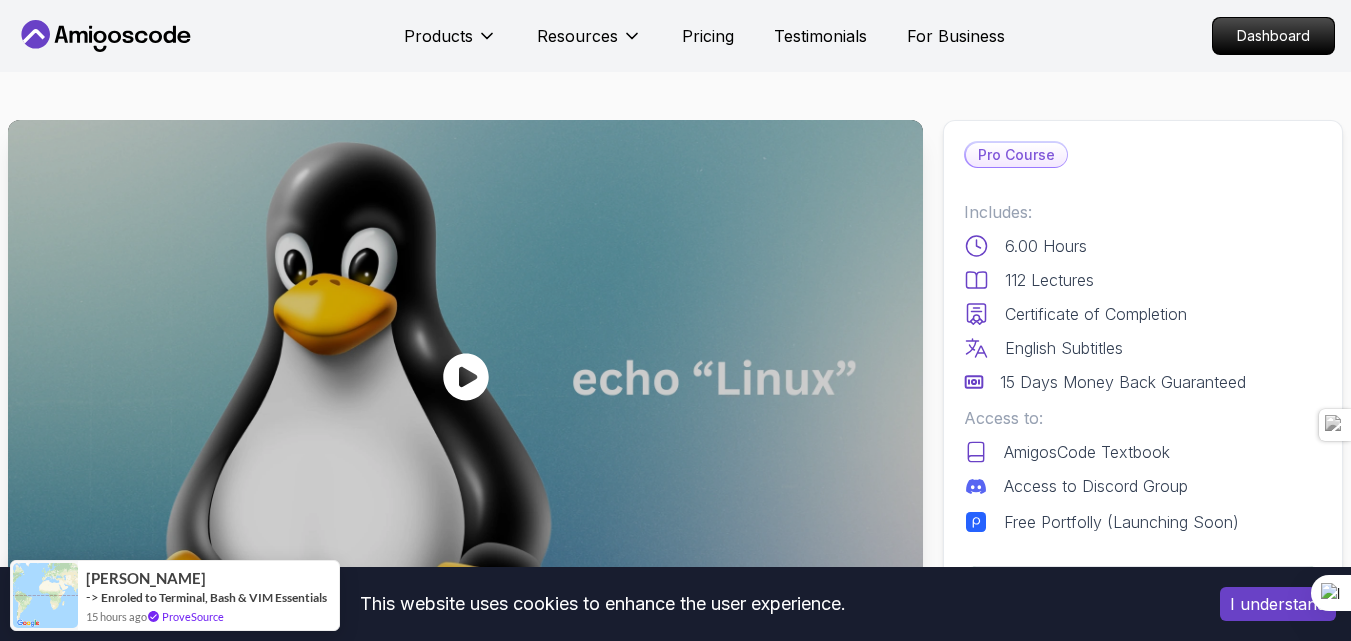 scroll, scrollTop: 0, scrollLeft: 0, axis: both 